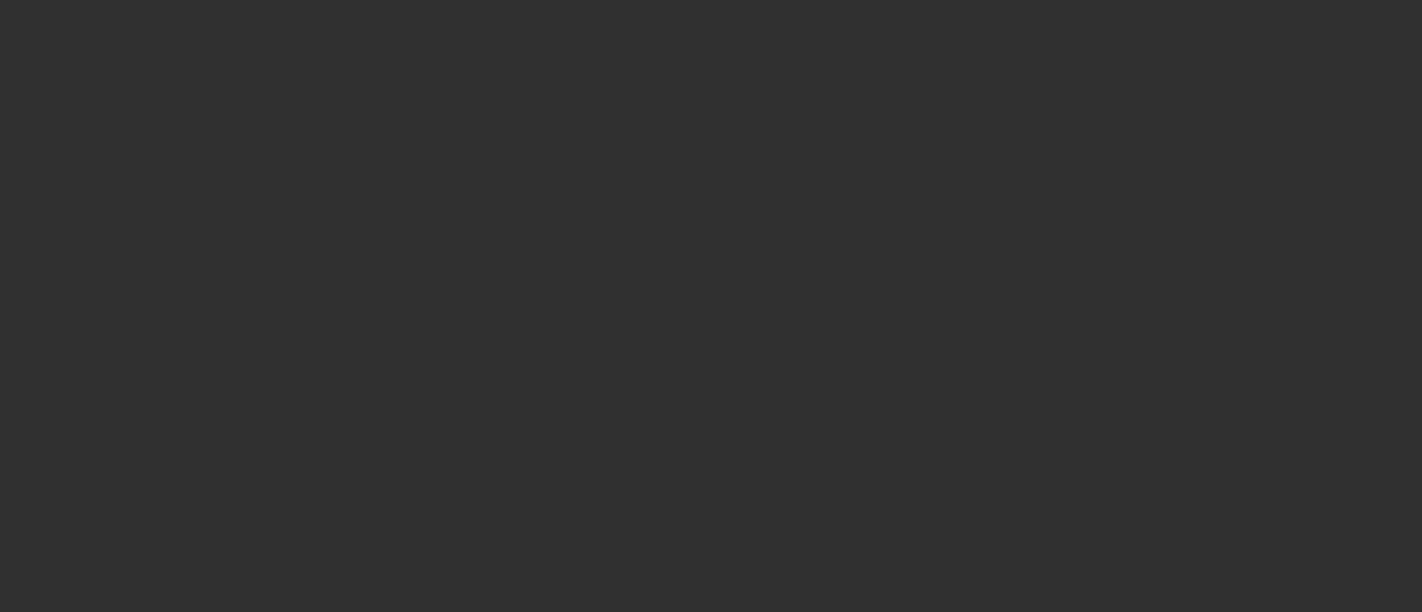 scroll, scrollTop: 0, scrollLeft: 0, axis: both 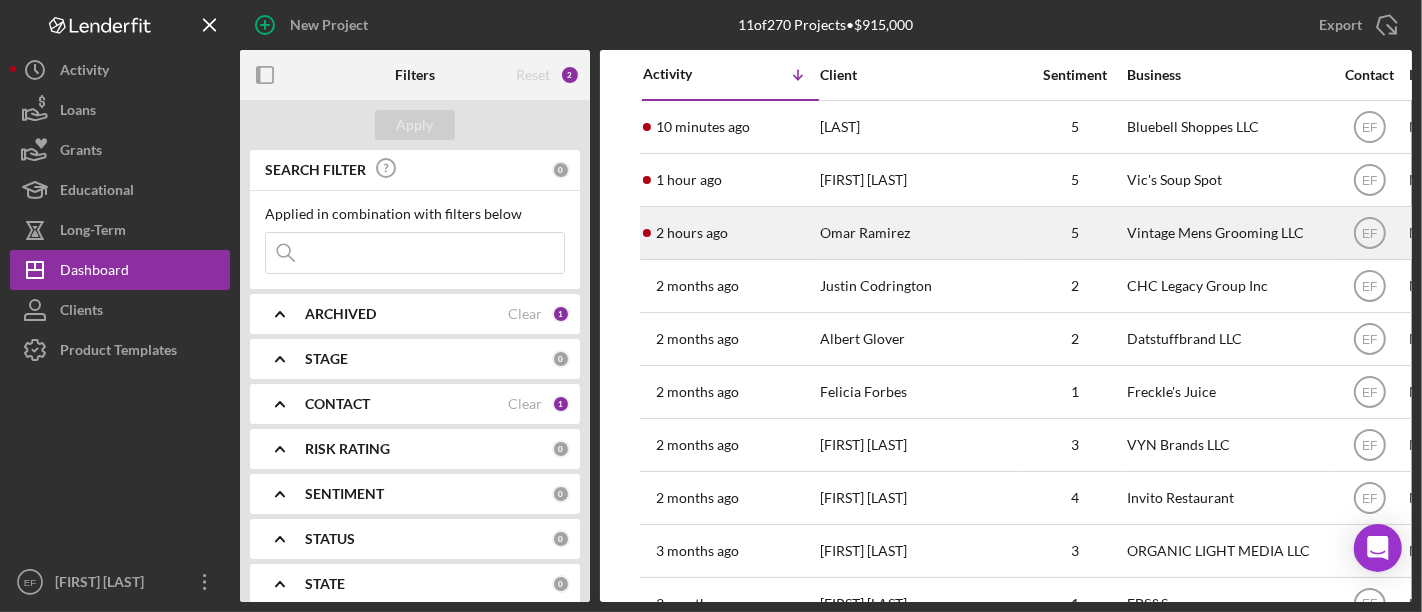 click on "Omar  Ramirez" at bounding box center (920, 233) 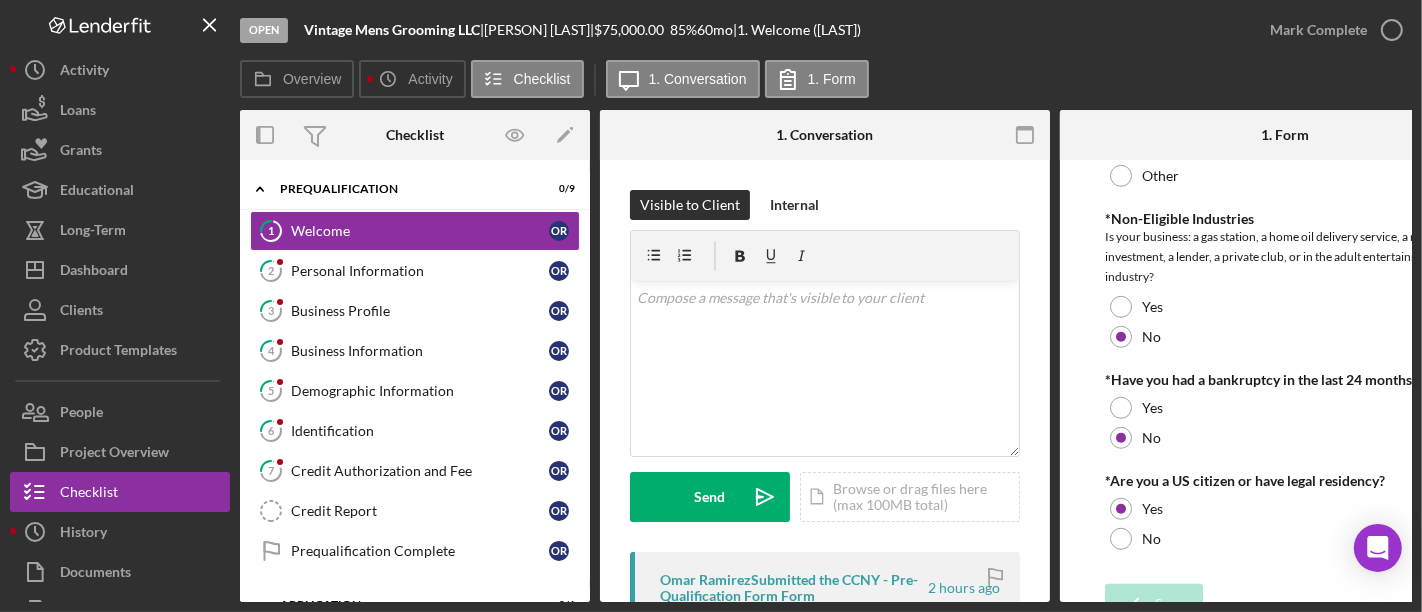 scroll, scrollTop: 1174, scrollLeft: 0, axis: vertical 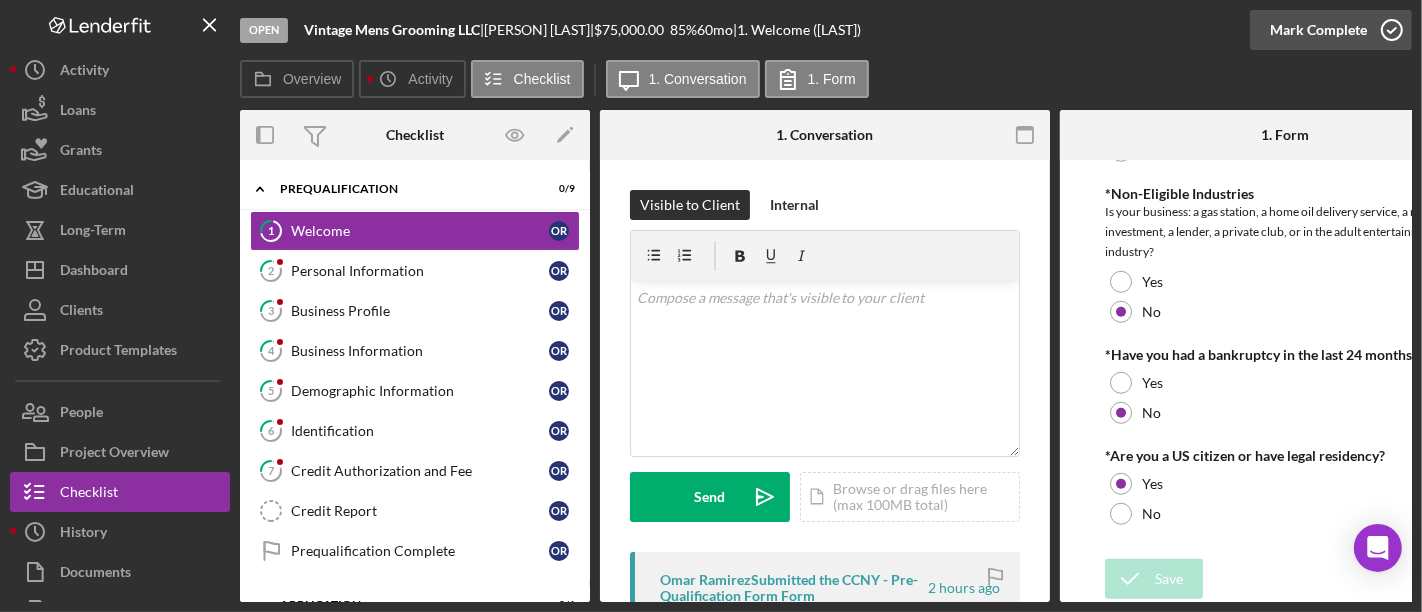 click on "Mark Complete" at bounding box center [1318, 30] 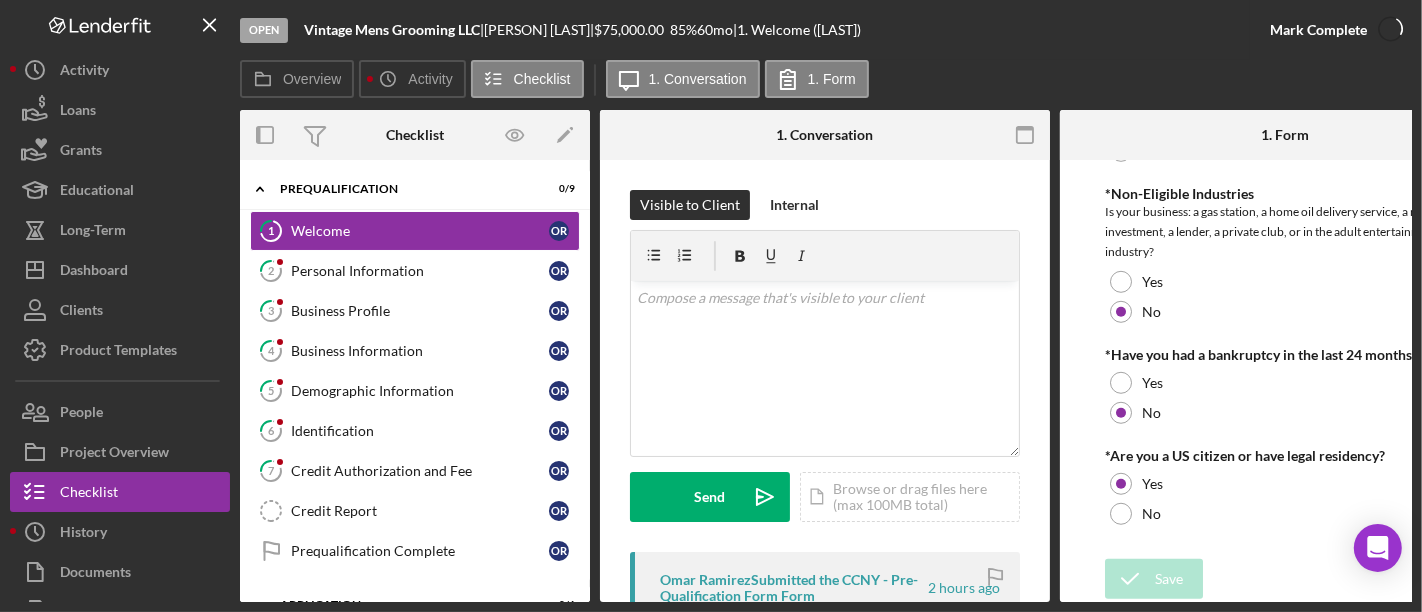 scroll, scrollTop: 1254, scrollLeft: 0, axis: vertical 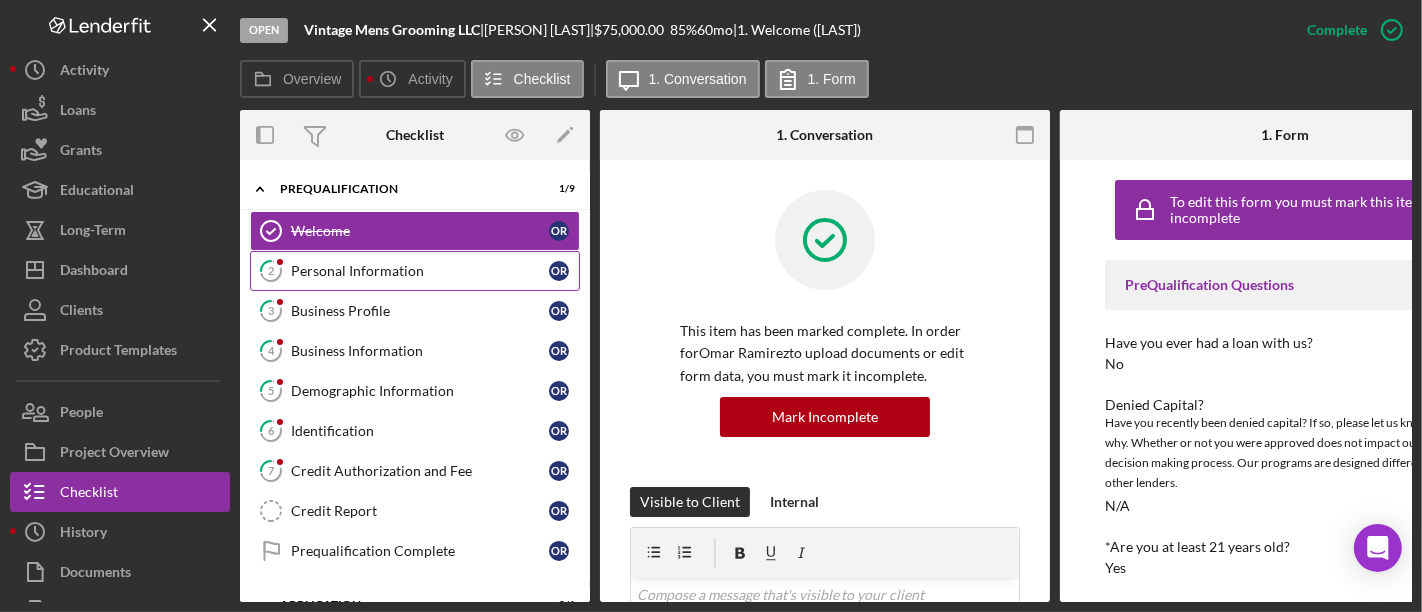 click on "Personal Information" at bounding box center [420, 271] 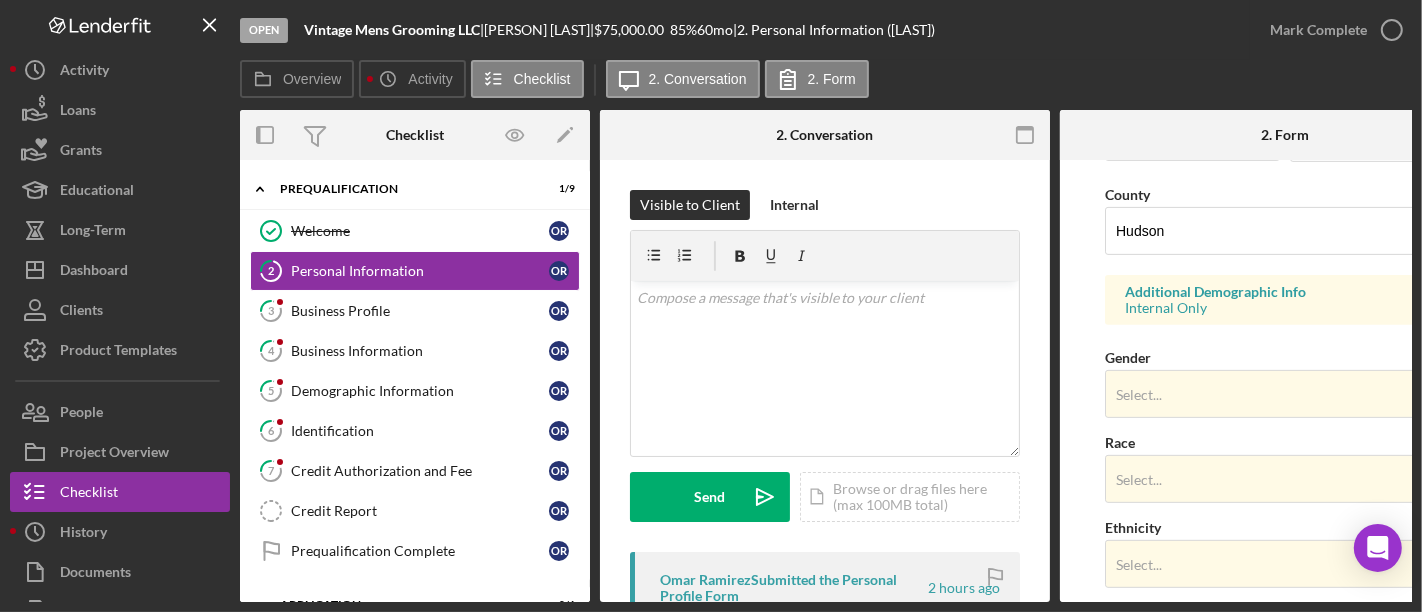 scroll, scrollTop: 652, scrollLeft: 0, axis: vertical 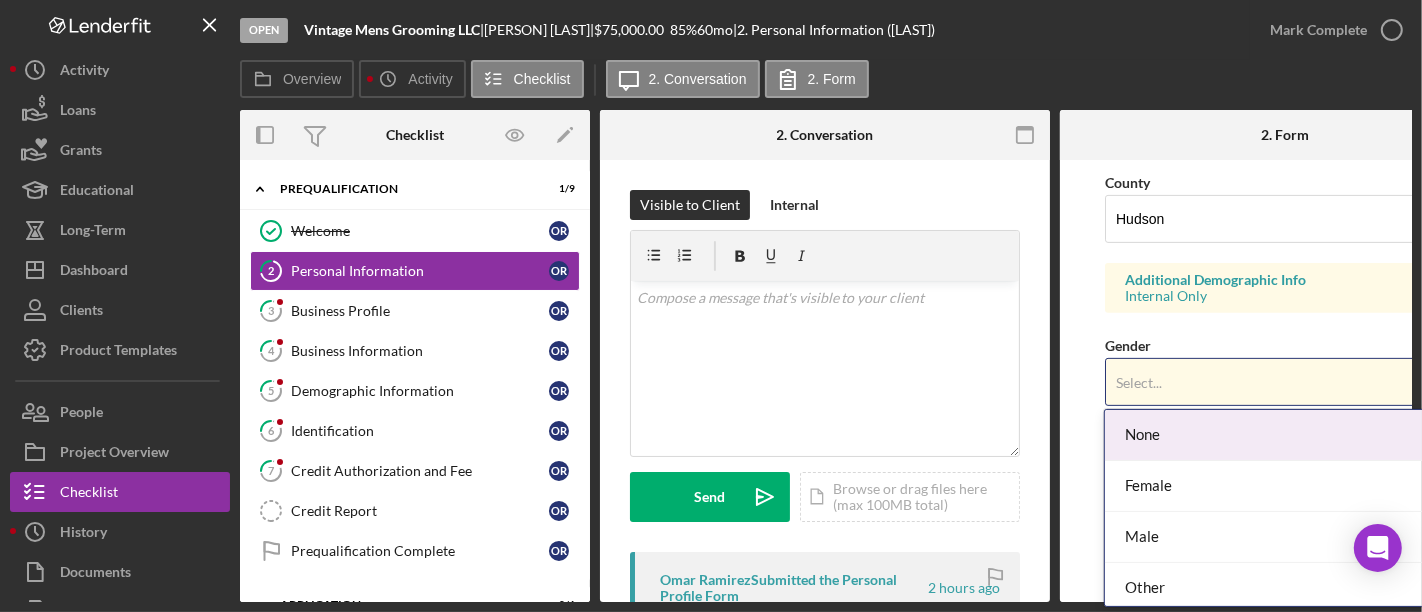 click on "Select..." at bounding box center (1139, 383) 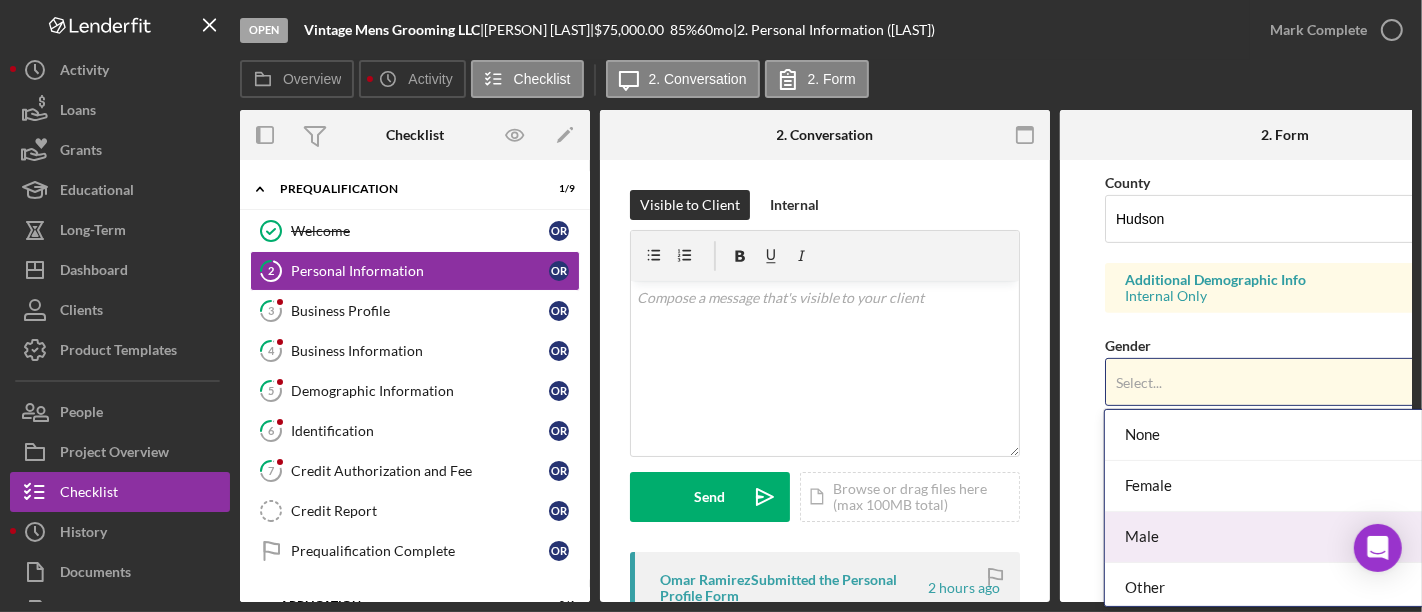 click on "Male" at bounding box center [1281, 537] 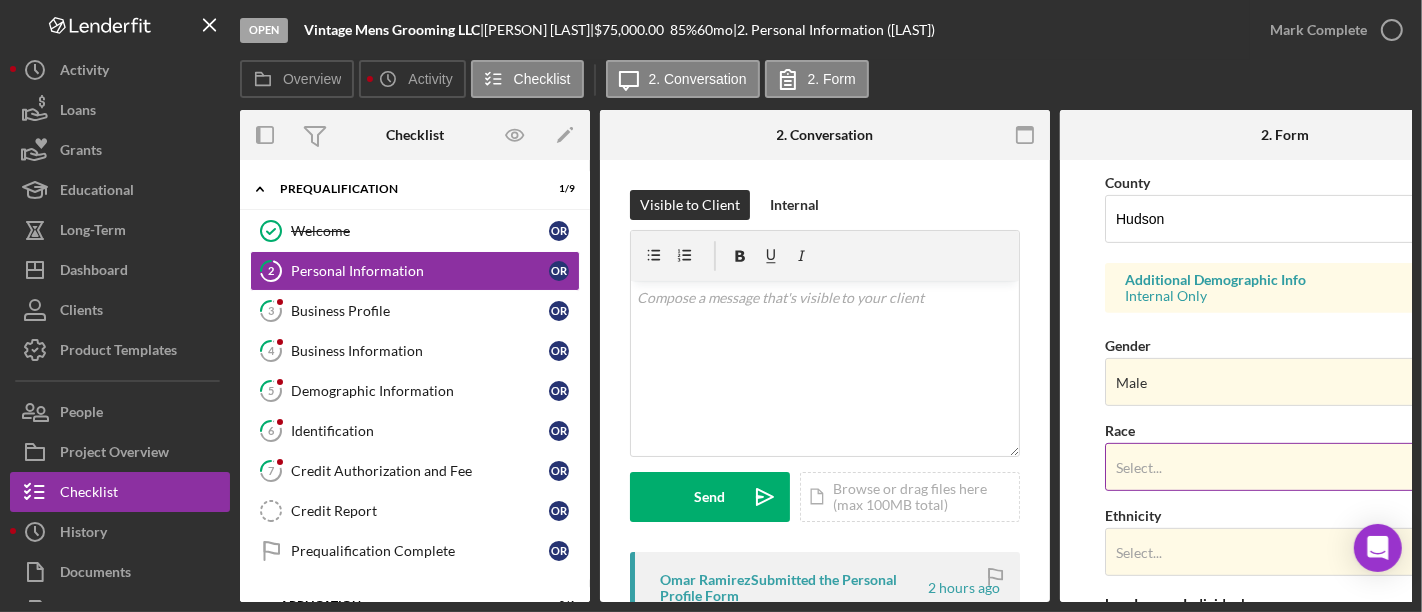 click on "Select..." at bounding box center (1261, 468) 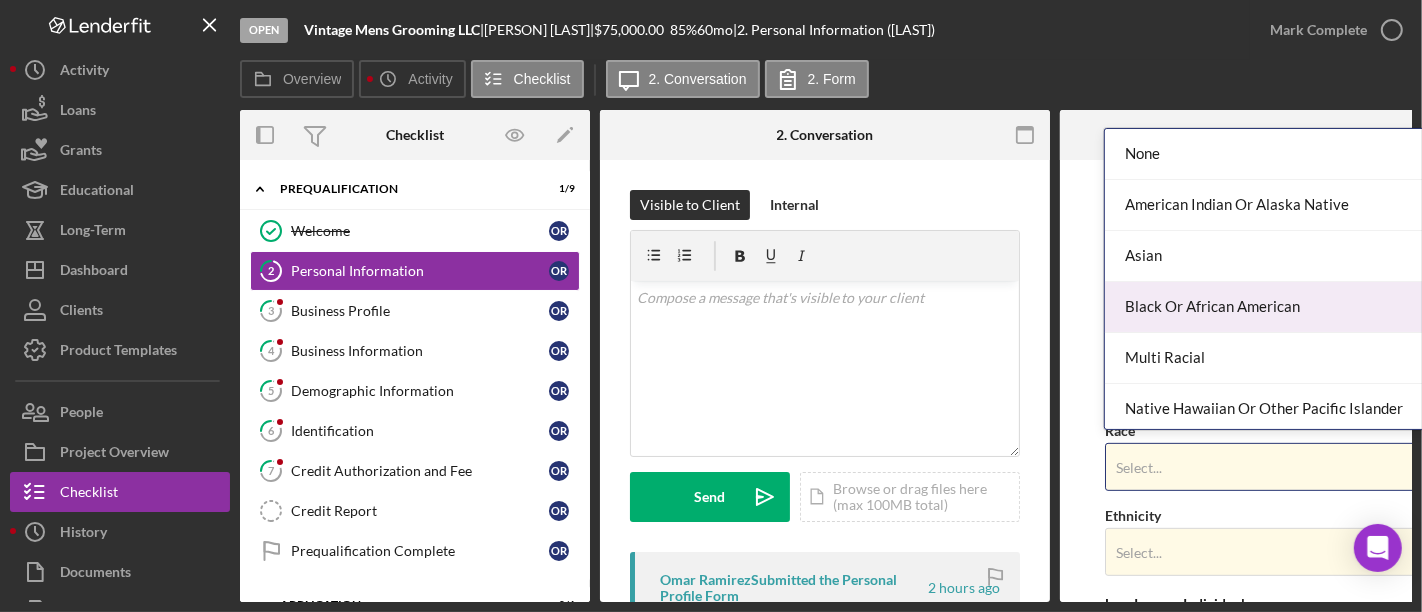 scroll, scrollTop: 0, scrollLeft: 0, axis: both 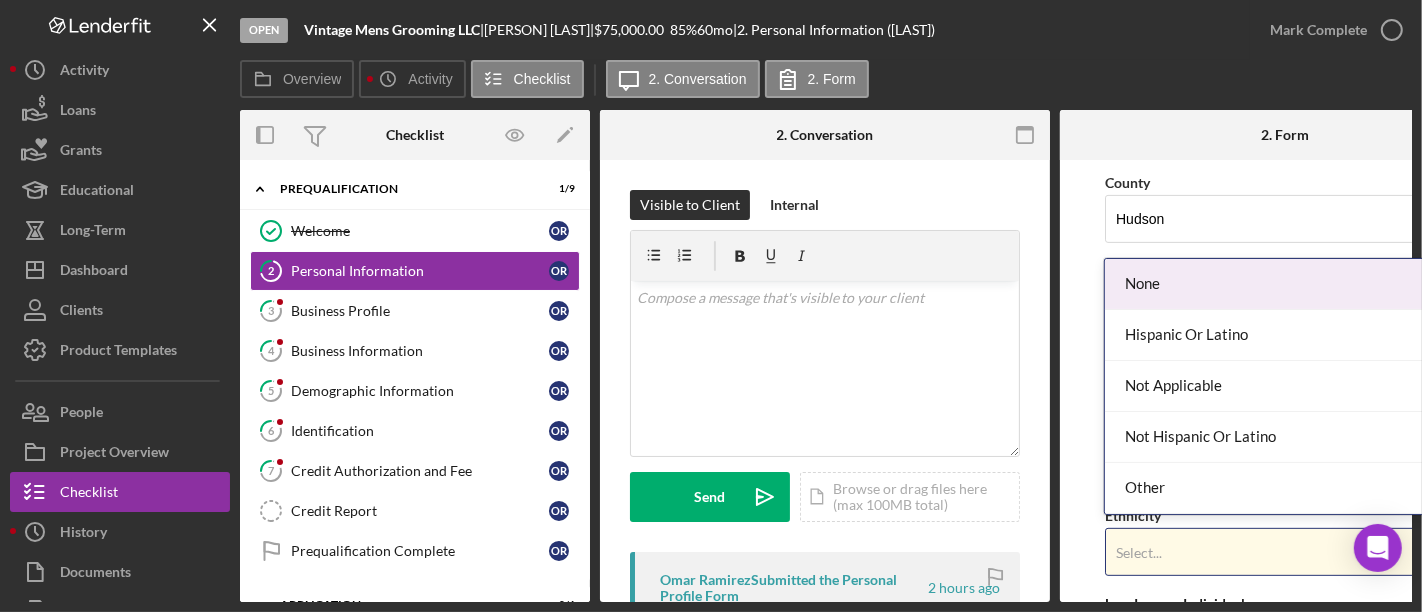 click on "Select..." at bounding box center (1139, 553) 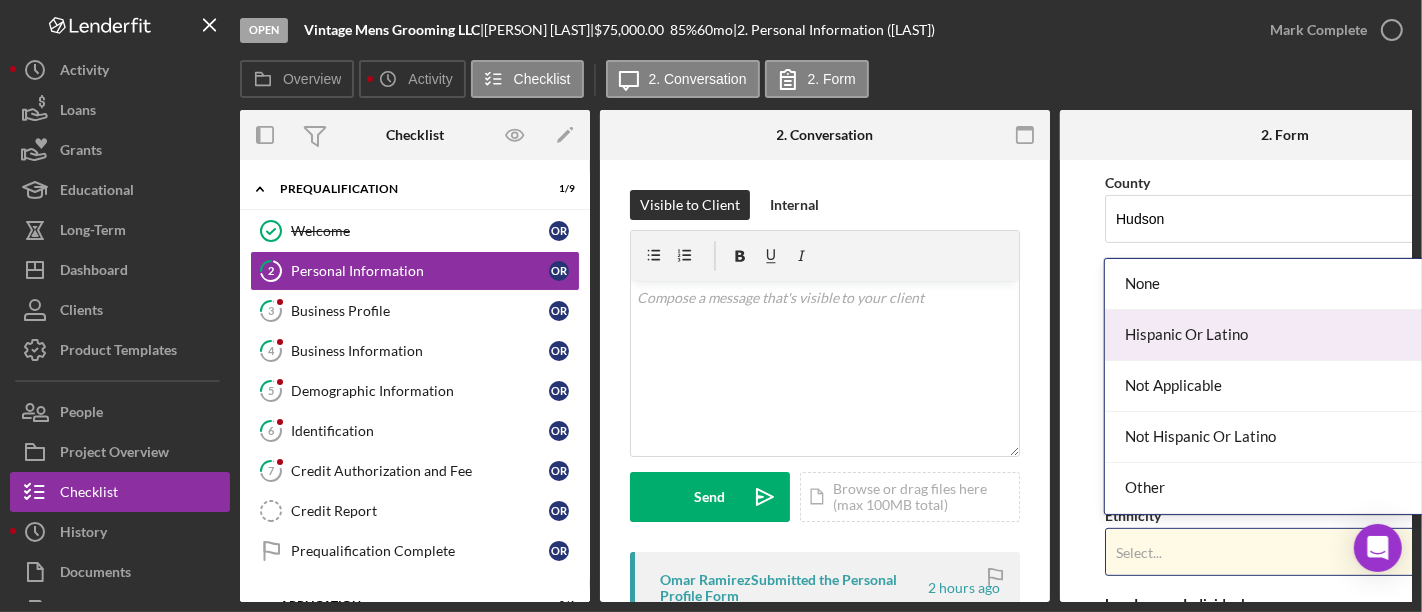 click on "Hispanic Or Latino" at bounding box center [1281, 335] 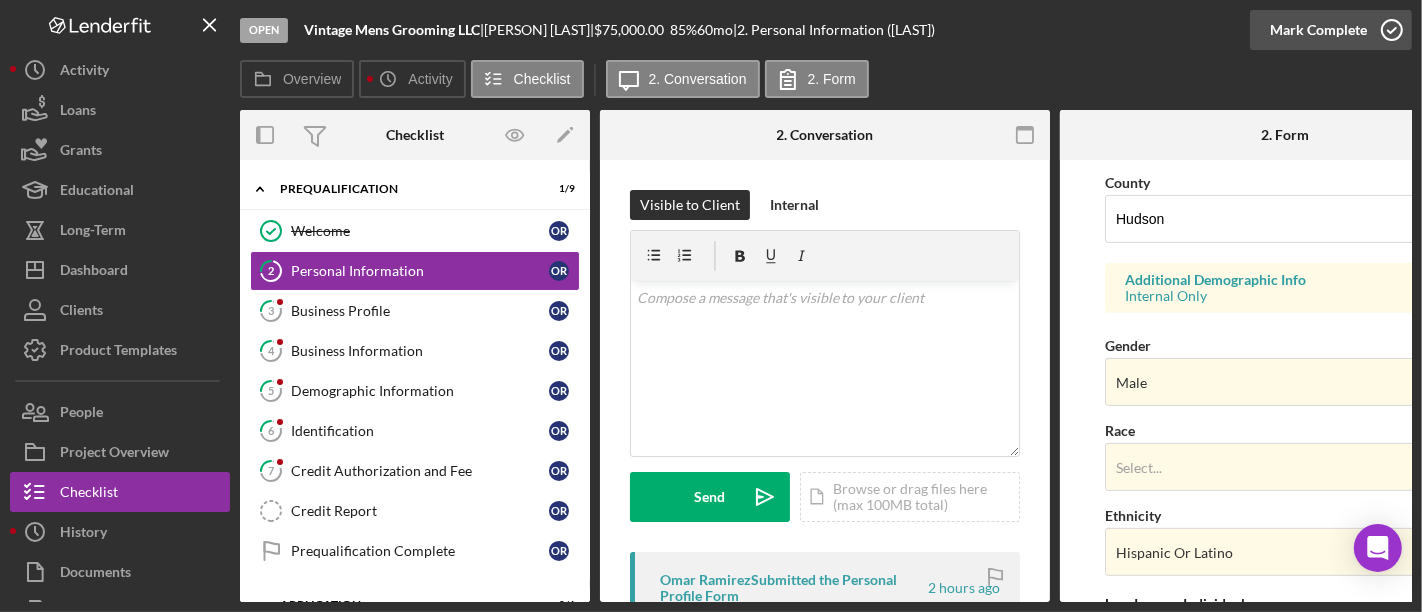 click on "Mark Complete" at bounding box center [1318, 30] 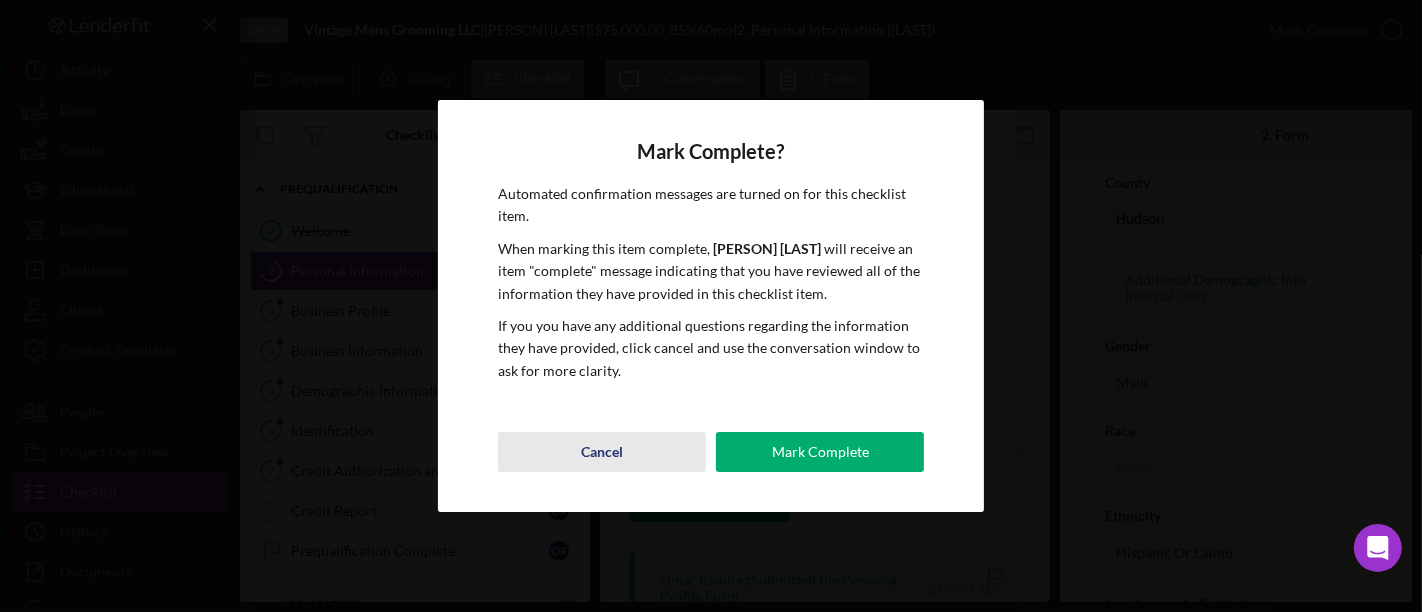click on "Cancel" at bounding box center [602, 452] 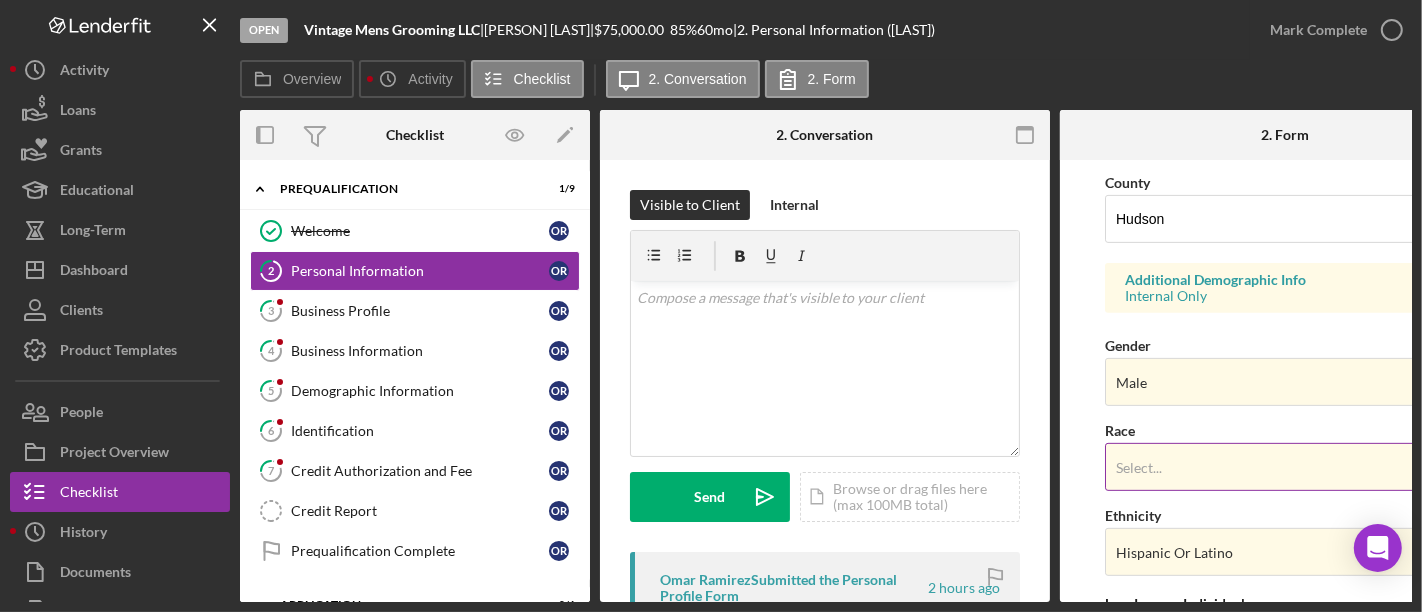 scroll, scrollTop: 892, scrollLeft: 0, axis: vertical 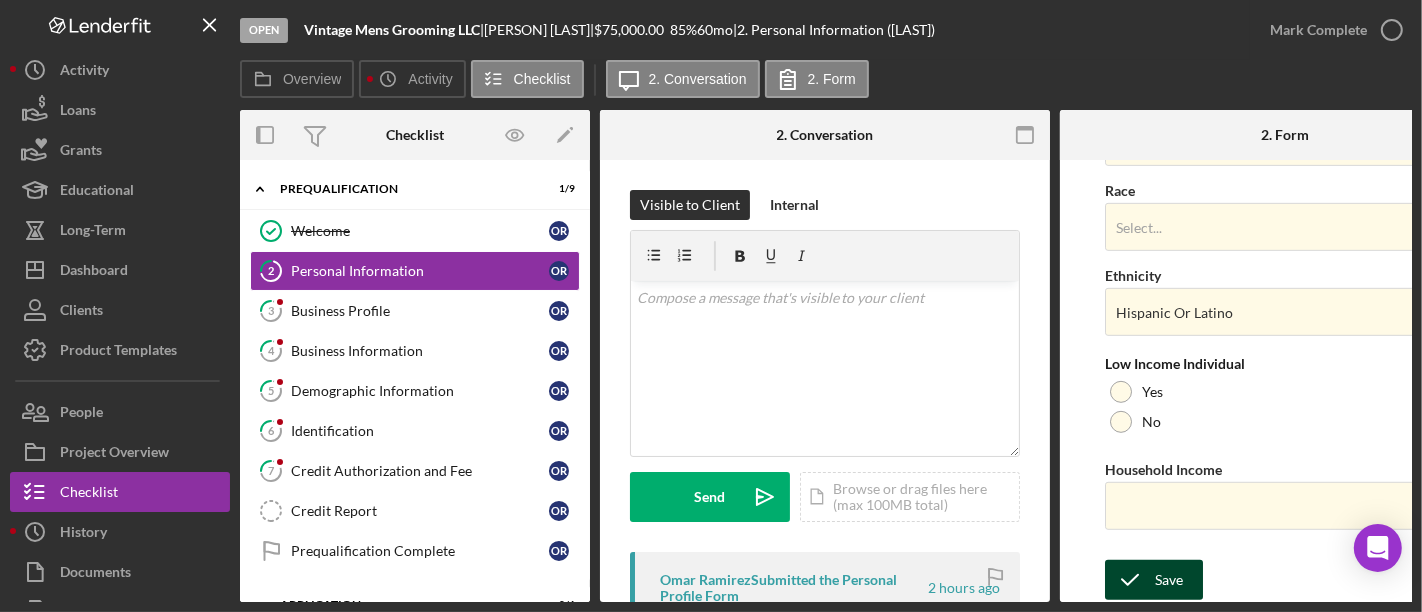 click 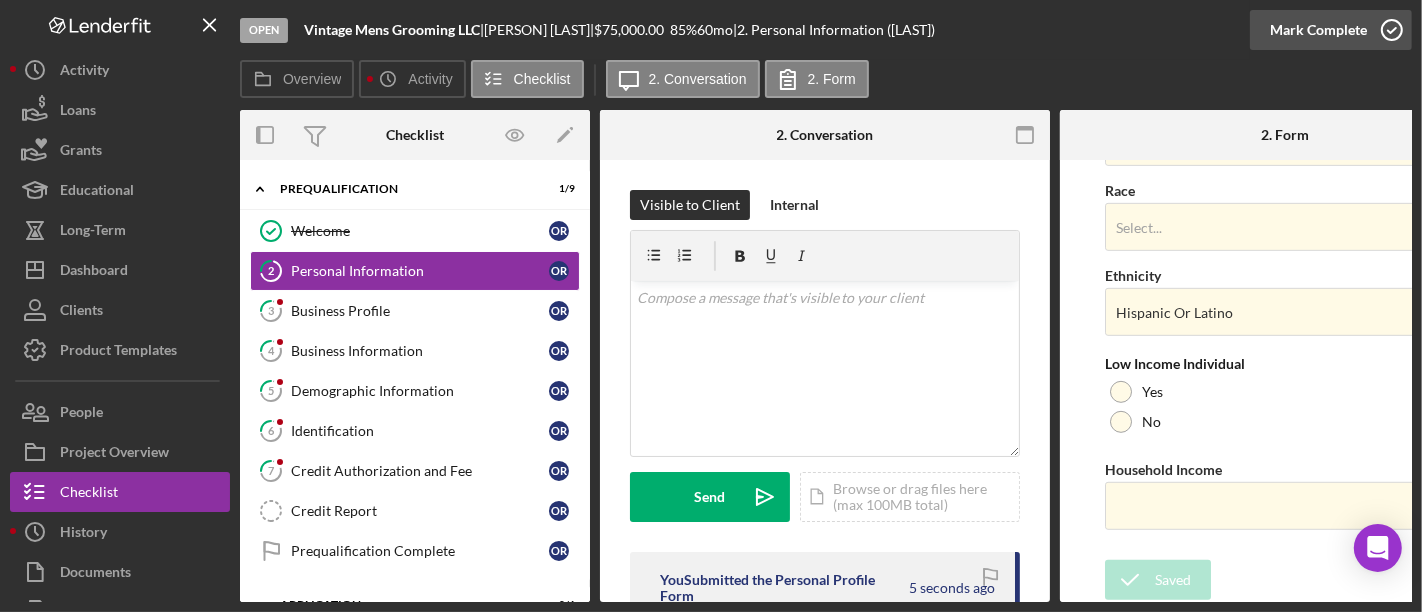 click on "Mark Complete" at bounding box center [1318, 30] 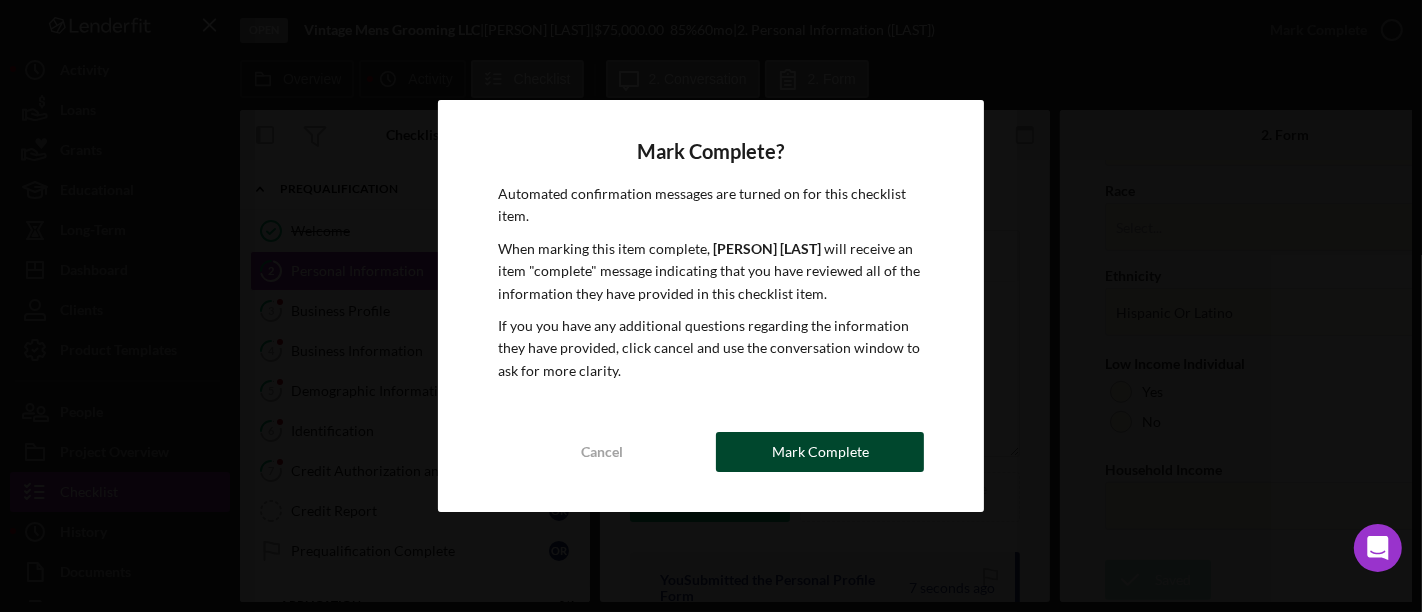click on "Mark Complete" at bounding box center [820, 452] 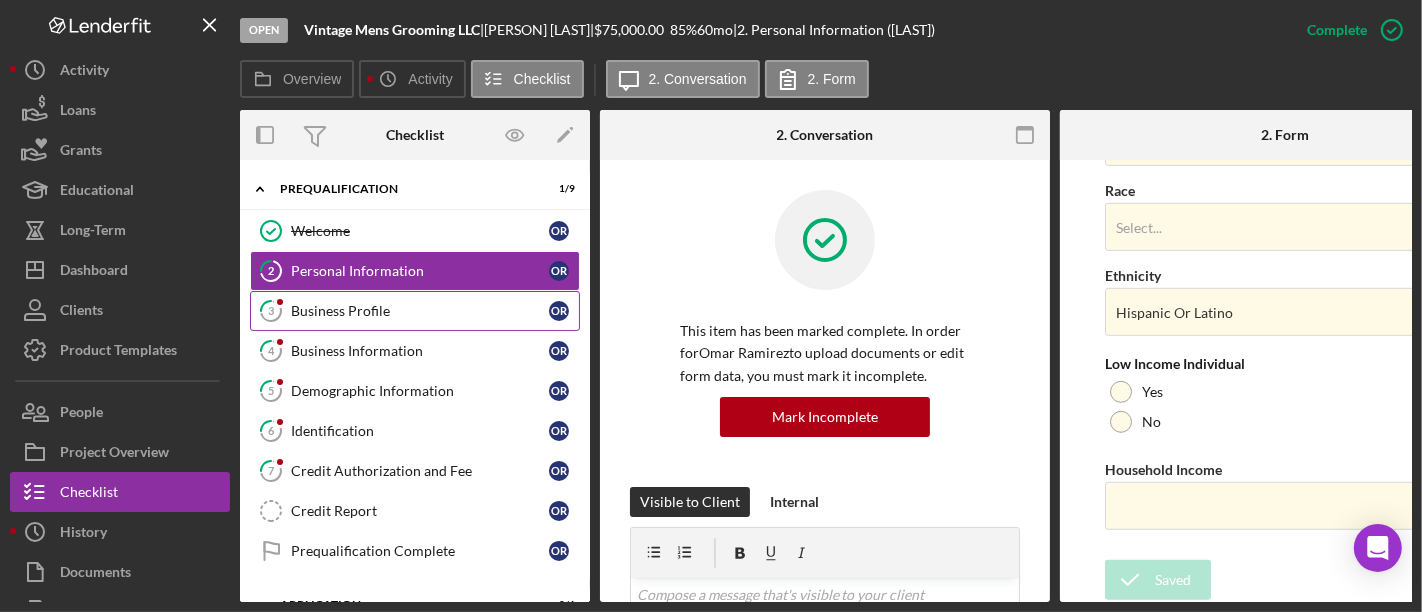 scroll, scrollTop: 512, scrollLeft: 0, axis: vertical 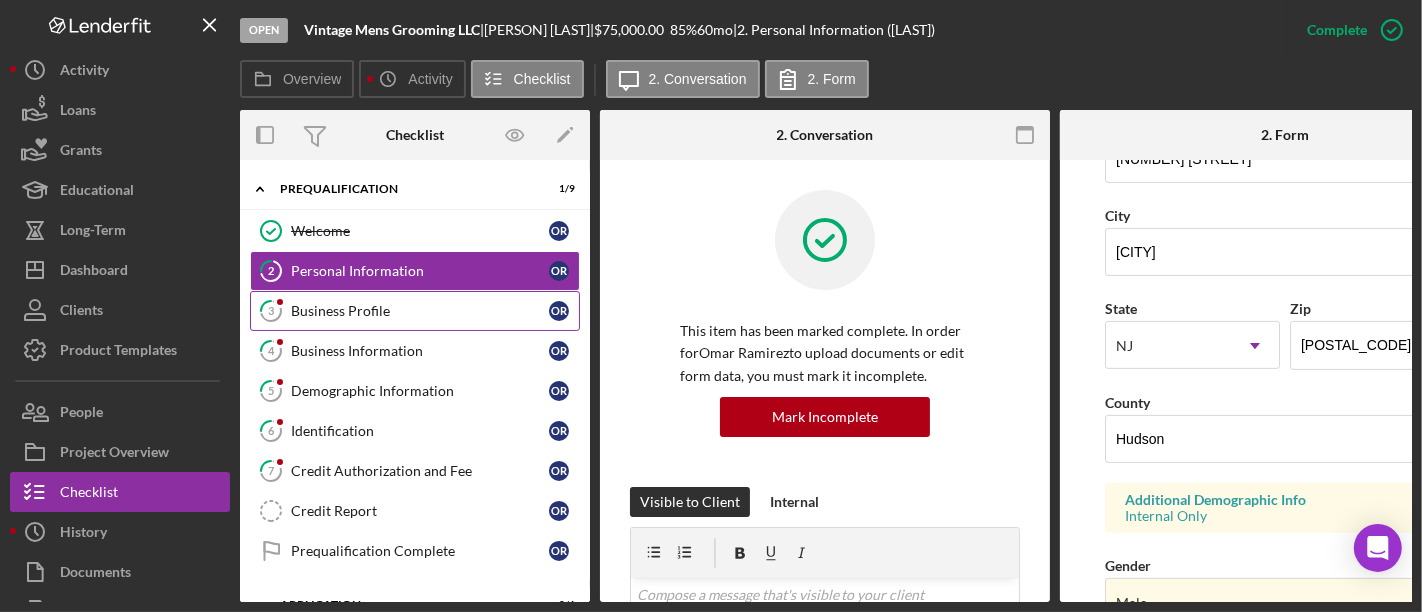 click on "Business Profile" at bounding box center [420, 311] 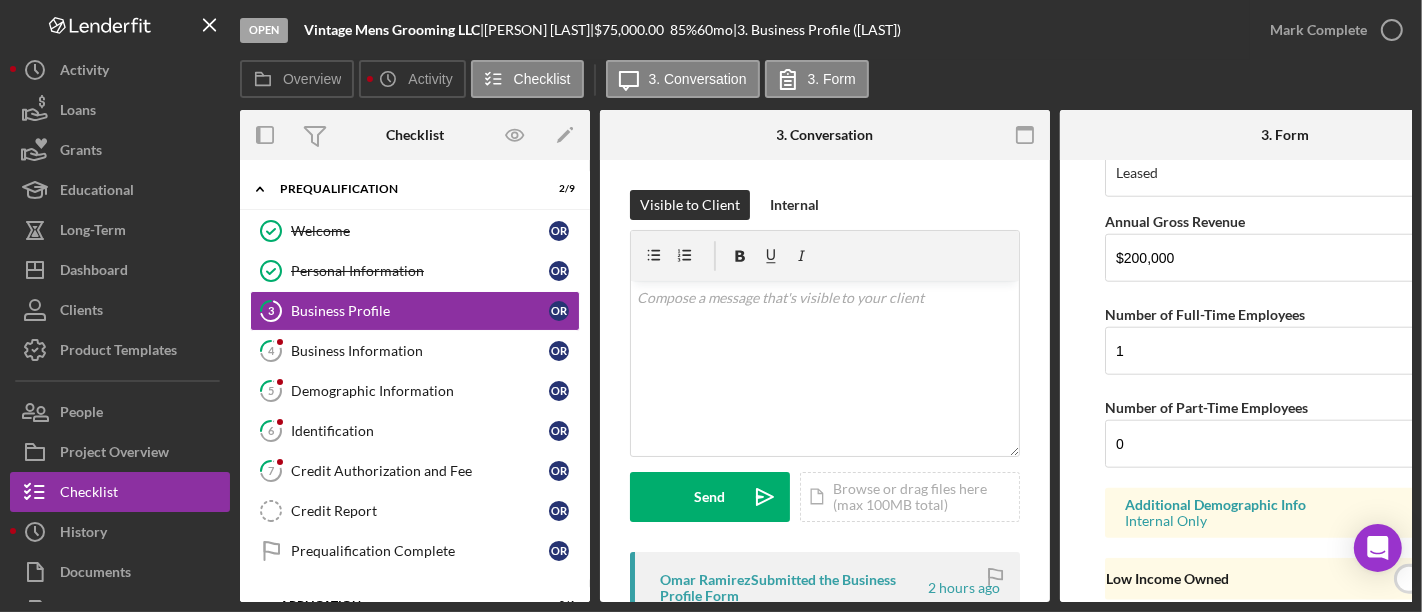 scroll, scrollTop: 1788, scrollLeft: 0, axis: vertical 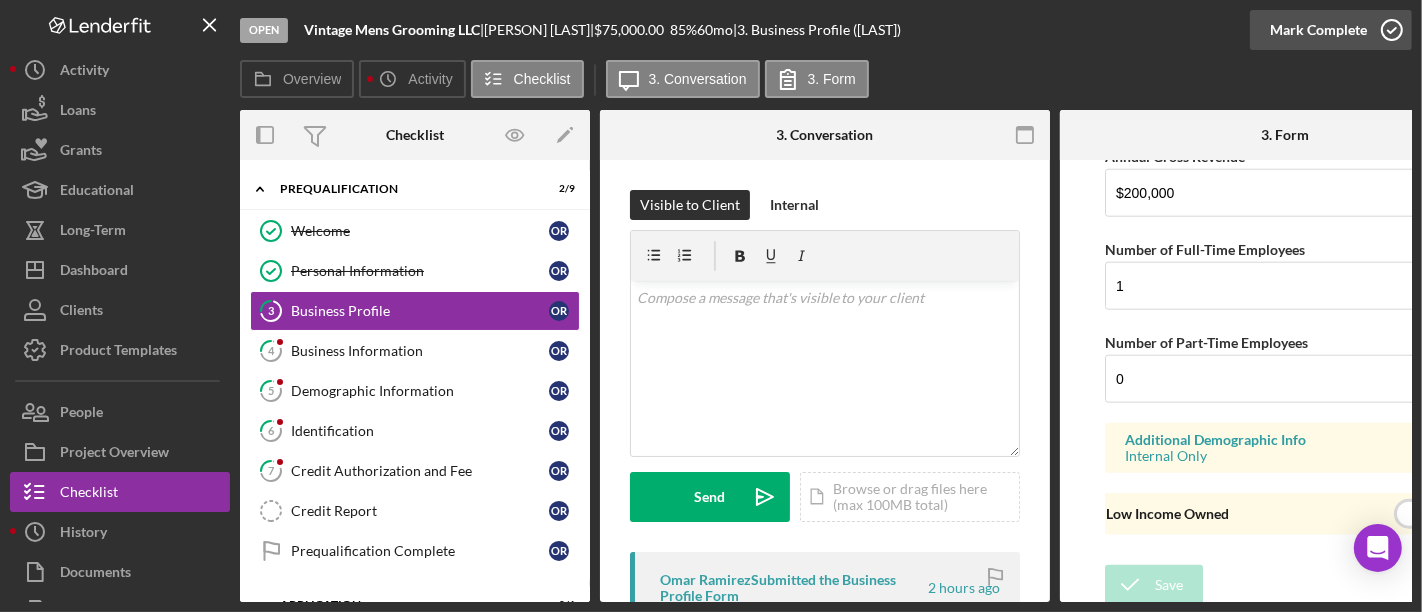 click on "Mark Complete" at bounding box center (1318, 30) 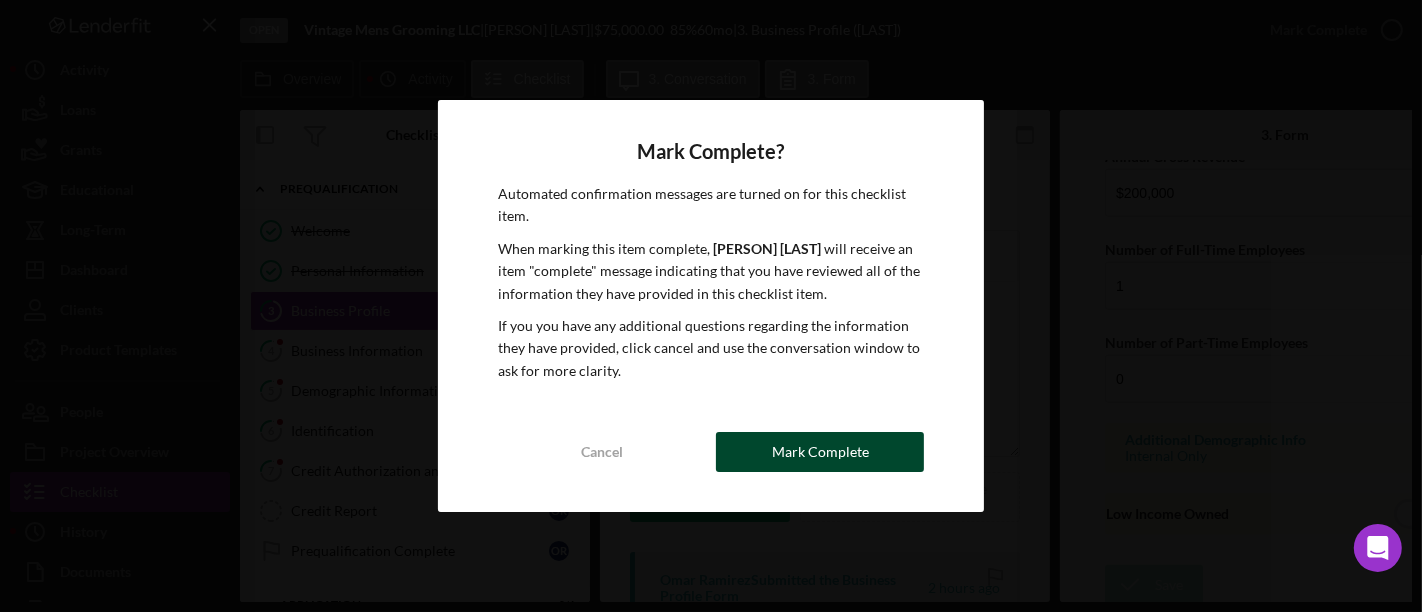 click on "Mark Complete" at bounding box center [820, 452] 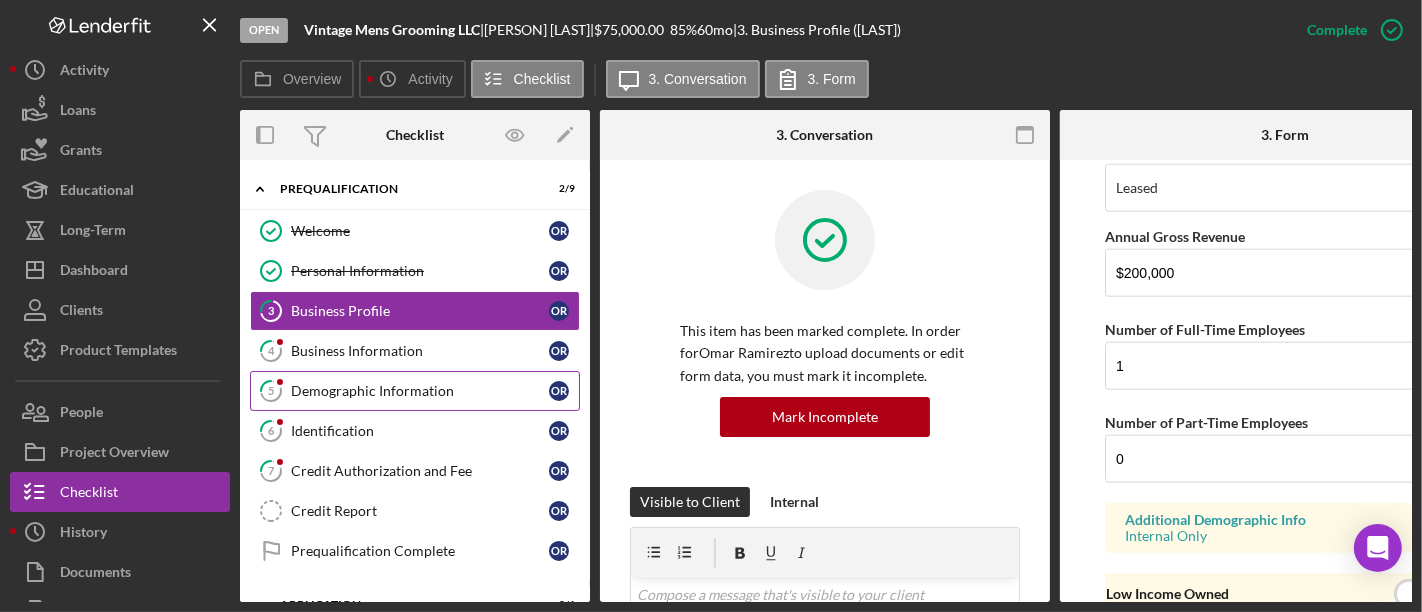 scroll, scrollTop: 1868, scrollLeft: 0, axis: vertical 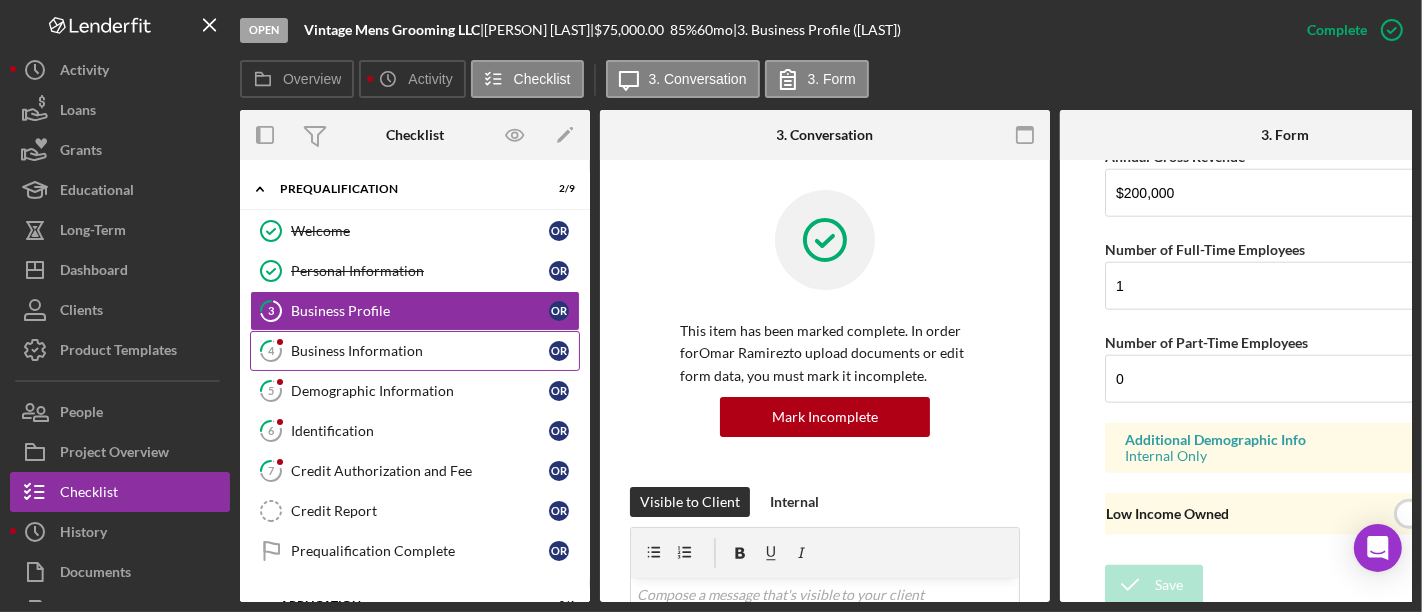 click on "4 Business Information [INITIALS]" at bounding box center (415, 351) 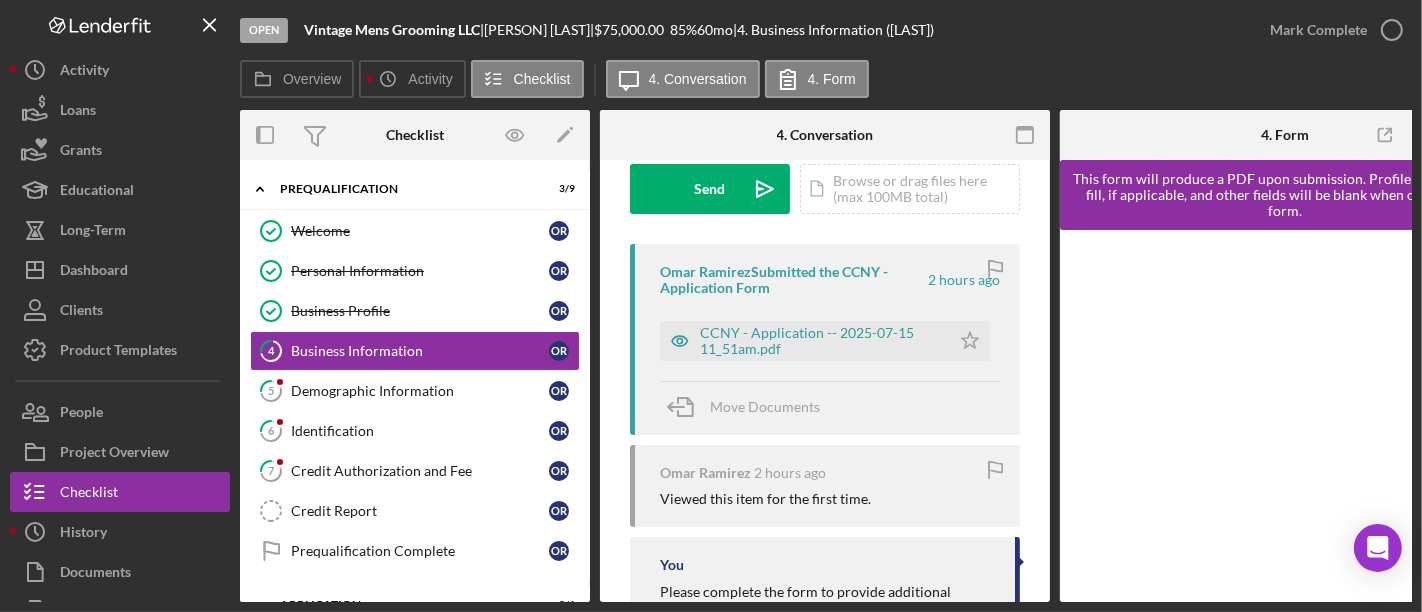 scroll, scrollTop: 333, scrollLeft: 0, axis: vertical 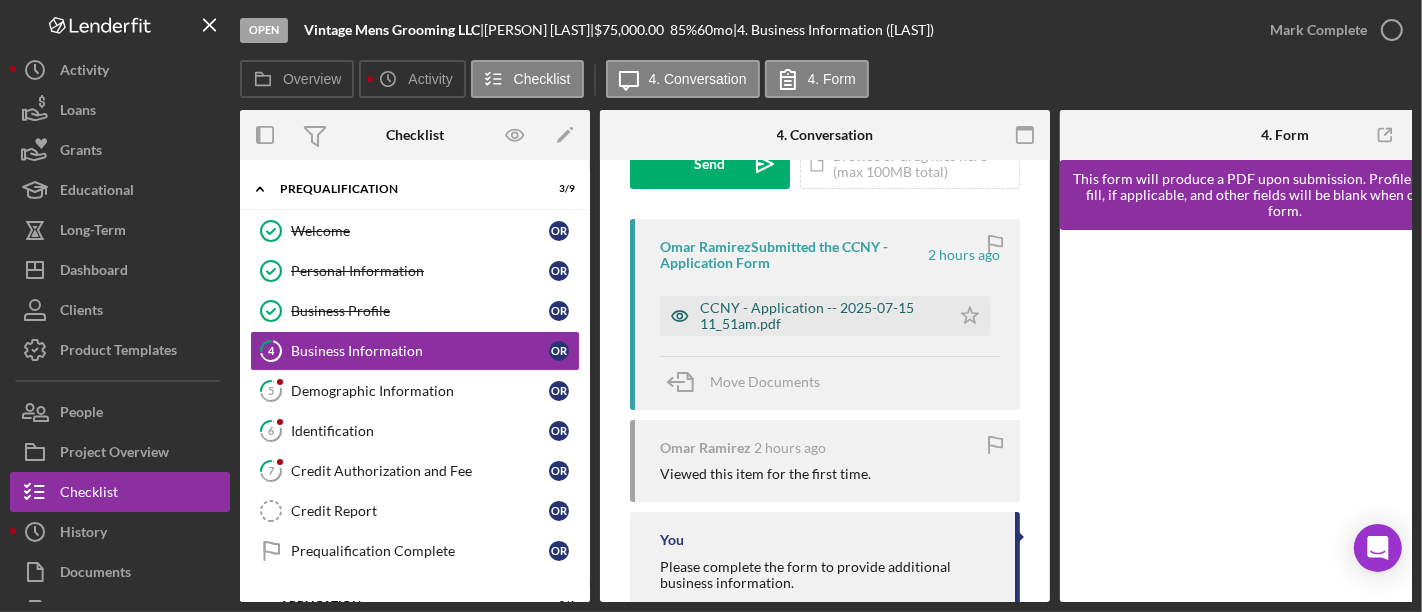 click on "CCNY - Application -- 2025-07-15 11_51am.pdf" at bounding box center (820, 316) 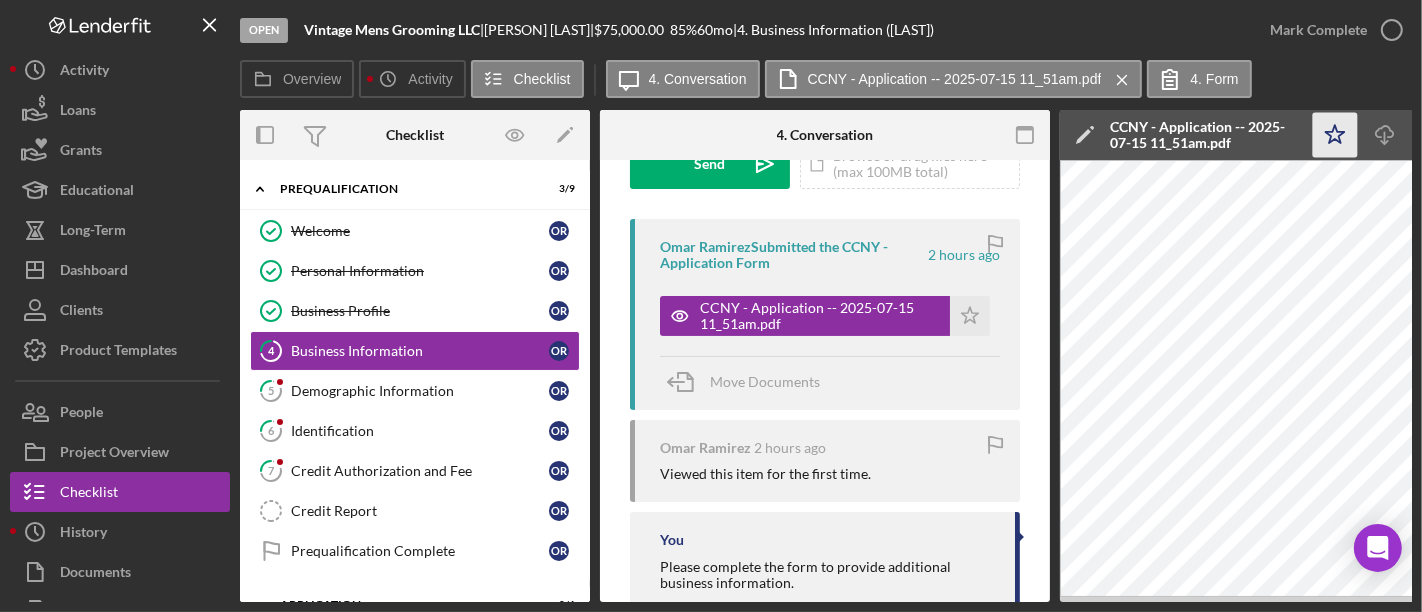 click on "Icon/Star" 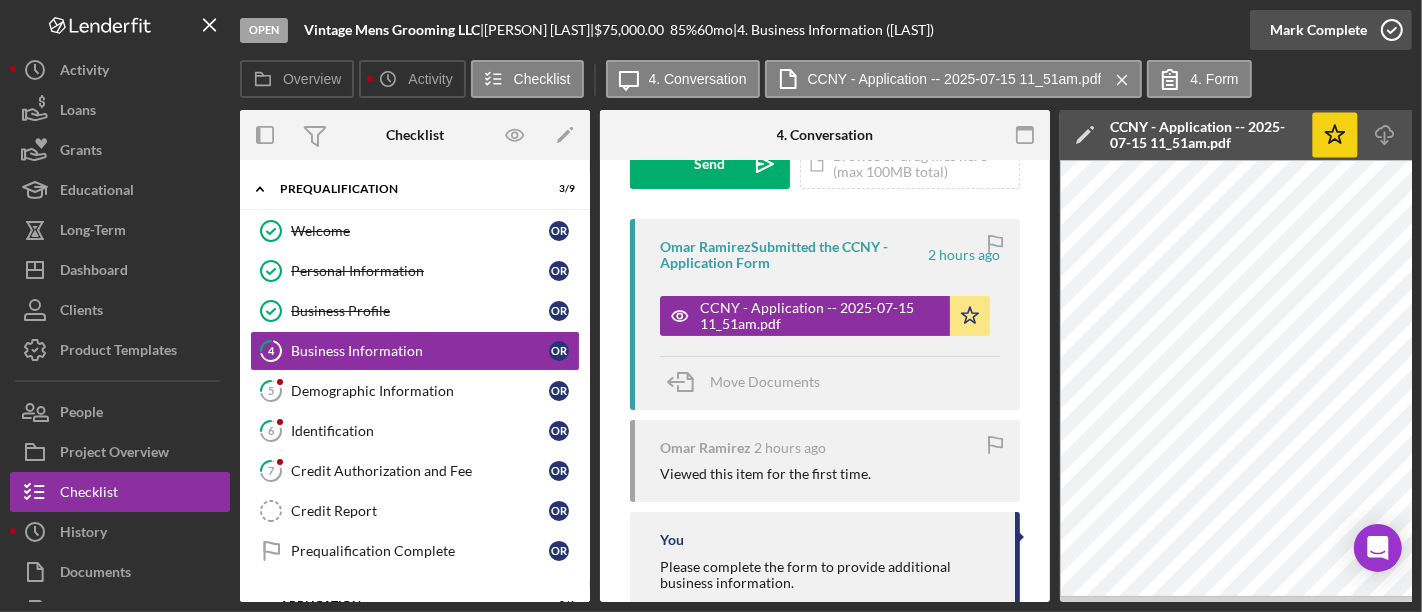 click on "Mark Complete" at bounding box center (1318, 30) 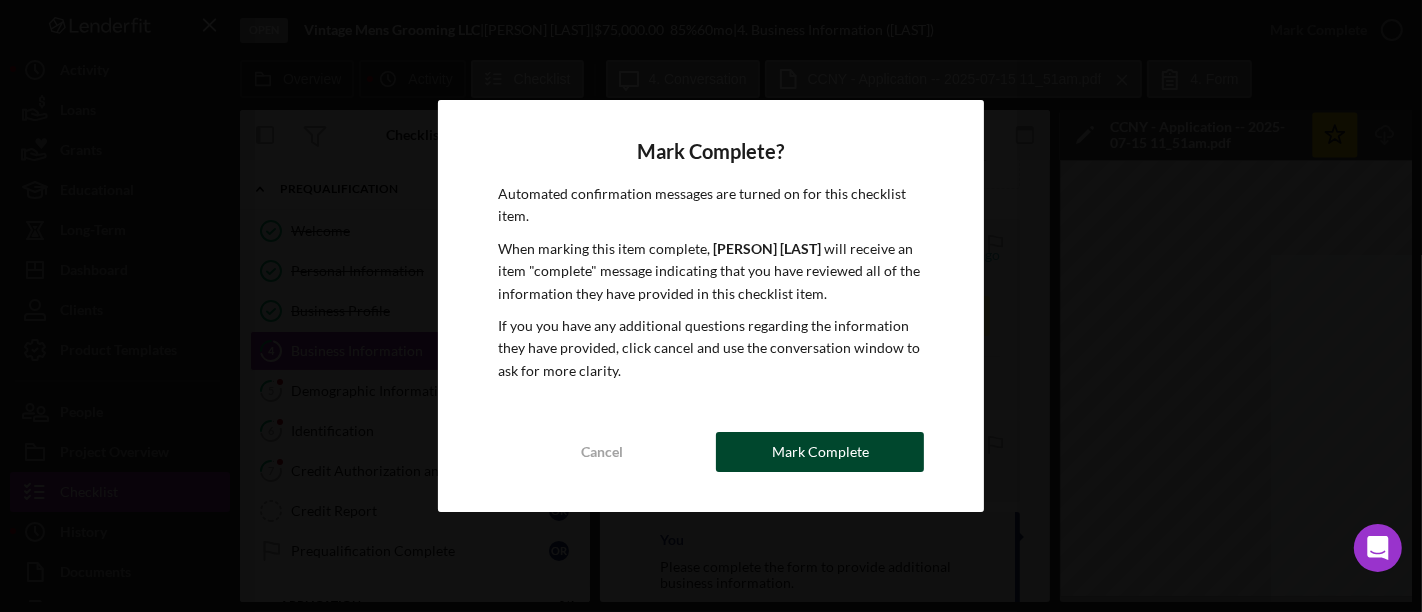 click on "Mark Complete" at bounding box center [820, 452] 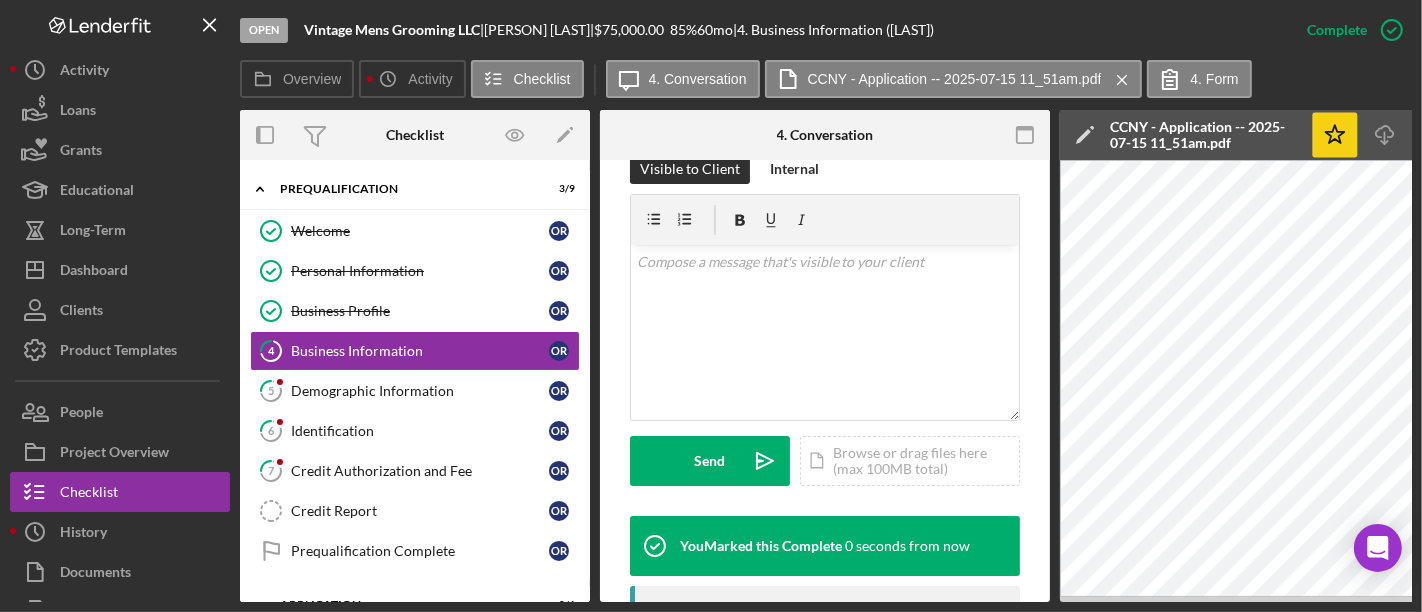 scroll, scrollTop: 631, scrollLeft: 0, axis: vertical 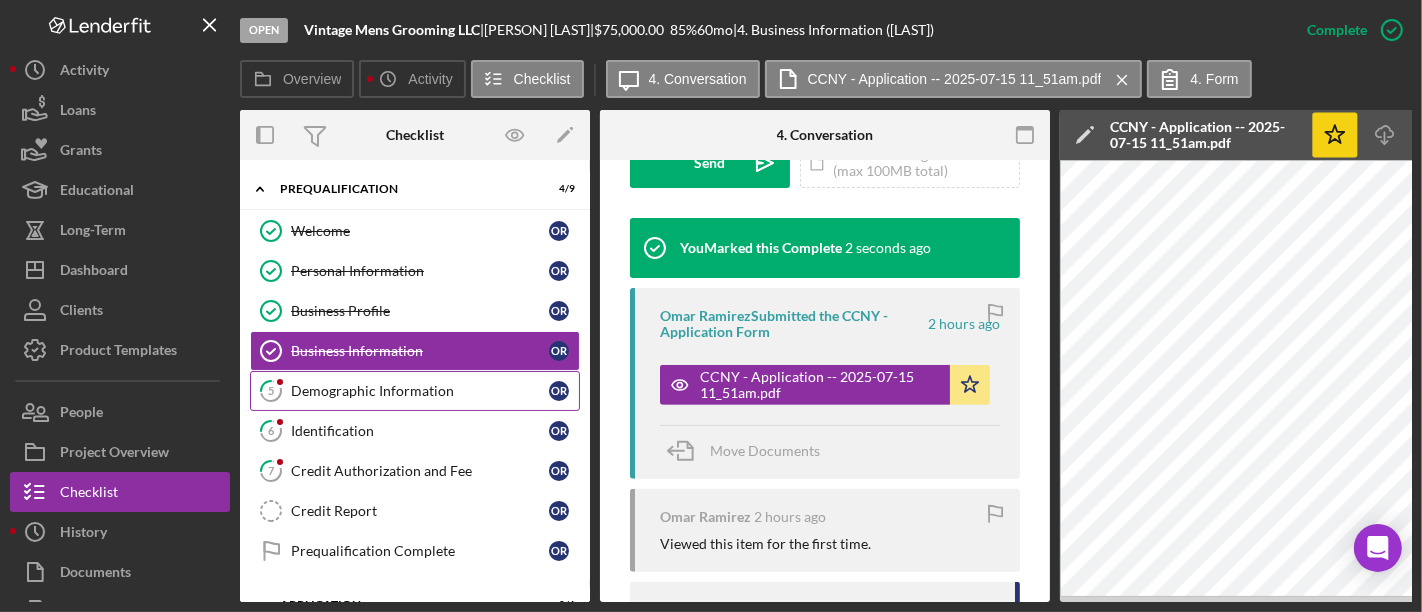 click on "Demographic Information" at bounding box center [420, 391] 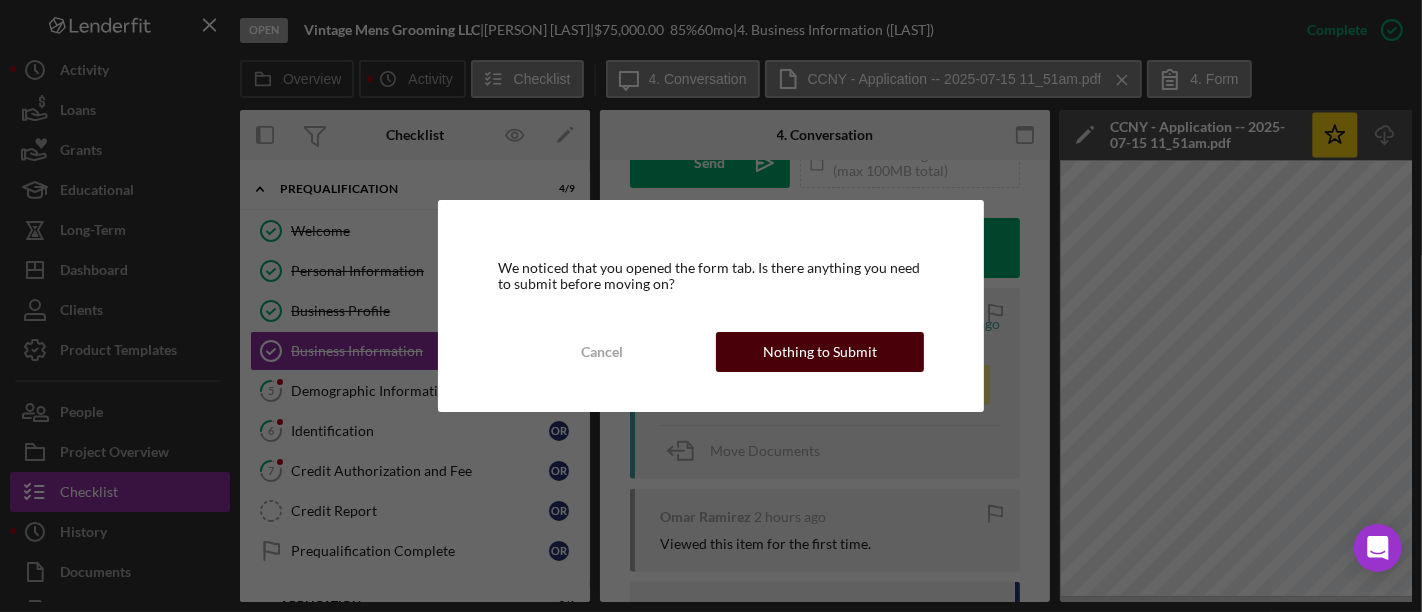 click on "Nothing to Submit" at bounding box center [820, 352] 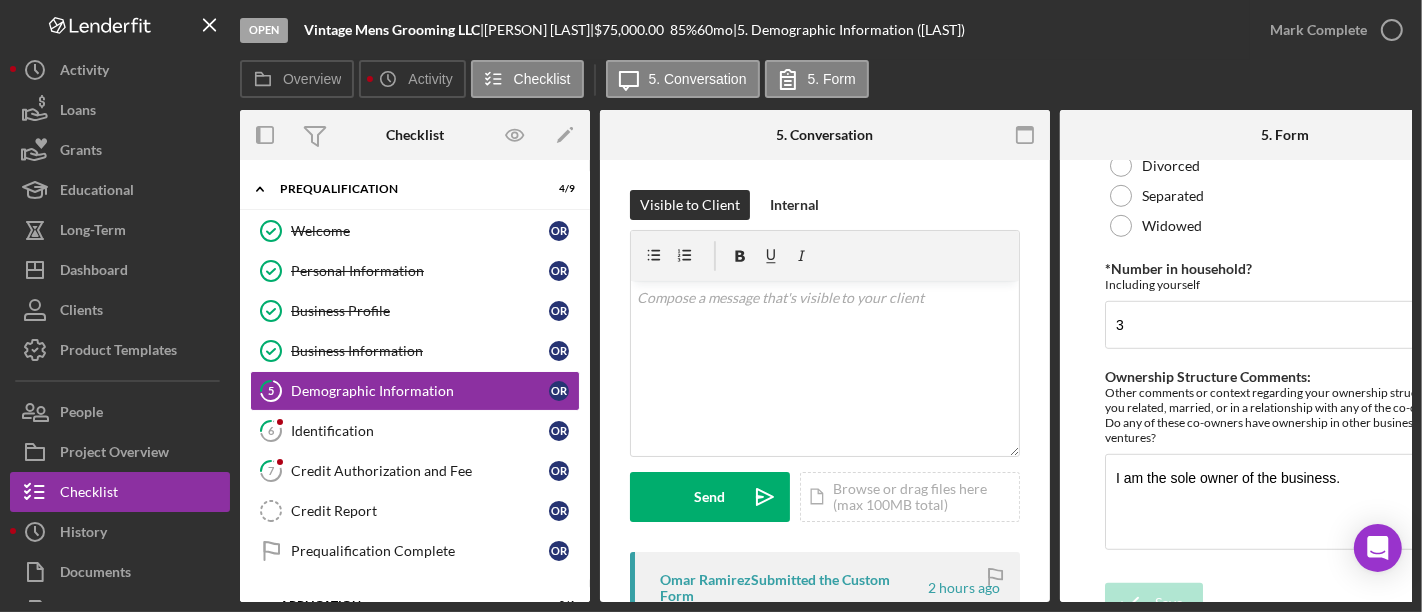 scroll, scrollTop: 1124, scrollLeft: 0, axis: vertical 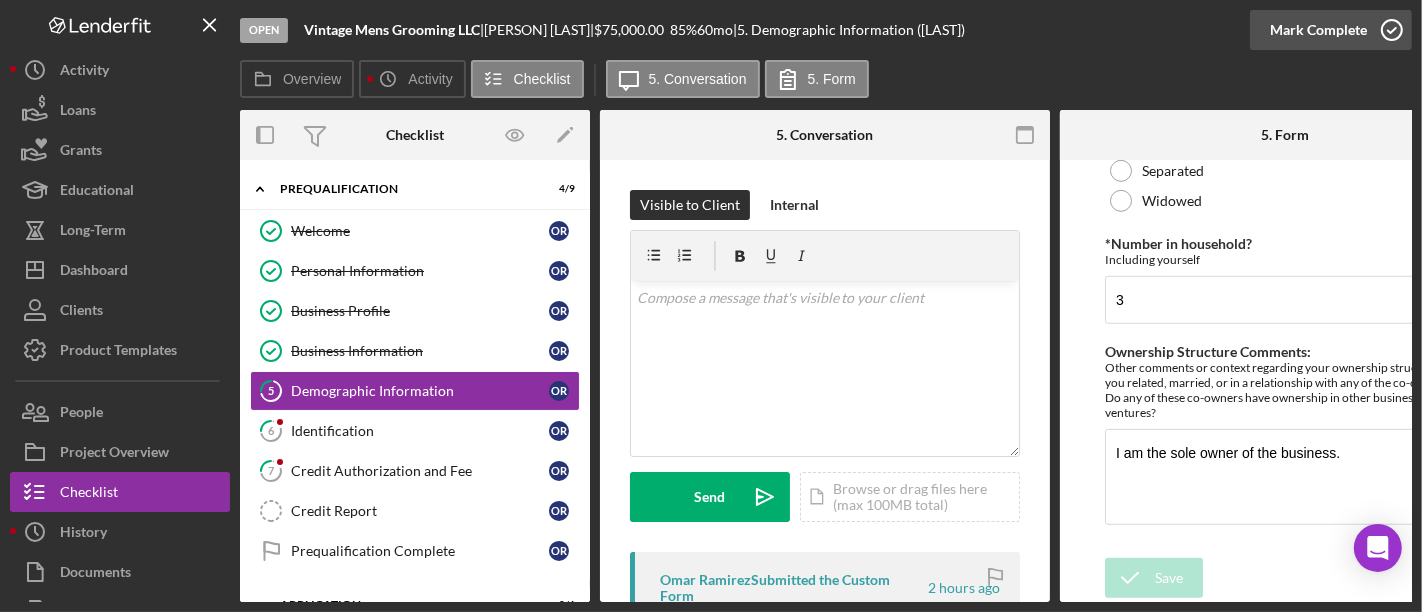 click on "Mark Complete" at bounding box center (1318, 30) 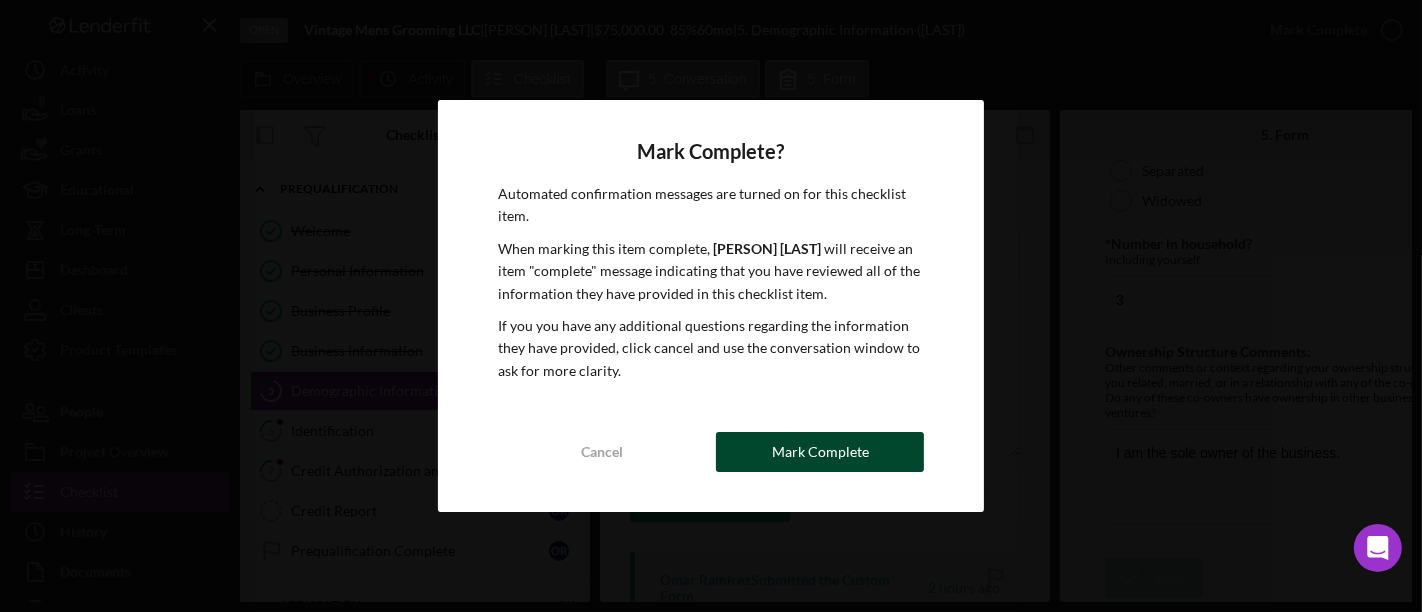 click on "Mark Complete" at bounding box center (820, 452) 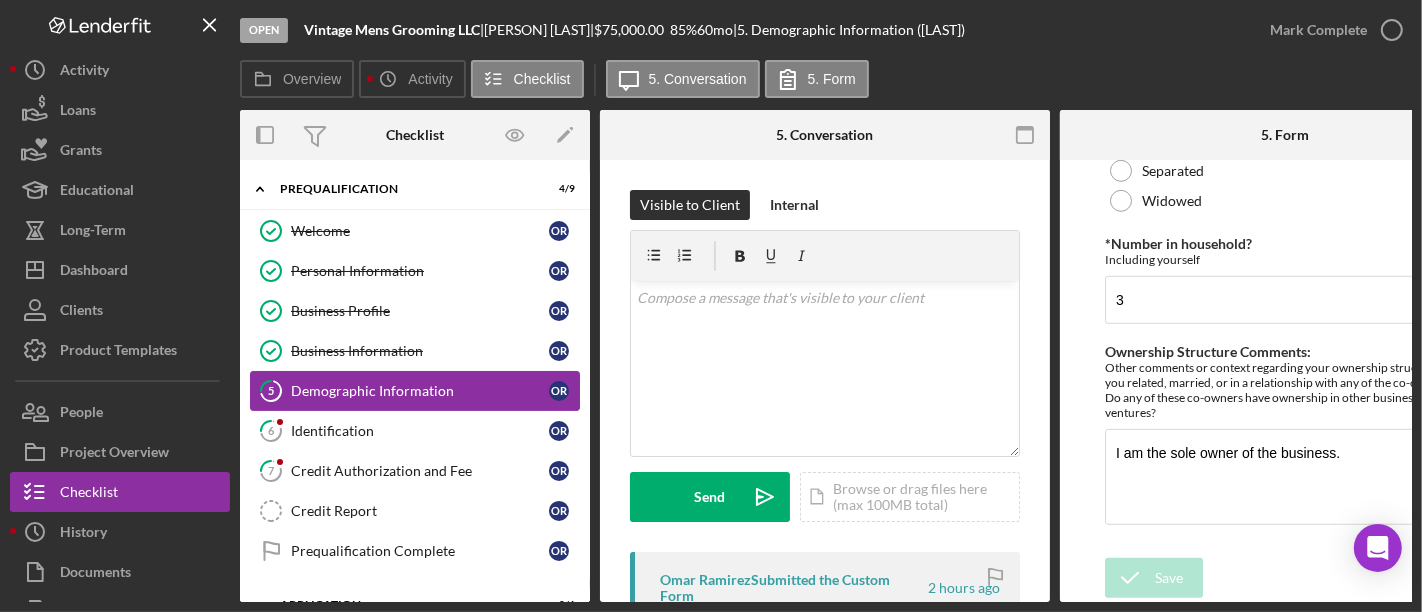 scroll, scrollTop: 1204, scrollLeft: 0, axis: vertical 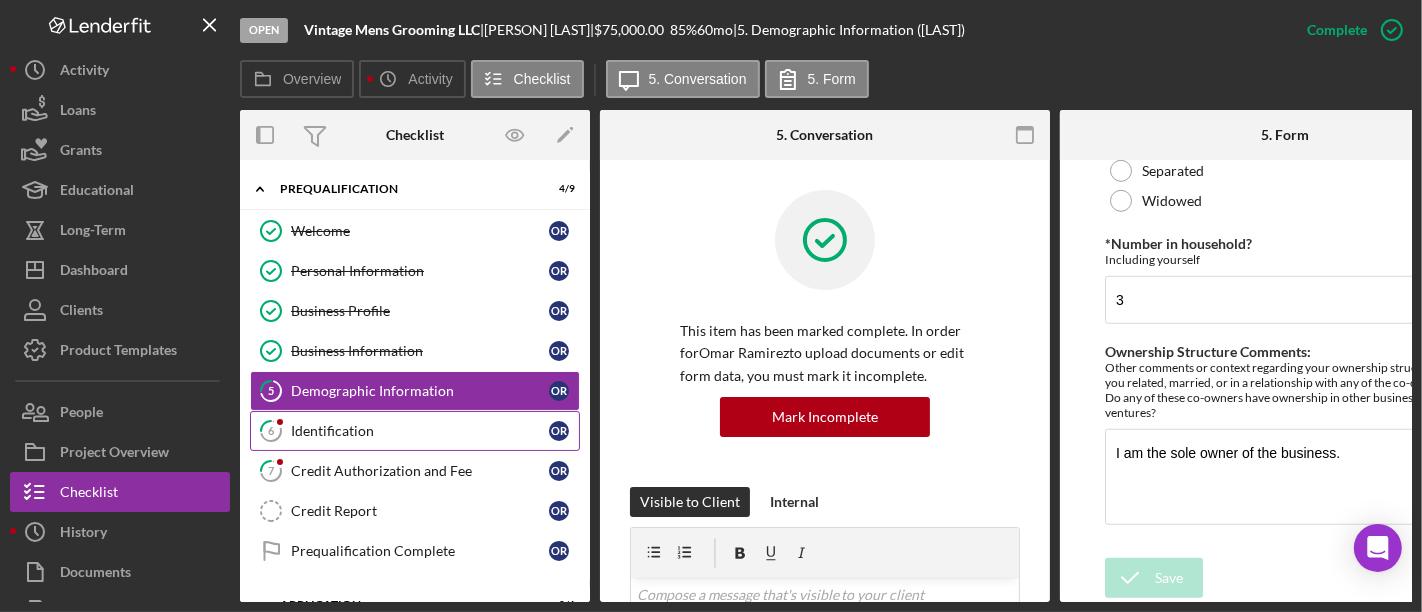click on "Identification" at bounding box center [420, 431] 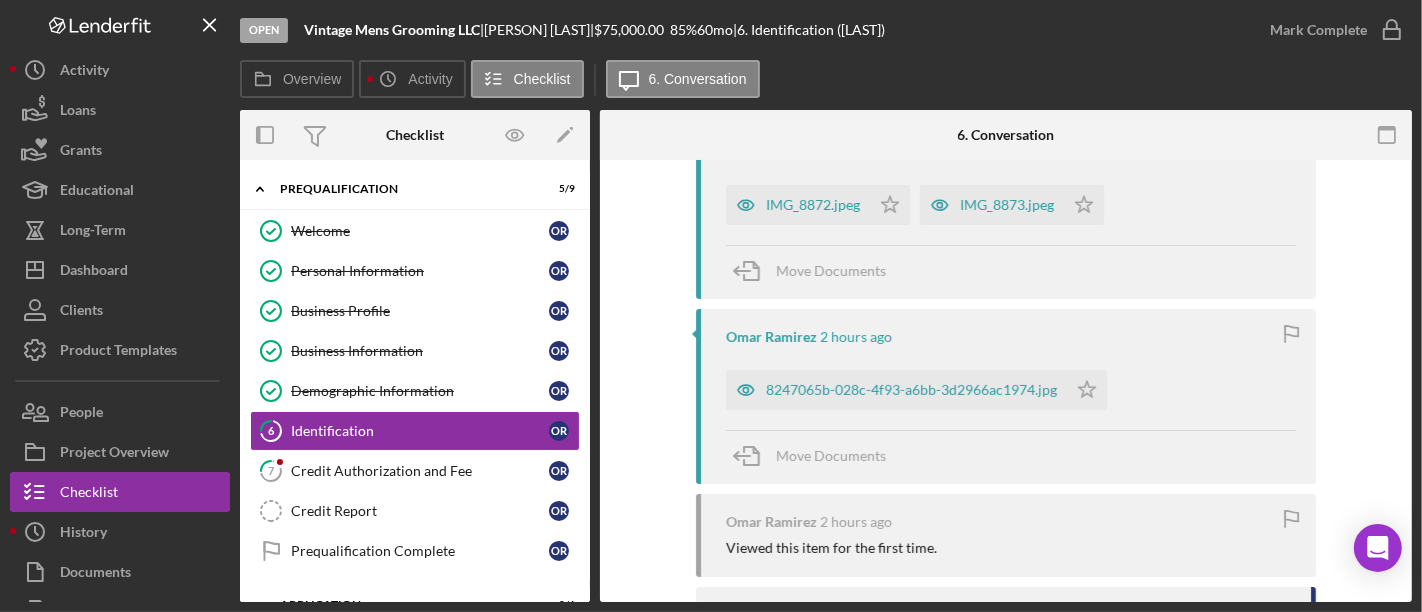scroll, scrollTop: 435, scrollLeft: 0, axis: vertical 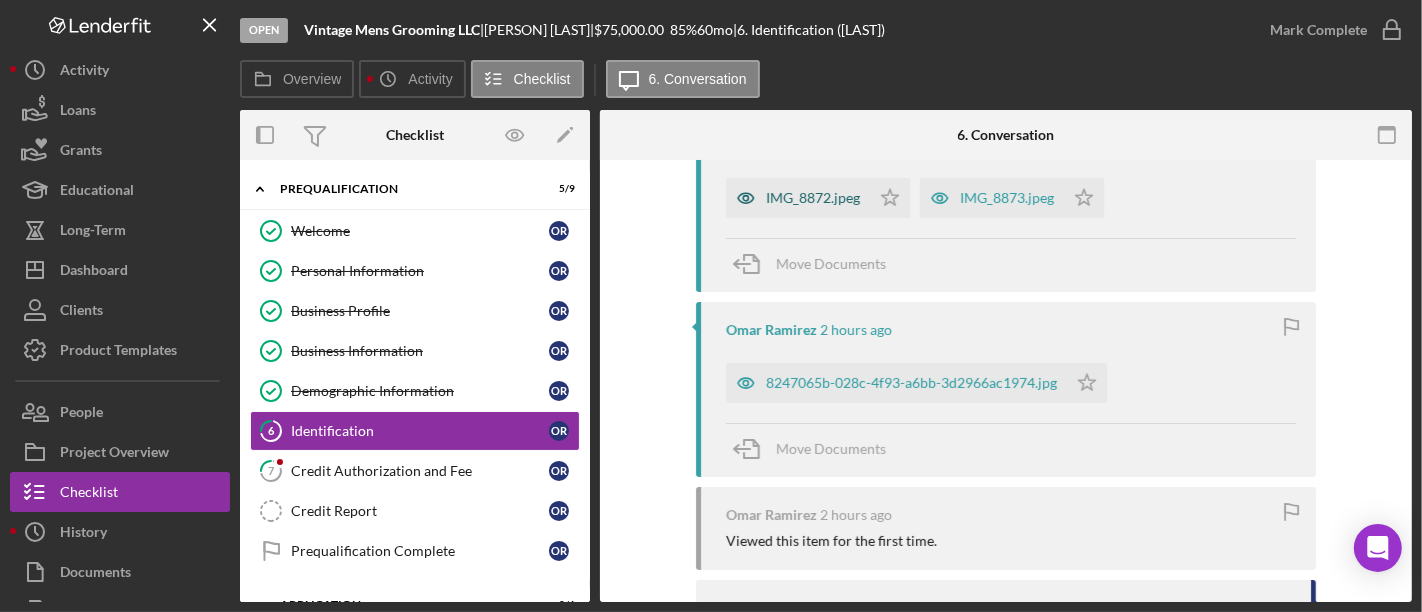 click on "IMG_8872.jpeg" at bounding box center (813, 198) 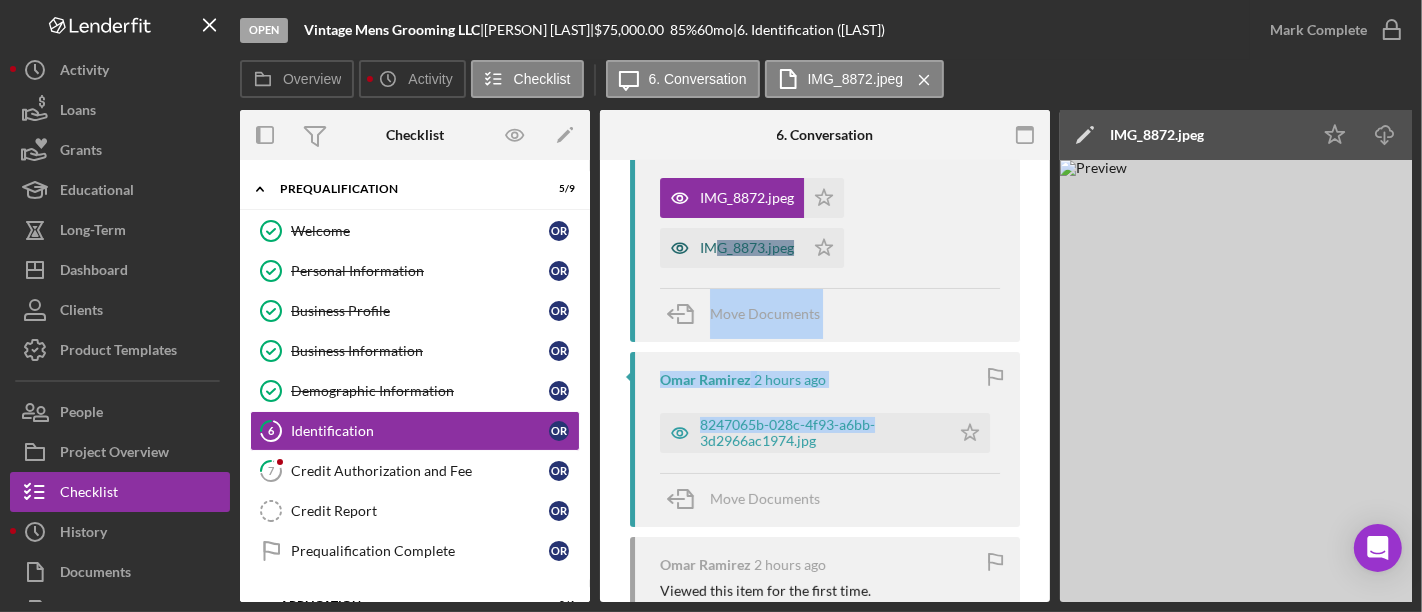 drag, startPoint x: 928, startPoint y: 398, endPoint x: 717, endPoint y: 254, distance: 255.4545 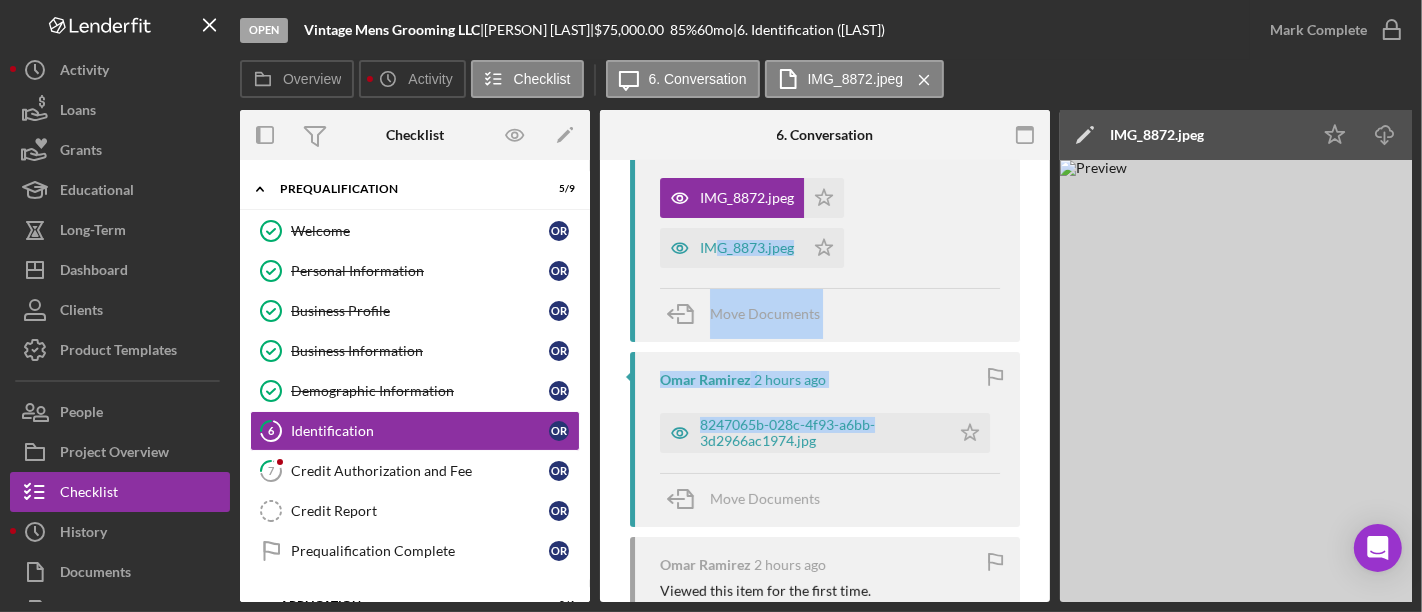 click on "IMG_8872.jpeg Icon/Star IMG_8873.jpeg Icon/Star" at bounding box center (830, 218) 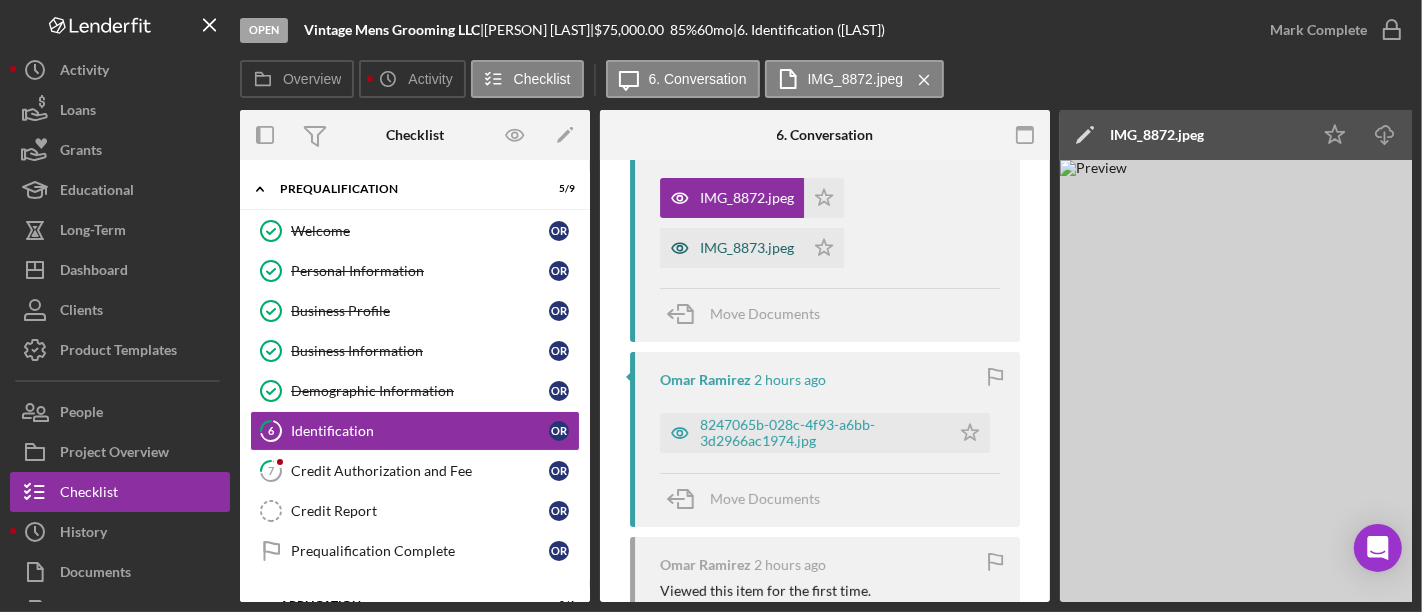 click on "IMG_8873.jpeg" at bounding box center (732, 248) 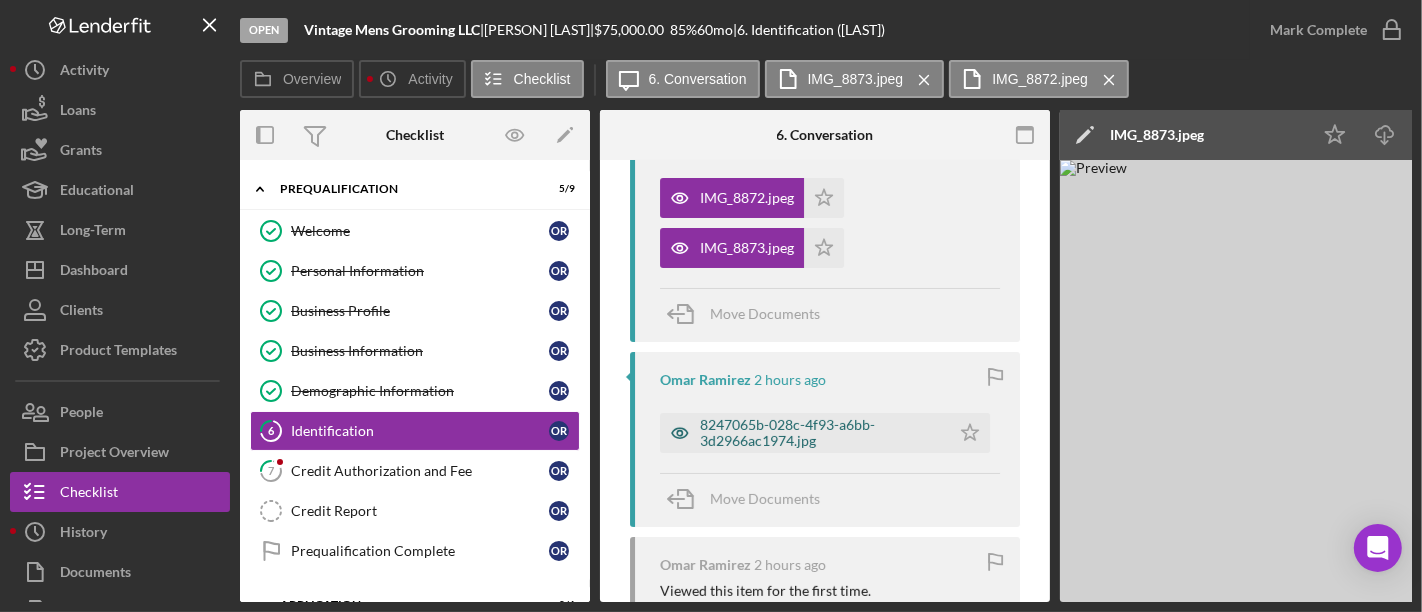 click on "8247065b-028c-4f93-a6bb-3d2966ac1974.jpg" at bounding box center (820, 433) 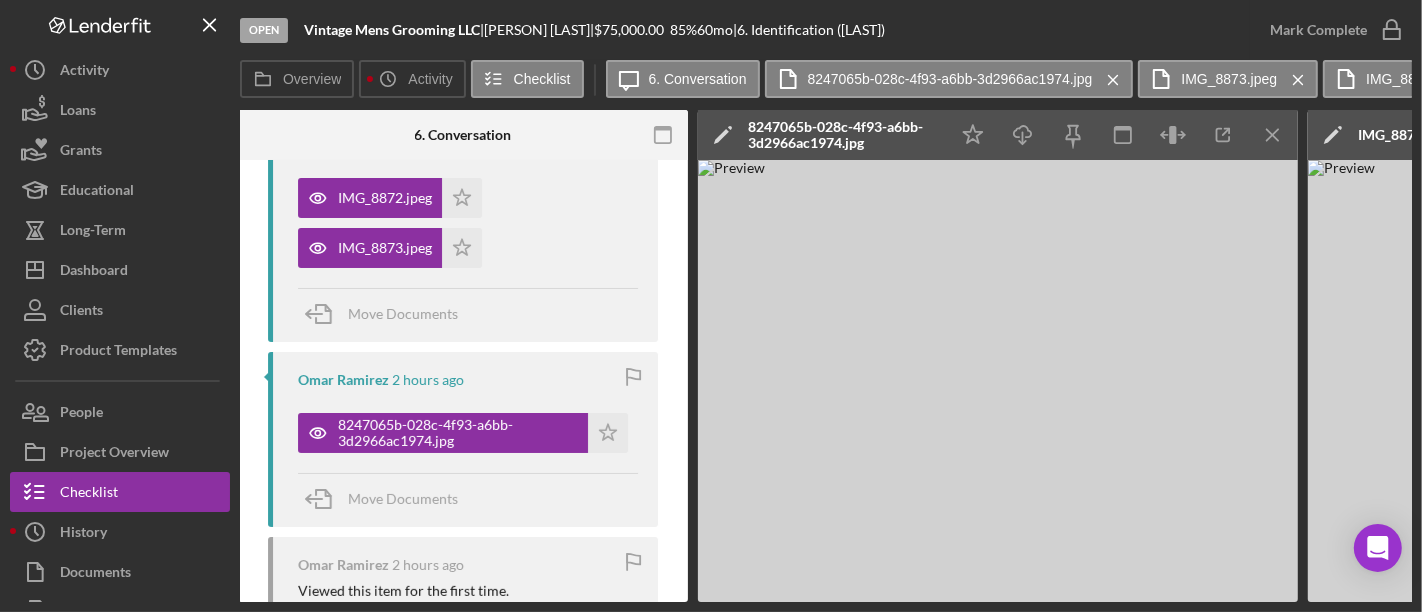 scroll, scrollTop: 0, scrollLeft: 370, axis: horizontal 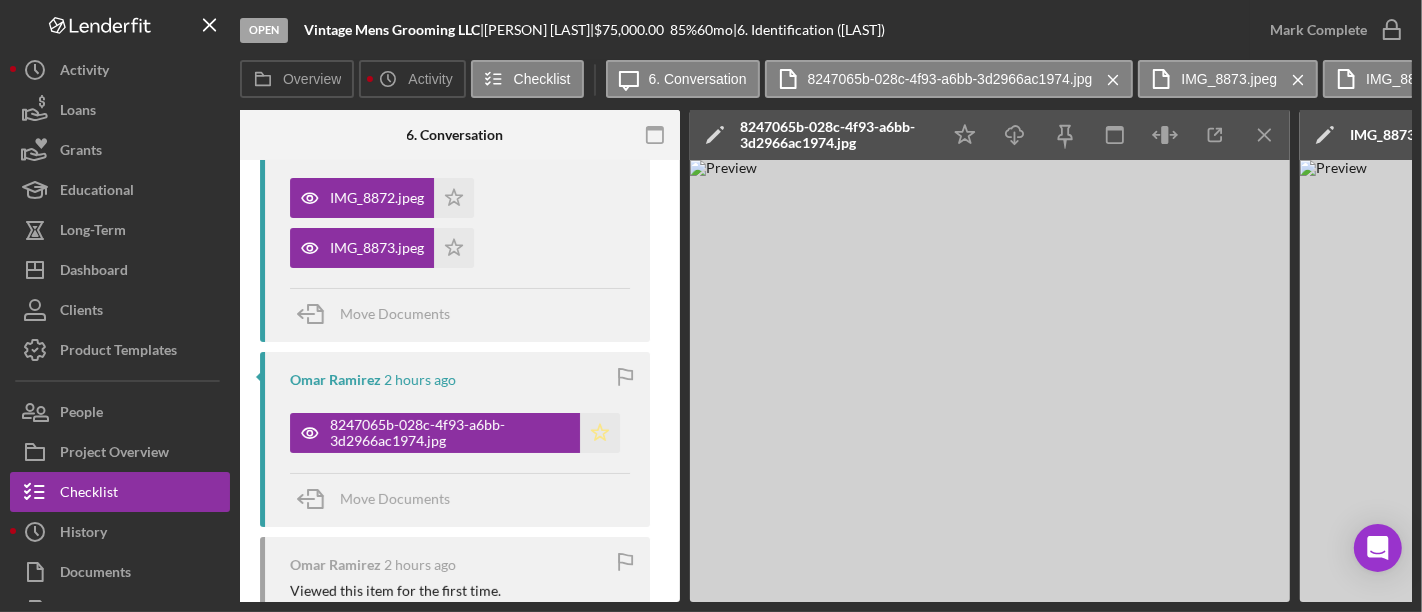 click 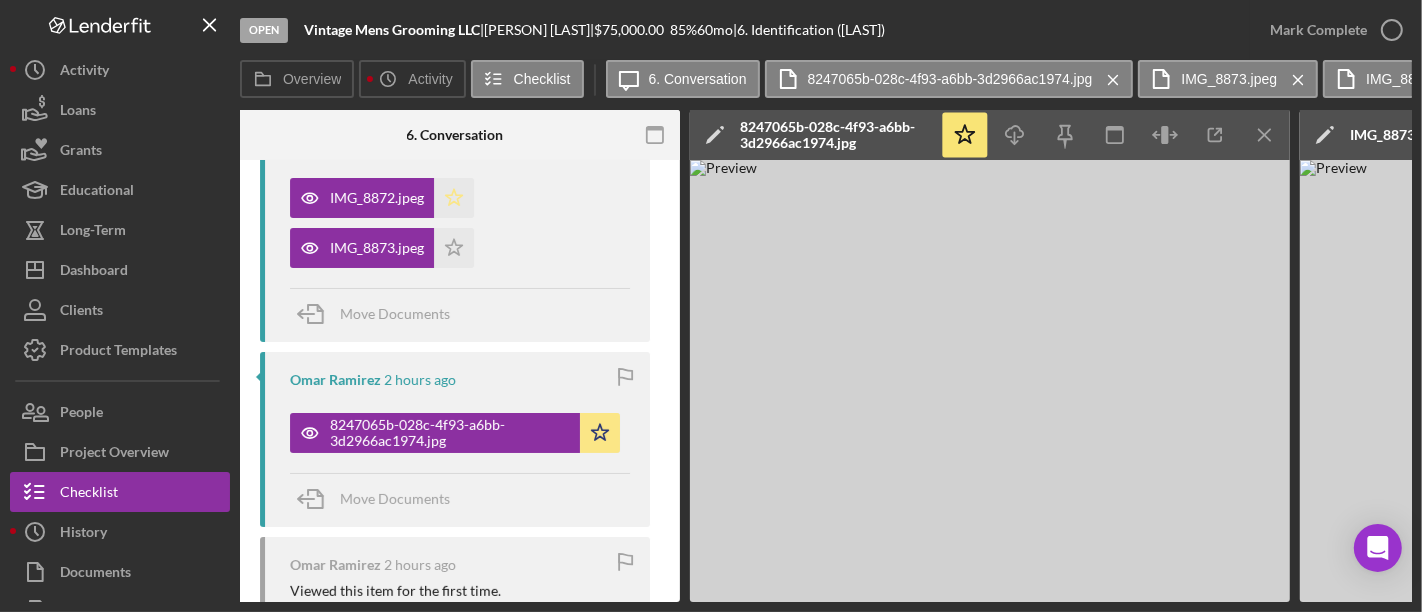 click 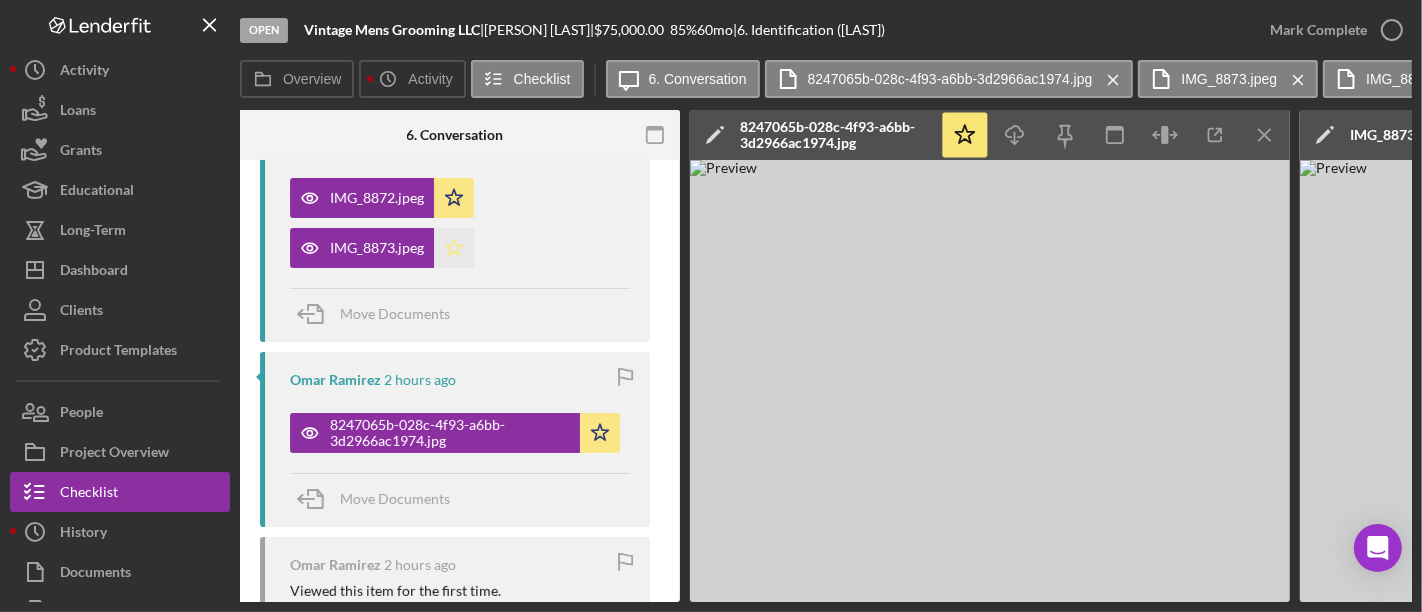 click 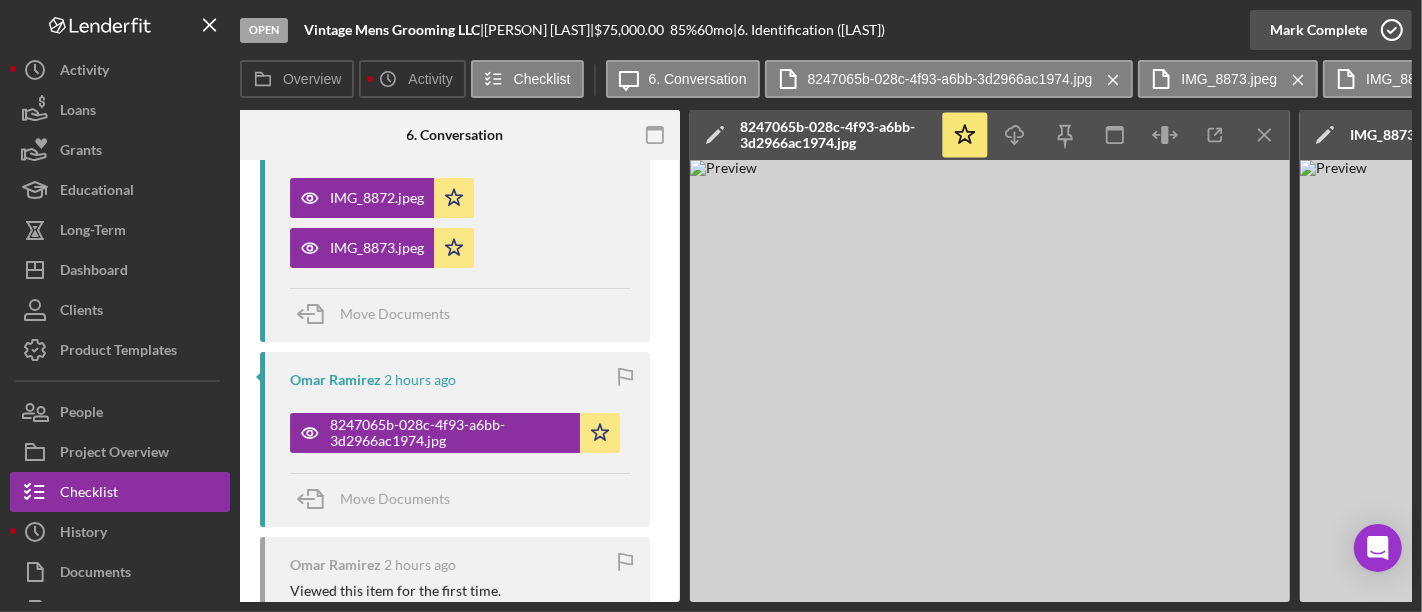 click on "Mark Complete" at bounding box center (1318, 30) 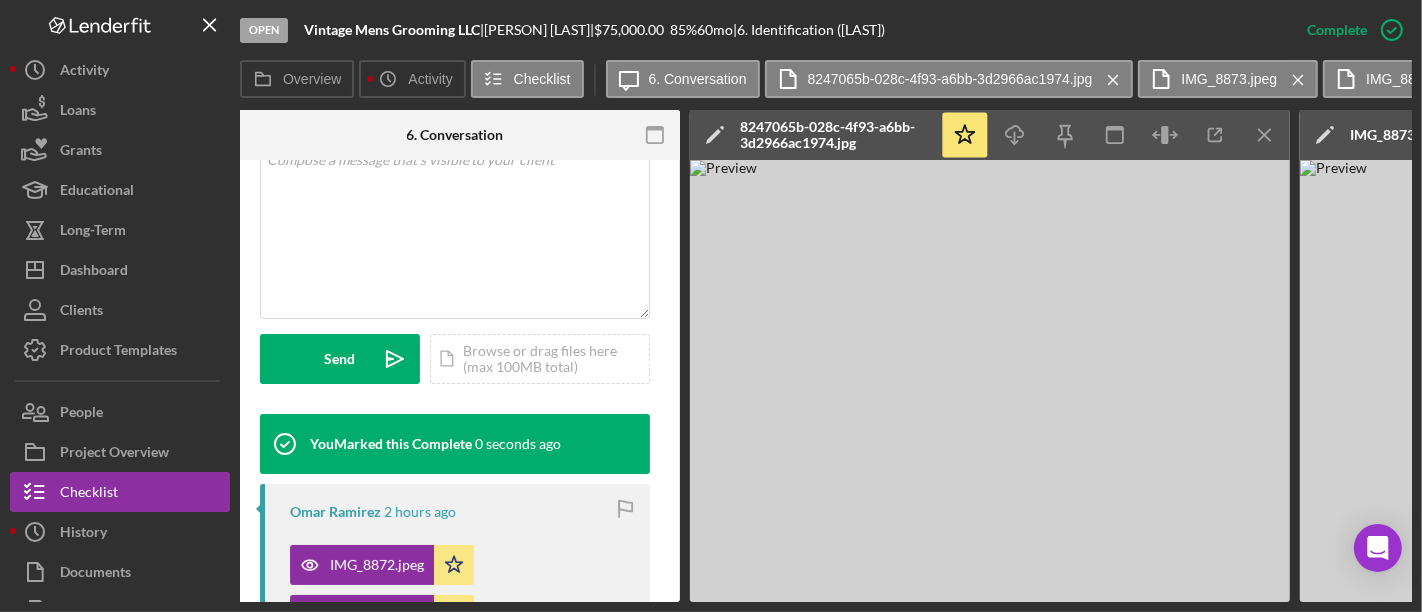 scroll, scrollTop: 802, scrollLeft: 0, axis: vertical 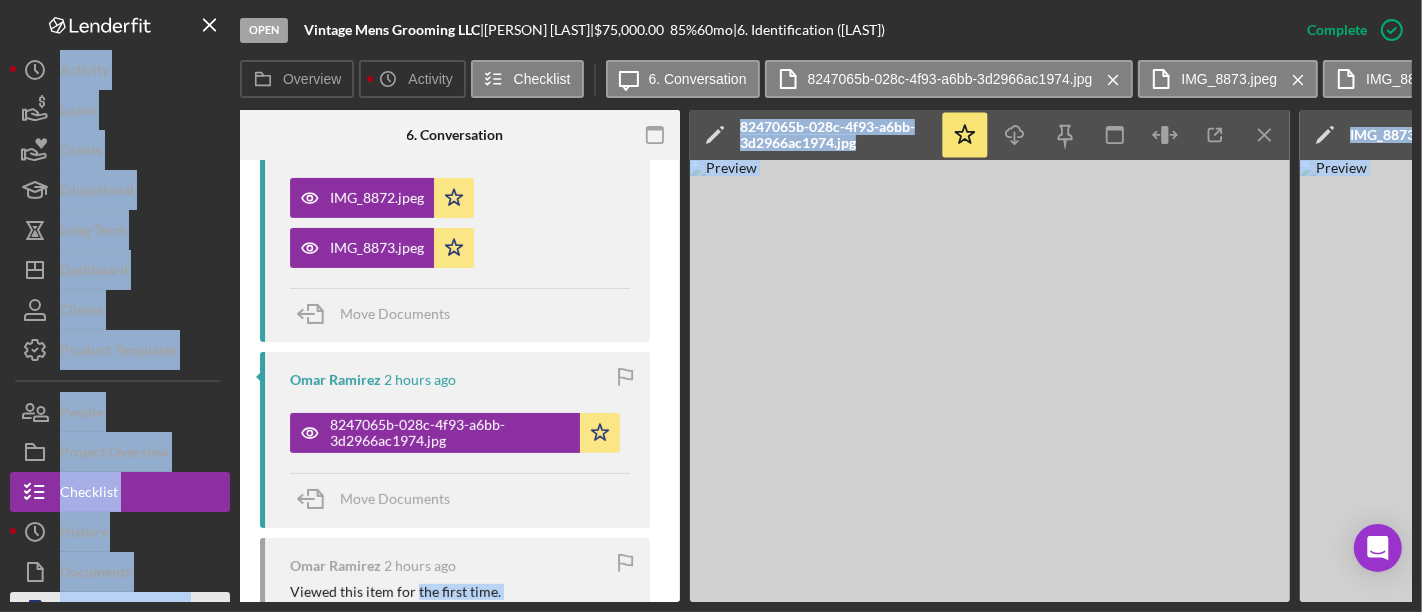 drag, startPoint x: 414, startPoint y: 605, endPoint x: 207, endPoint y: 598, distance: 207.11832 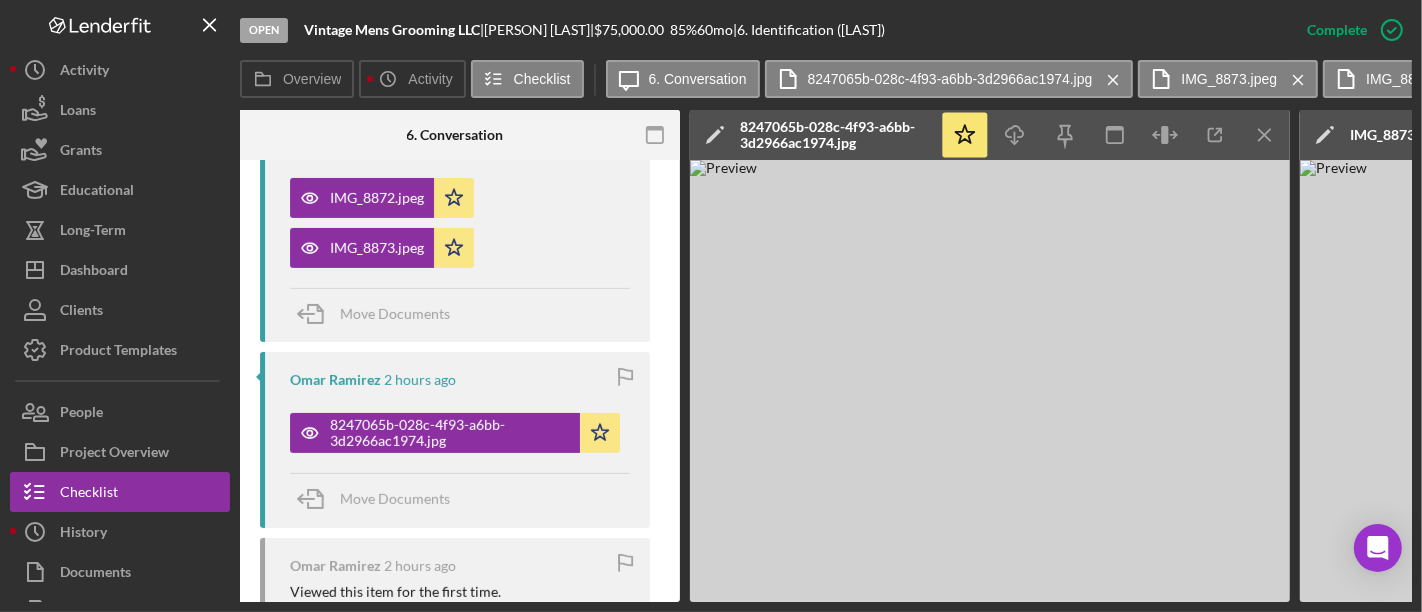 click on "Open Vintage Mens Grooming LLC   |   [FIRST]   |   $75,000.00    85 %   60  mo   |   6. Identification ([LAST]) Complete Mark Incomplete Overview Icon/History Activity Checklist Icon/Message 6. Conversation [UUID].jpg Icon/Menu Close IMG_8873.jpeg Icon/Menu Close IMG_8872.jpeg Icon/Menu Close Overview Overview Edit Icon/Edit Status Ongoing Risk Rating Sentiment Rating 5 Product Microloan Application Created Date 7/15/2025 Started Date 7/15/2025 Closing Goal 9/13/2025 Amount $75,000.00 Rate 85.000% Term 60 months Contact Icon/User Photo [INITIALS] [LAST] Account Executive Stage Open Weekly Status Update Yes Inactivity Alerts Yes Key Ratios Edit Icon/Edit DSCR Collateral Coverage DTI LTV Global DSCR Global Collateral Coverage Global DTI NOI Recommendation Edit Icon/Edit Payment Type Rate Term Amount Down Payment Closing Fee Include closing fee in amount financed? No Origination Fee Include origination fee in amount financed? No Amount Financed Closing Date" at bounding box center [711, 306] 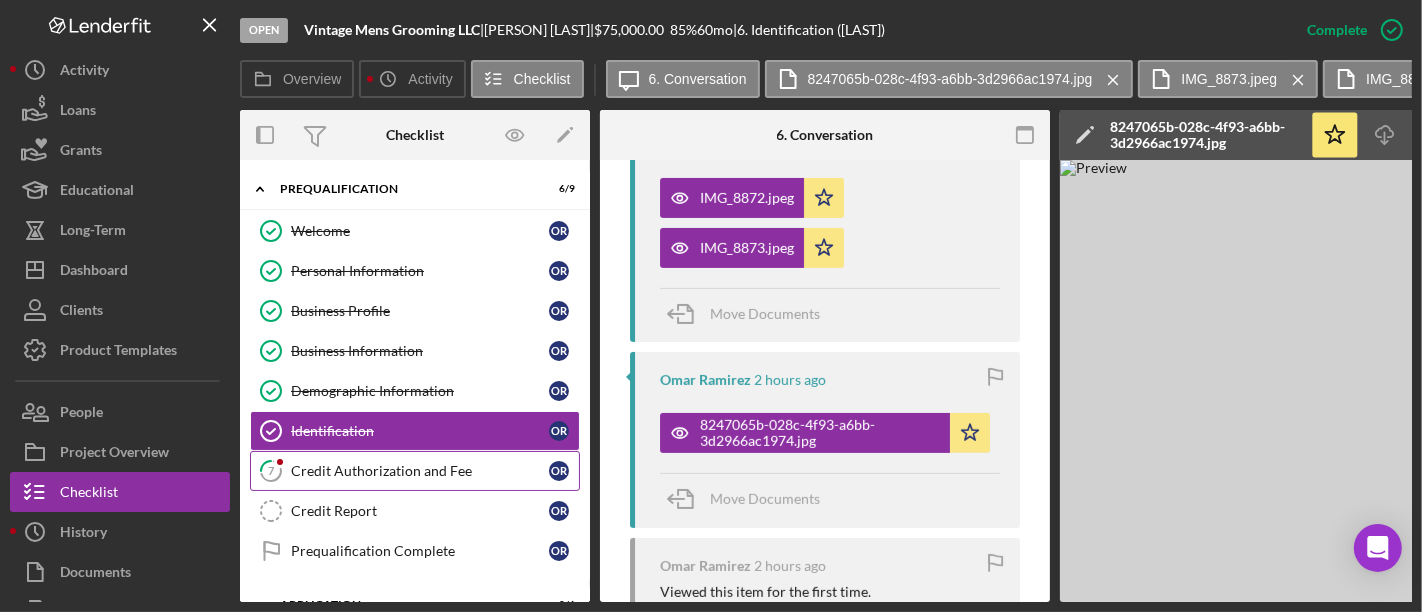 click on "Credit Authorization and Fee" at bounding box center [420, 471] 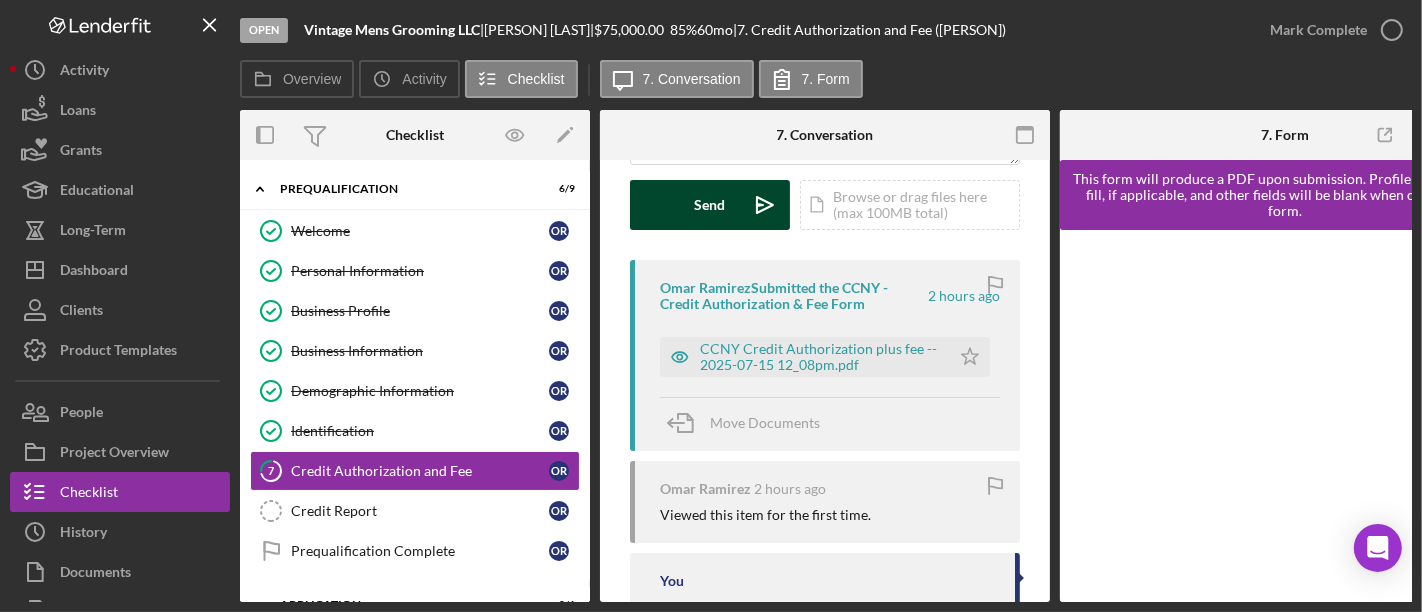 scroll, scrollTop: 293, scrollLeft: 0, axis: vertical 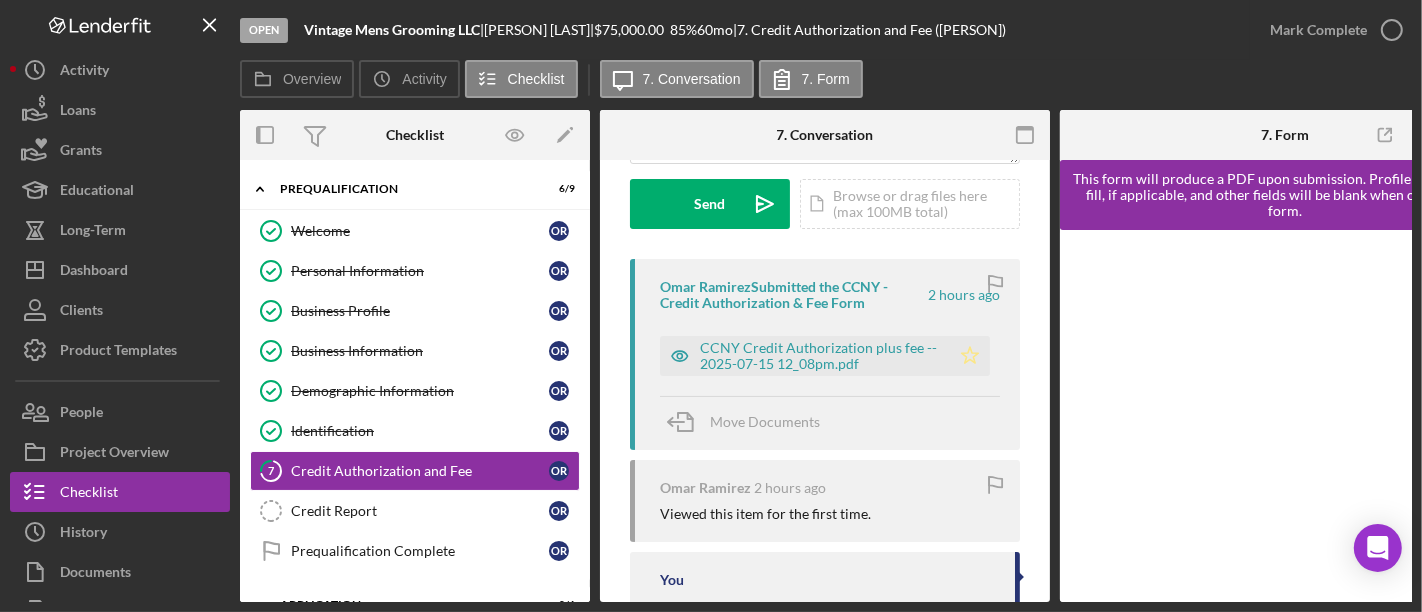 click on "Icon/Star" 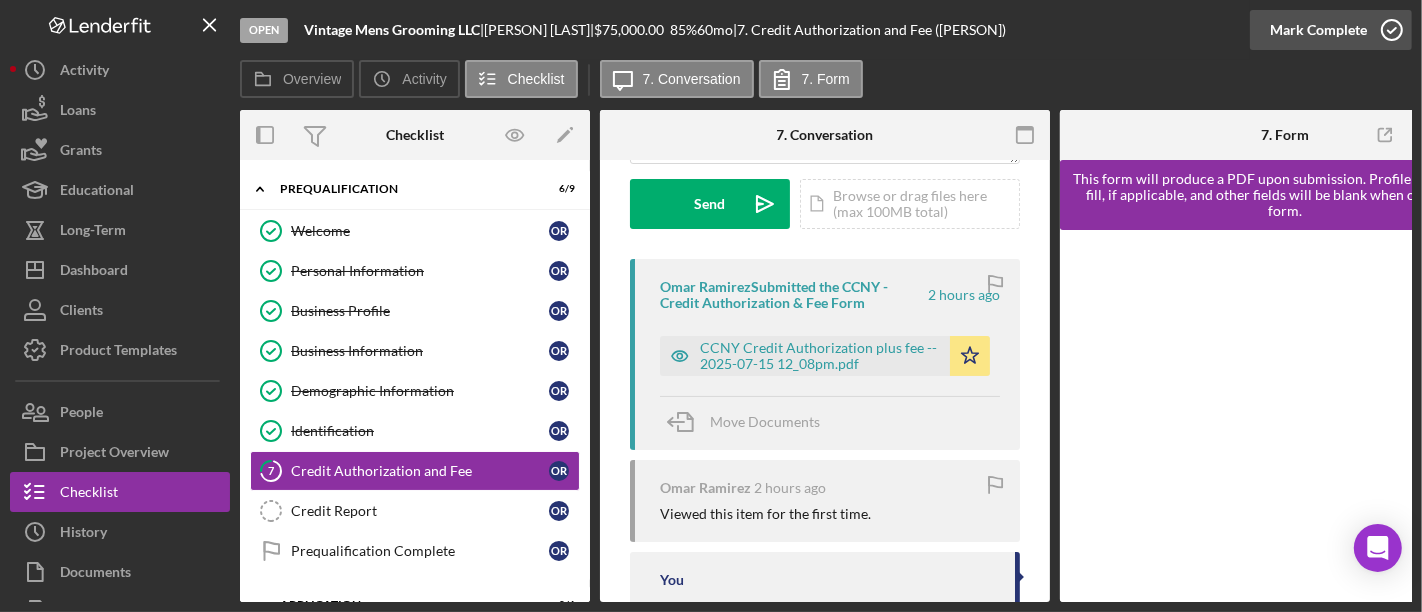 click on "Mark Complete" at bounding box center (1318, 30) 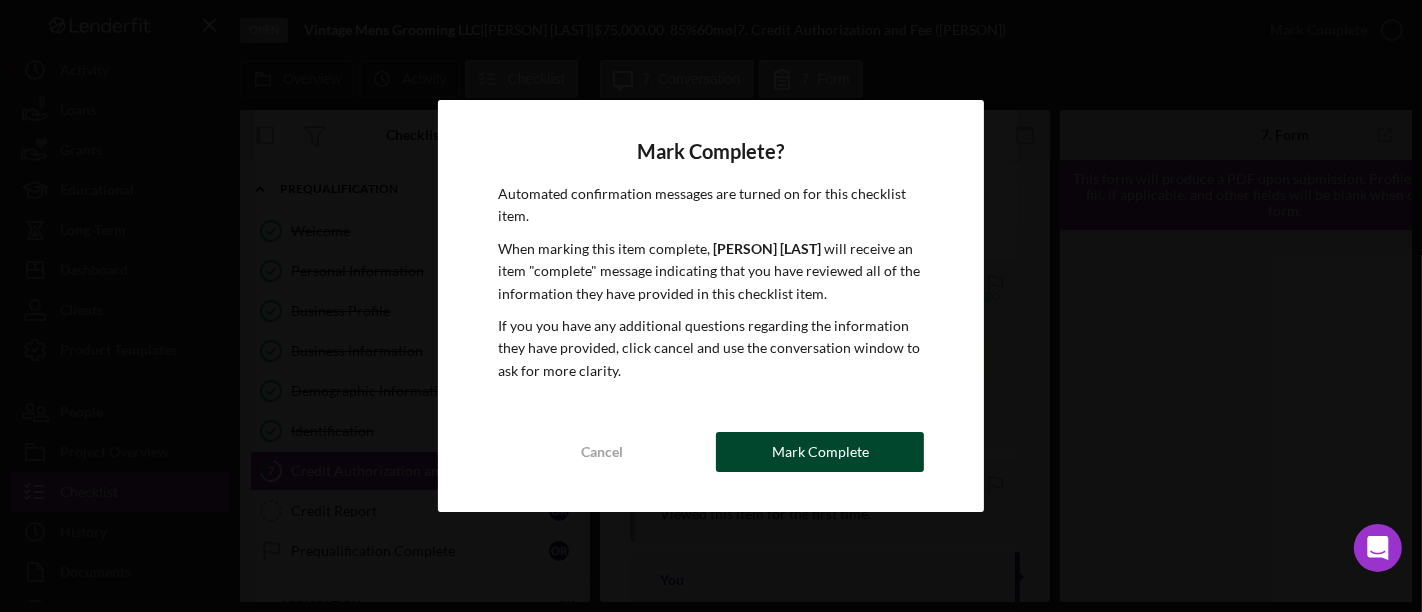 click on "Mark Complete" at bounding box center (820, 452) 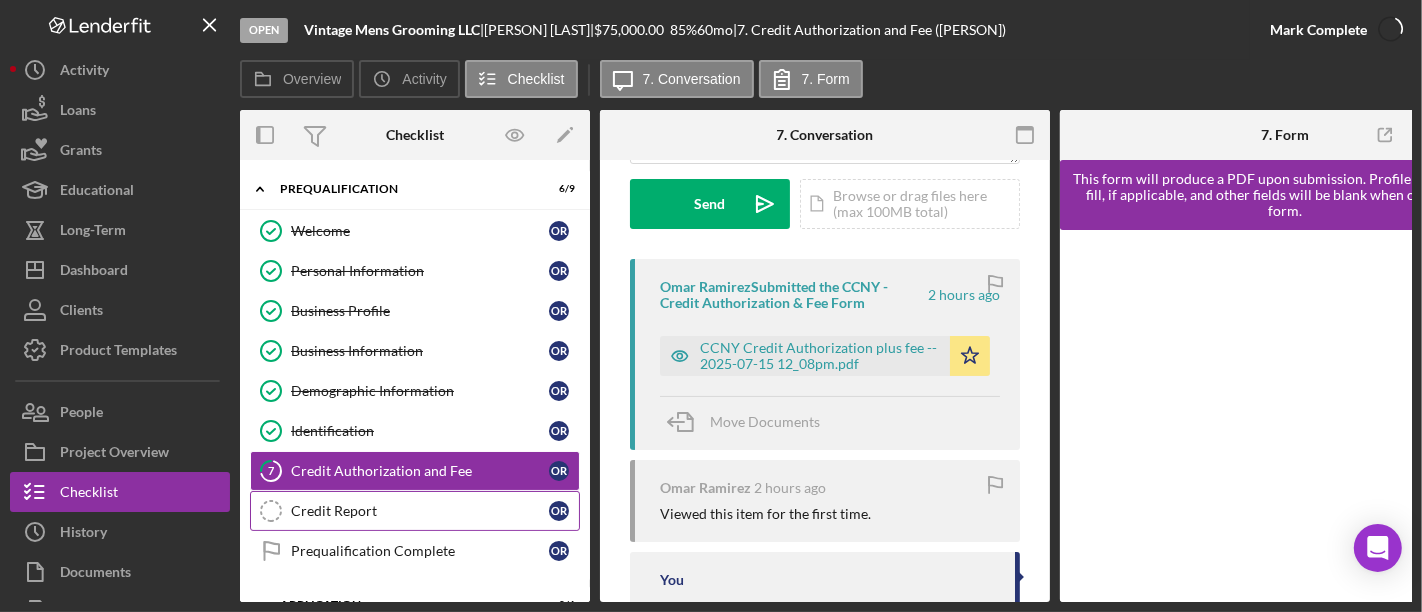 scroll, scrollTop: 590, scrollLeft: 0, axis: vertical 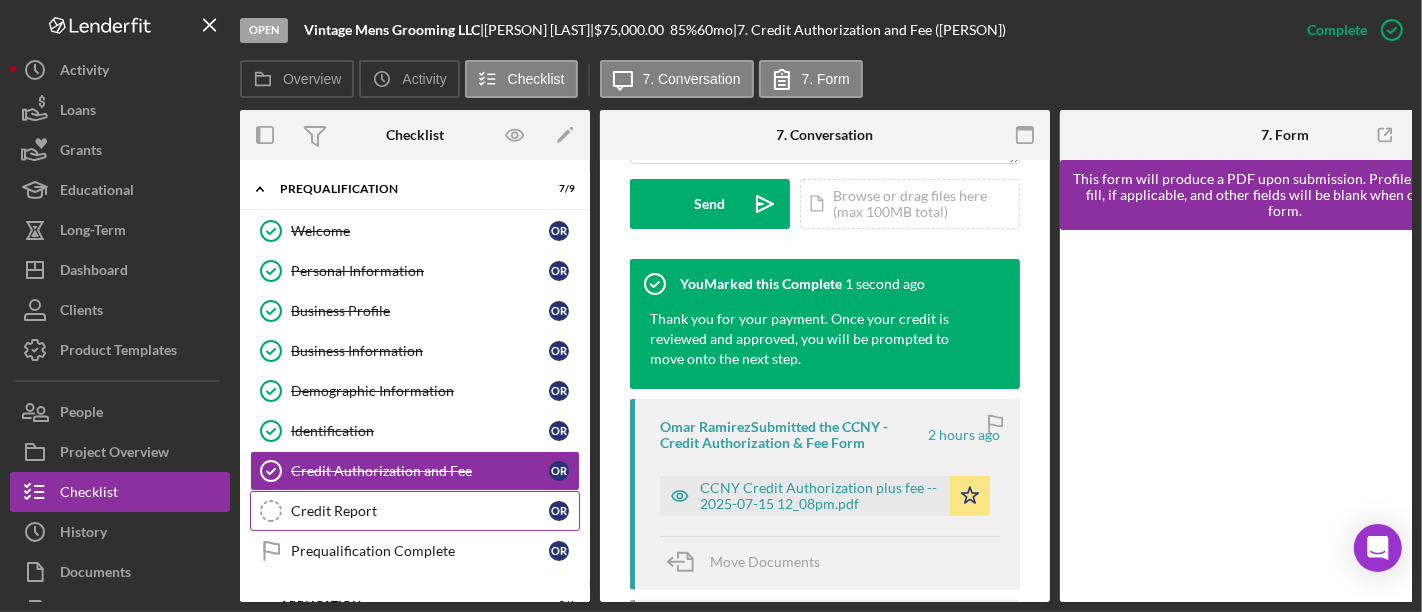 click on "Credit Report" at bounding box center [420, 511] 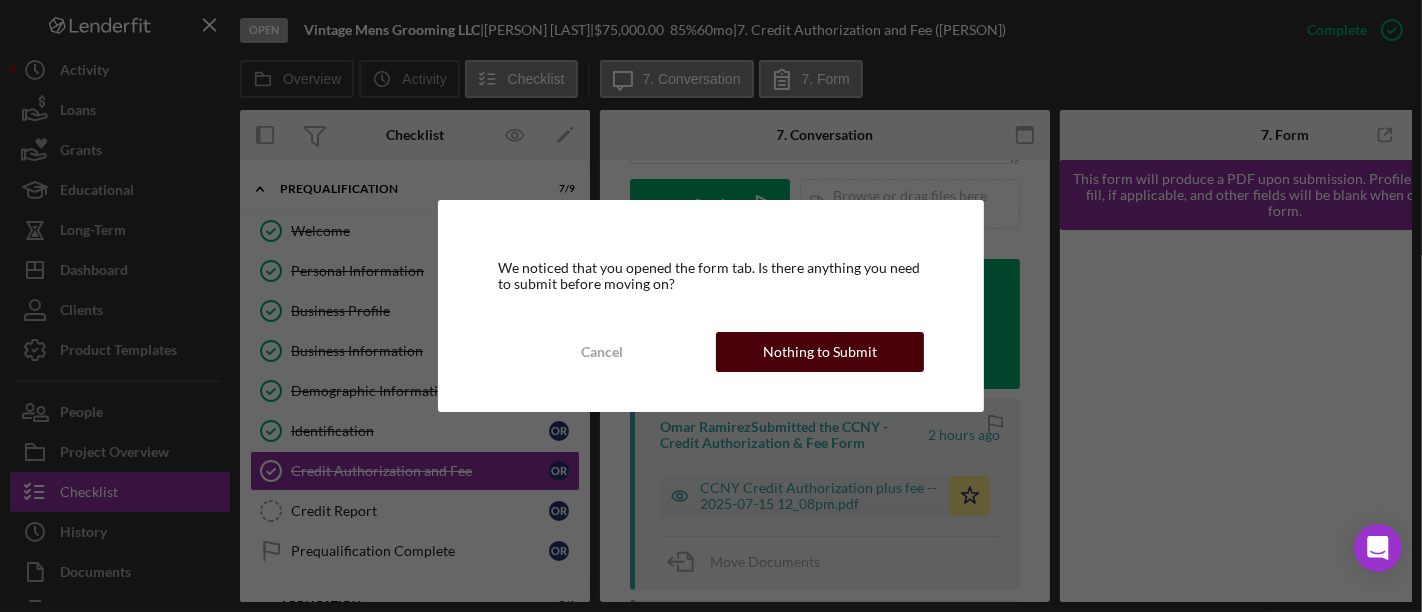 click on "Nothing to Submit" at bounding box center (820, 352) 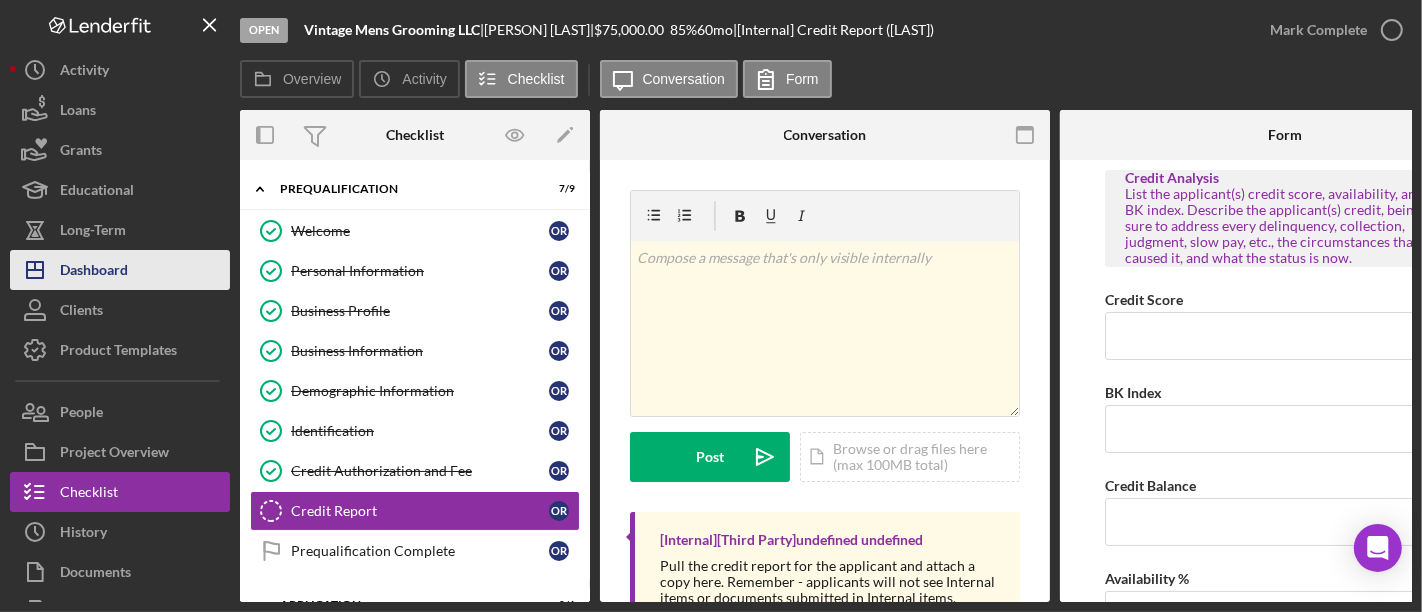 click on "Icon/Dashboard Dashboard" at bounding box center (120, 270) 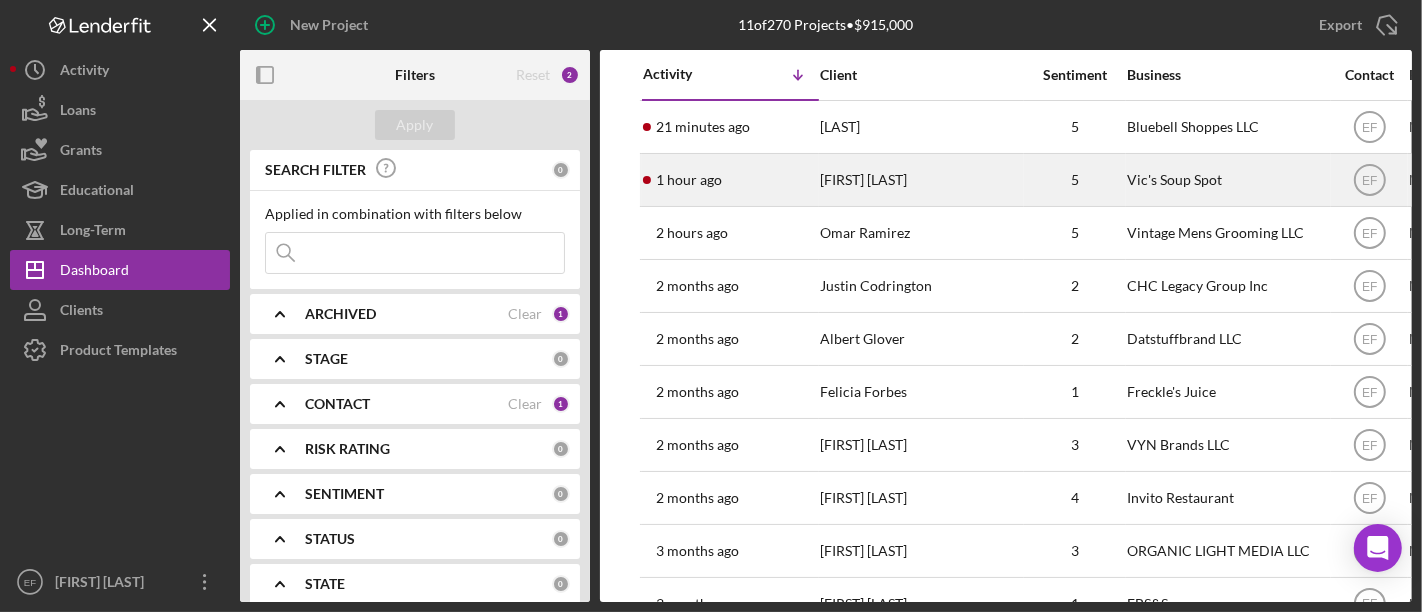 click on "[FIRST] [LAST]" at bounding box center [920, 180] 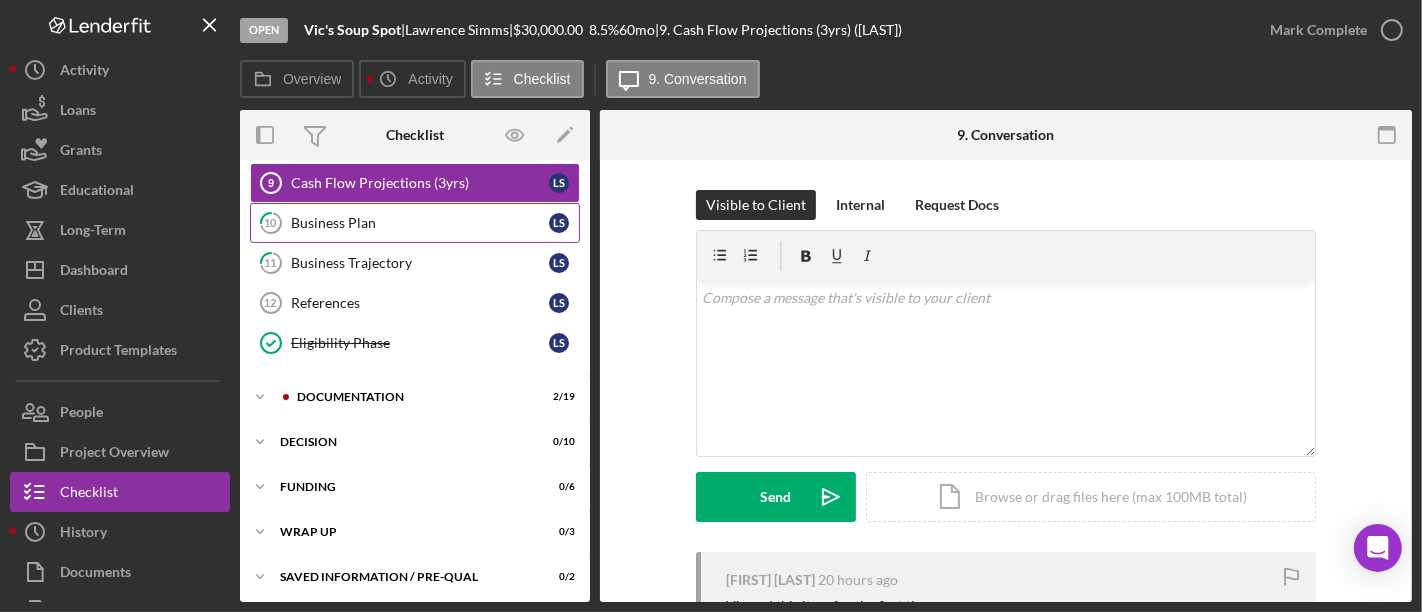 scroll, scrollTop: 213, scrollLeft: 0, axis: vertical 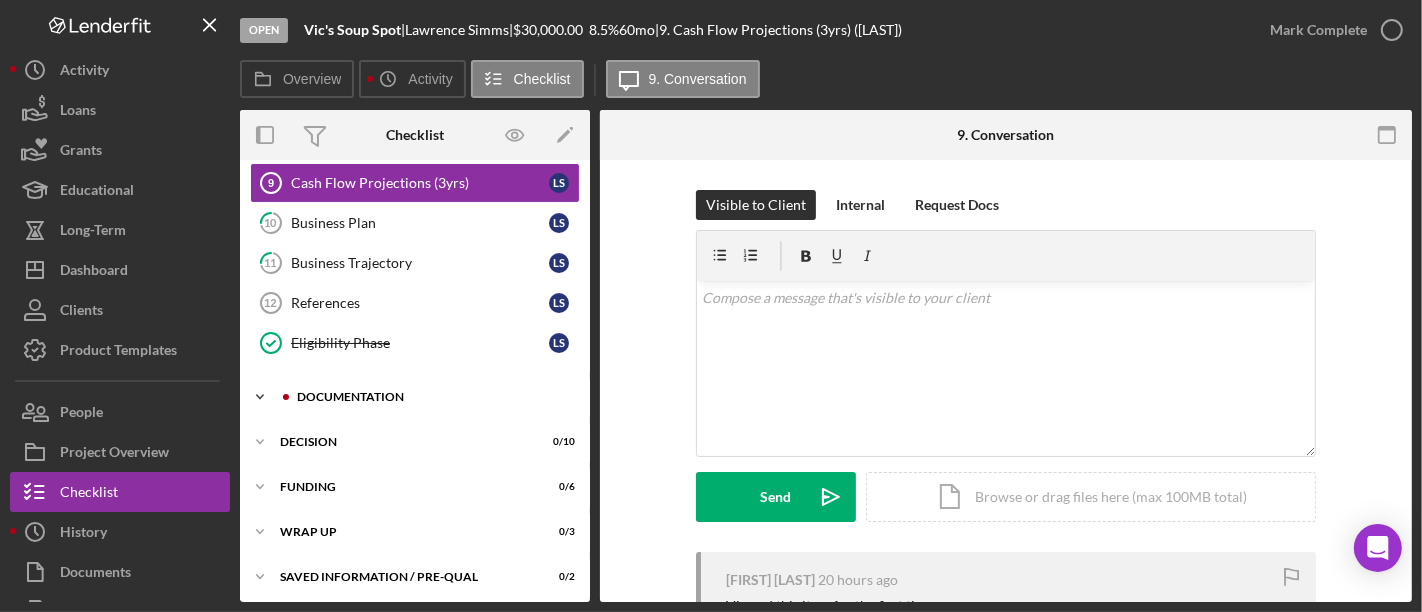 click on "Icon/Expander Documentation 2 / 19" at bounding box center [415, 397] 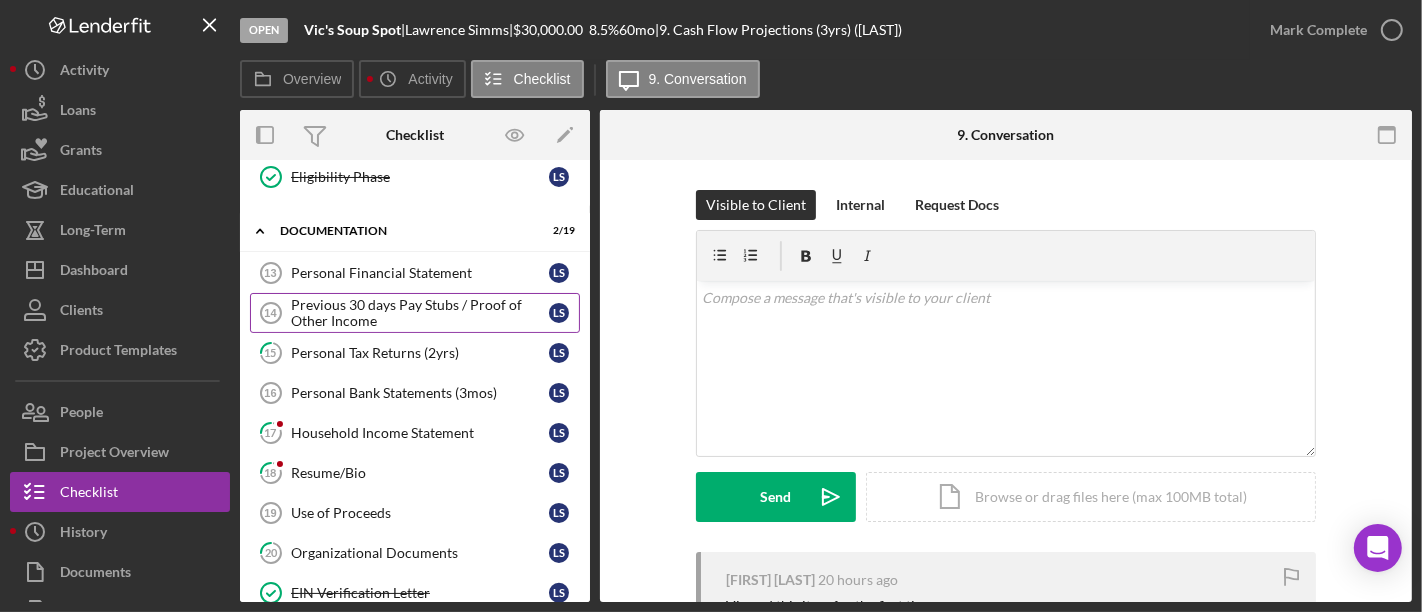 scroll, scrollTop: 384, scrollLeft: 0, axis: vertical 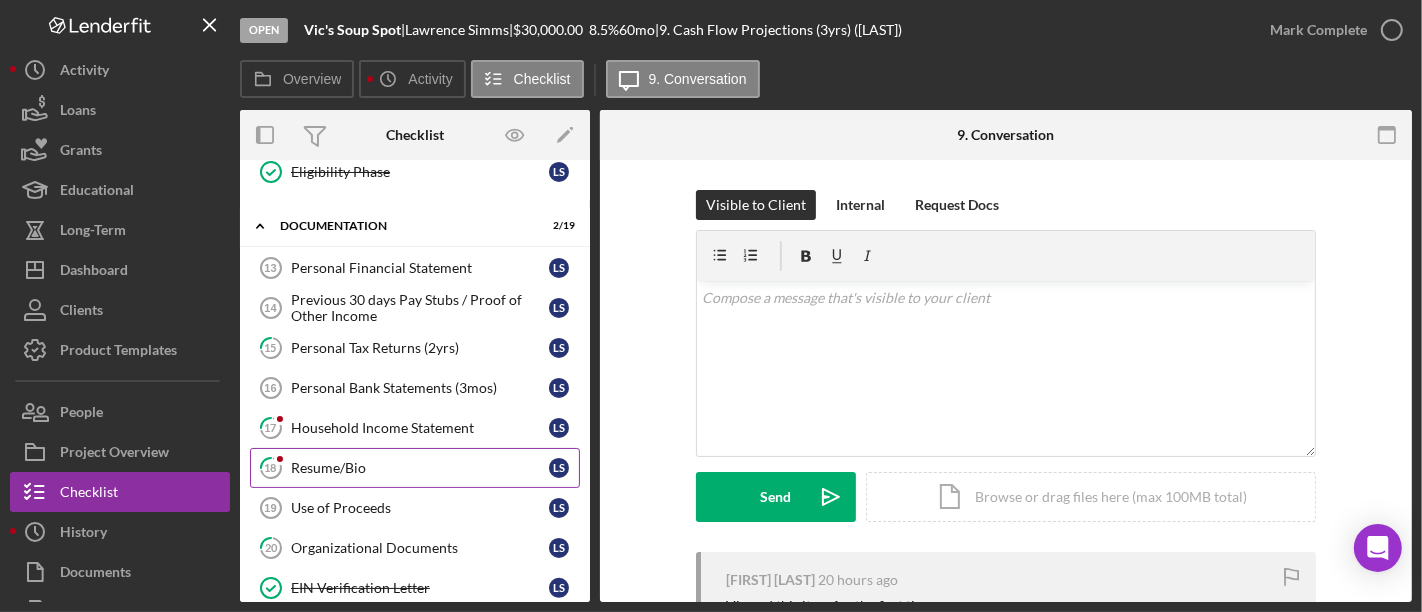 click on "Resume/Bio" at bounding box center [420, 468] 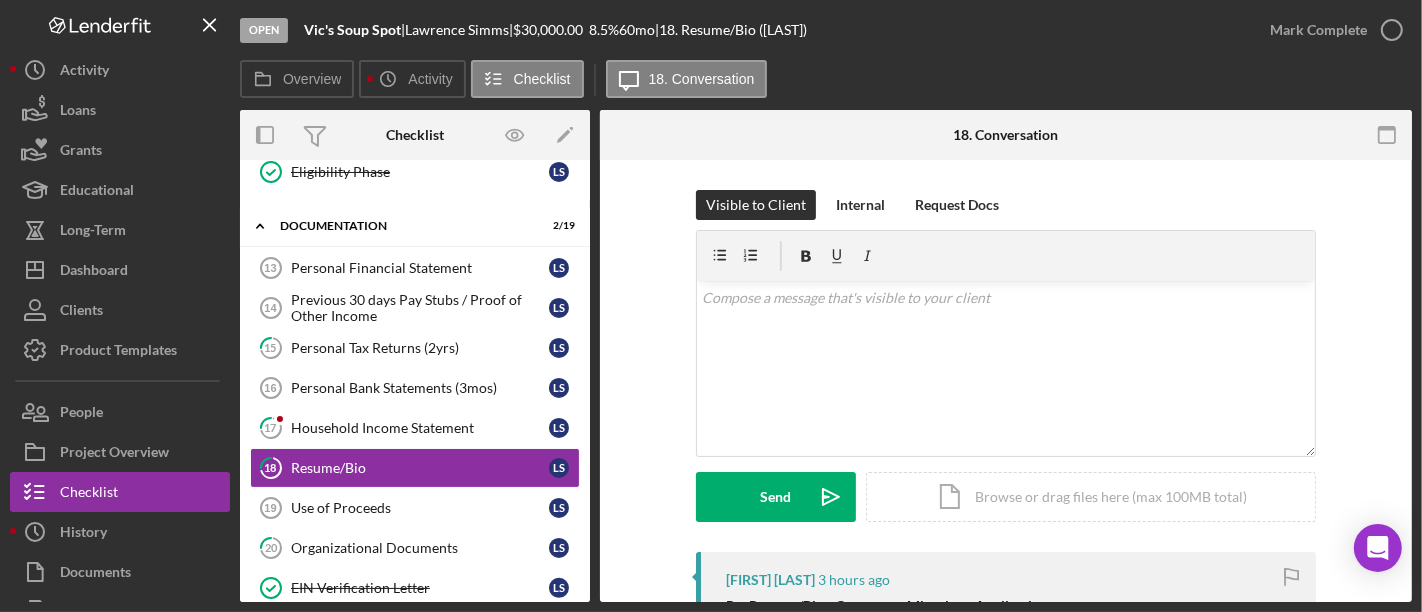 scroll, scrollTop: 2, scrollLeft: 0, axis: vertical 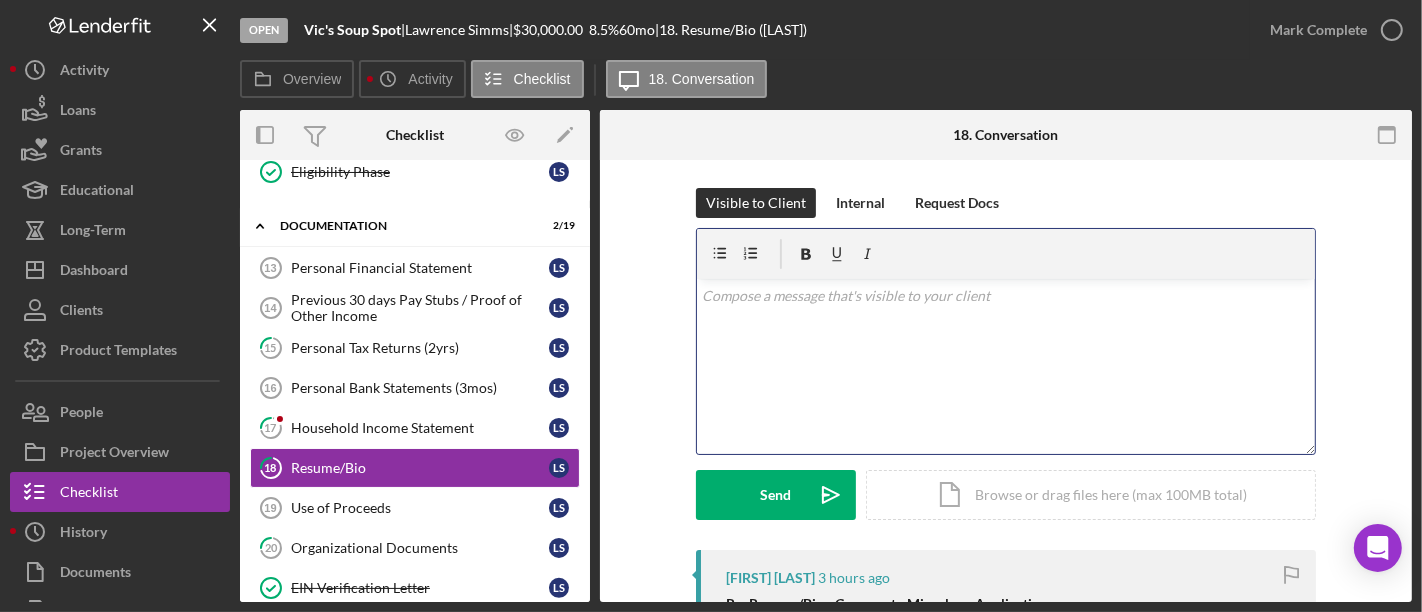 click on "v Color teal Color pink Remove color Add row above Add row below Add column before Add column after Merge cells Split cells Remove column Remove row Remove table" at bounding box center (1006, 366) 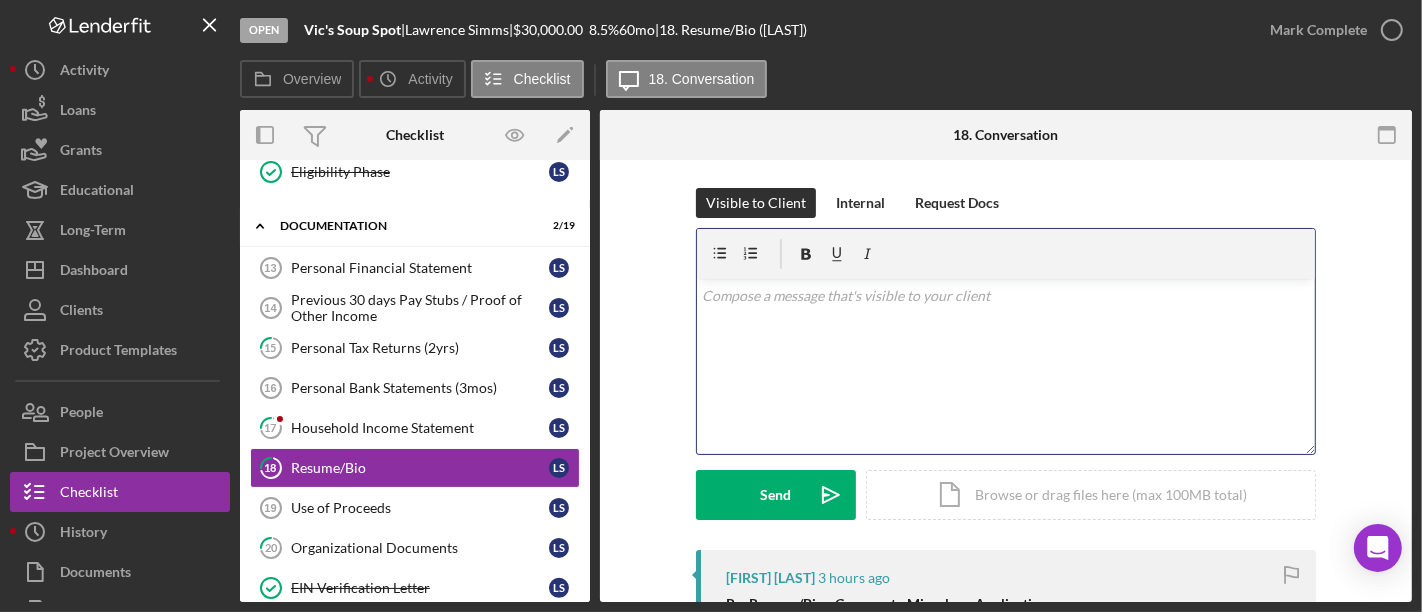 click on "v Color teal Color pink Remove color Add row above Add row below Add column before Add column after Merge cells Split cells Remove column Remove row Remove table" at bounding box center (1006, 366) 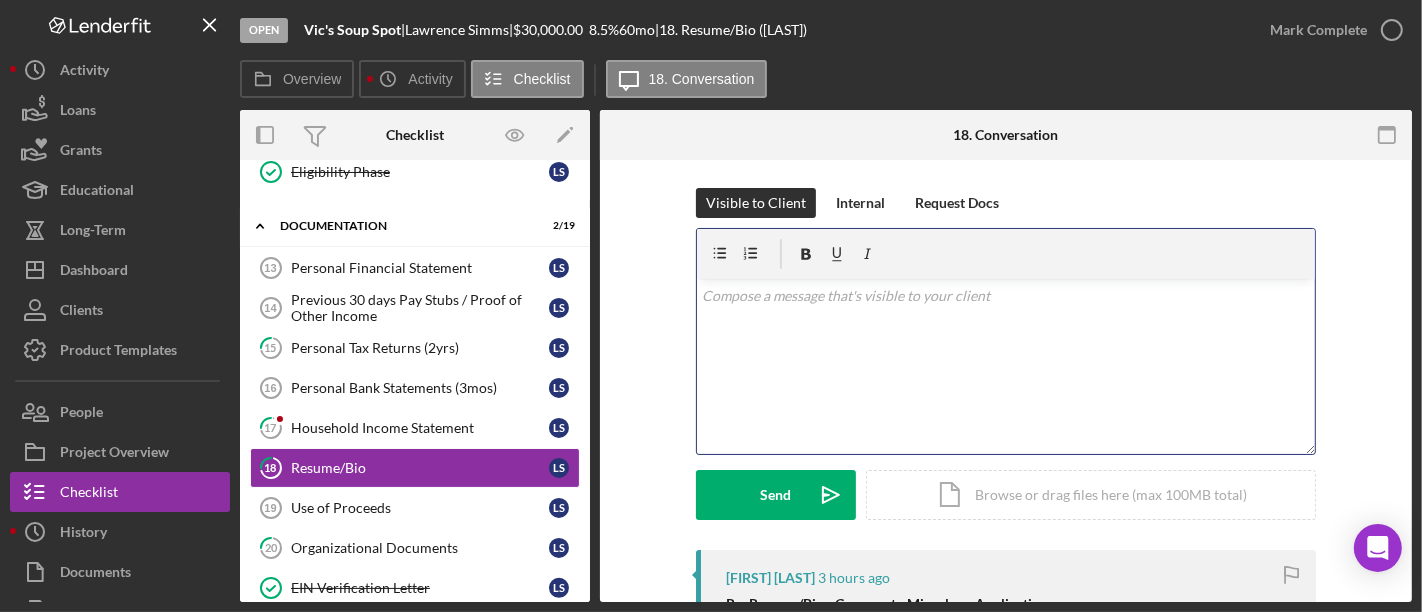 type 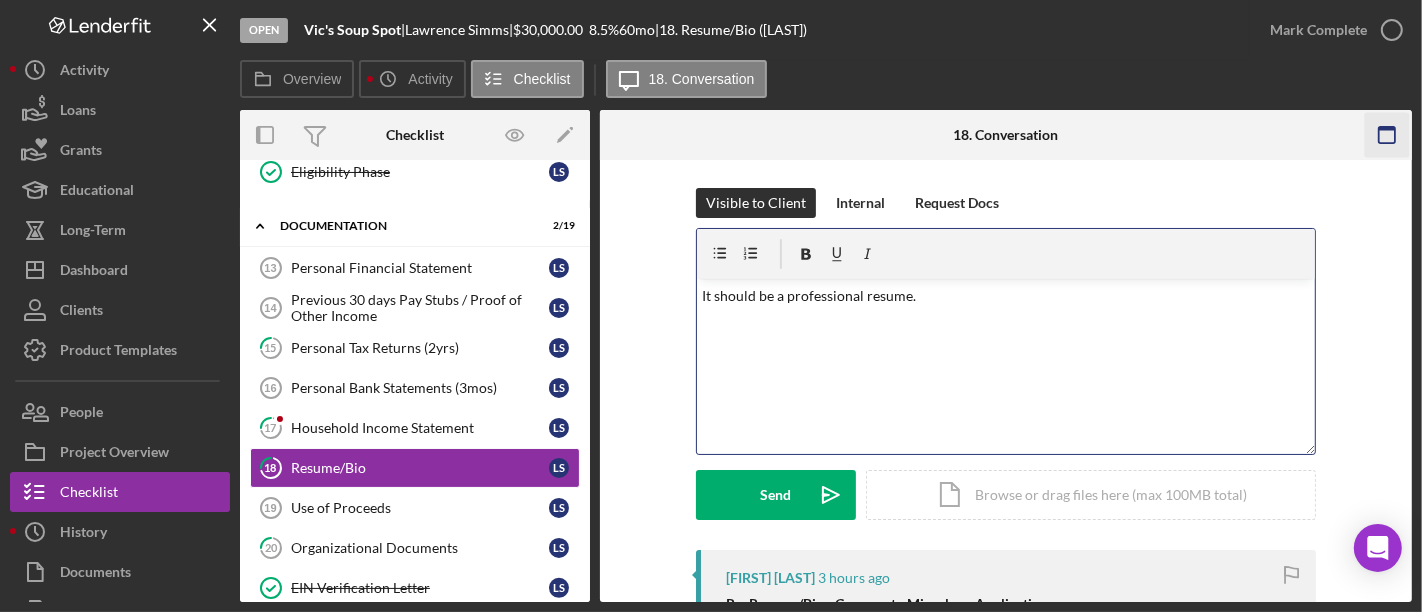 click 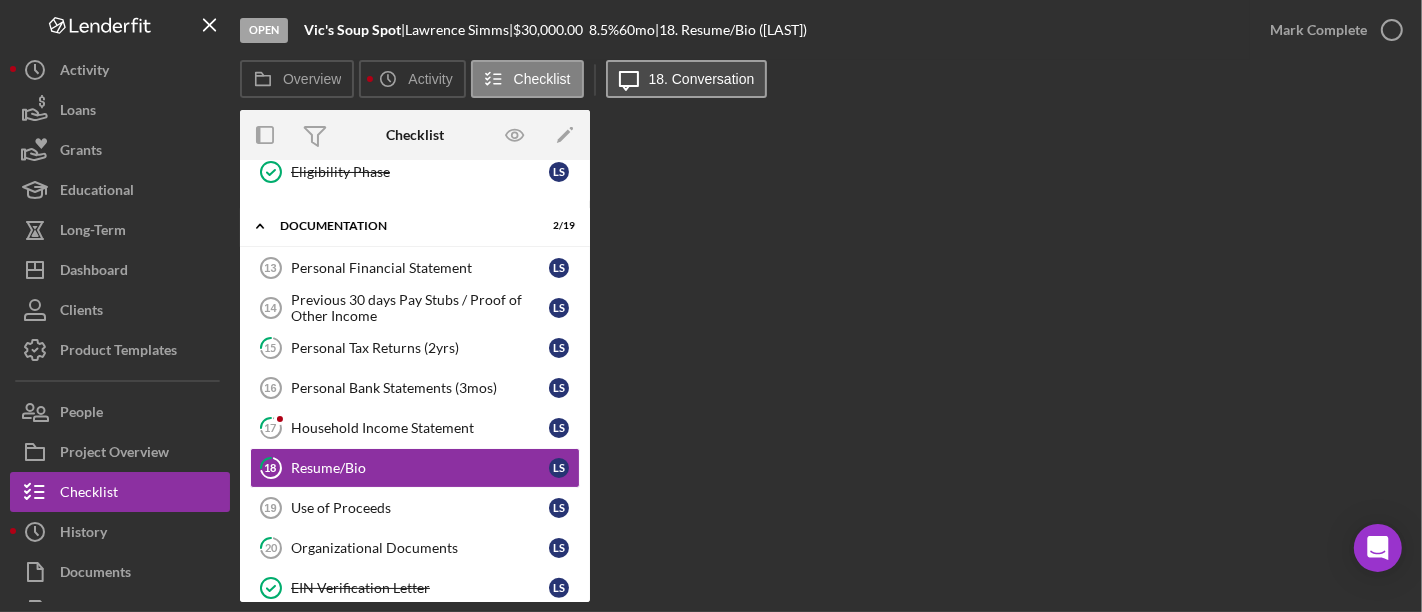 click on "18. Conversation" at bounding box center (702, 79) 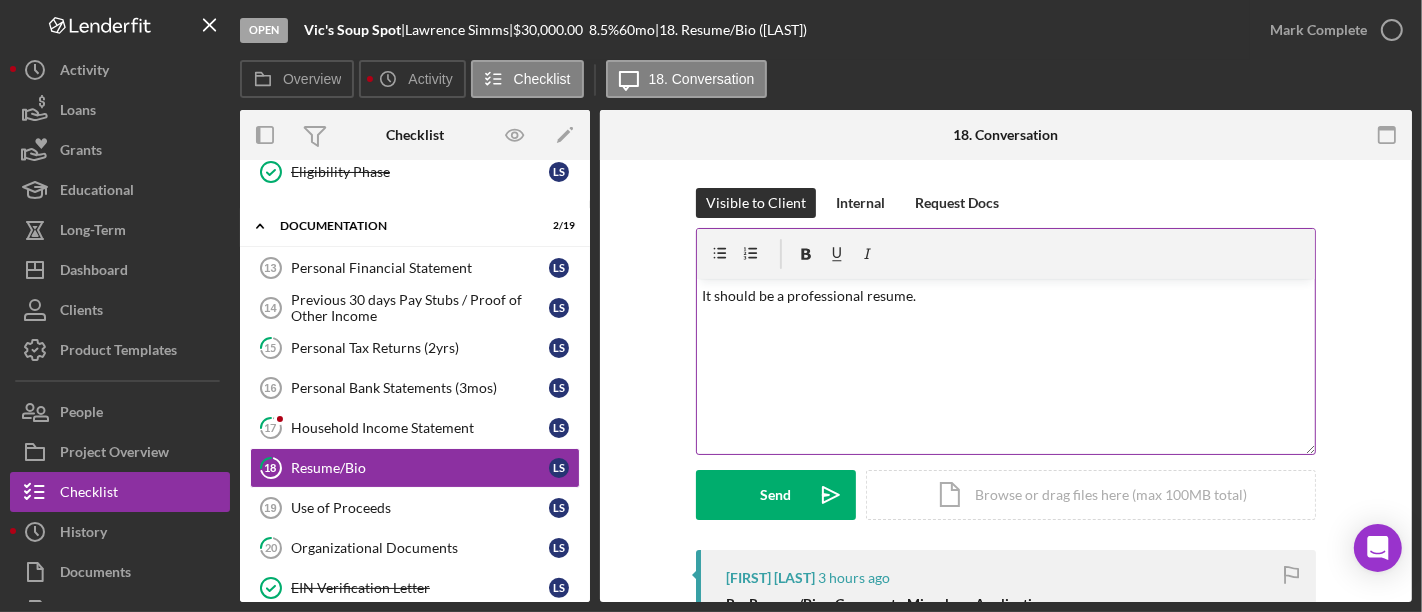 click on "It should be a professional resume." at bounding box center [1006, 296] 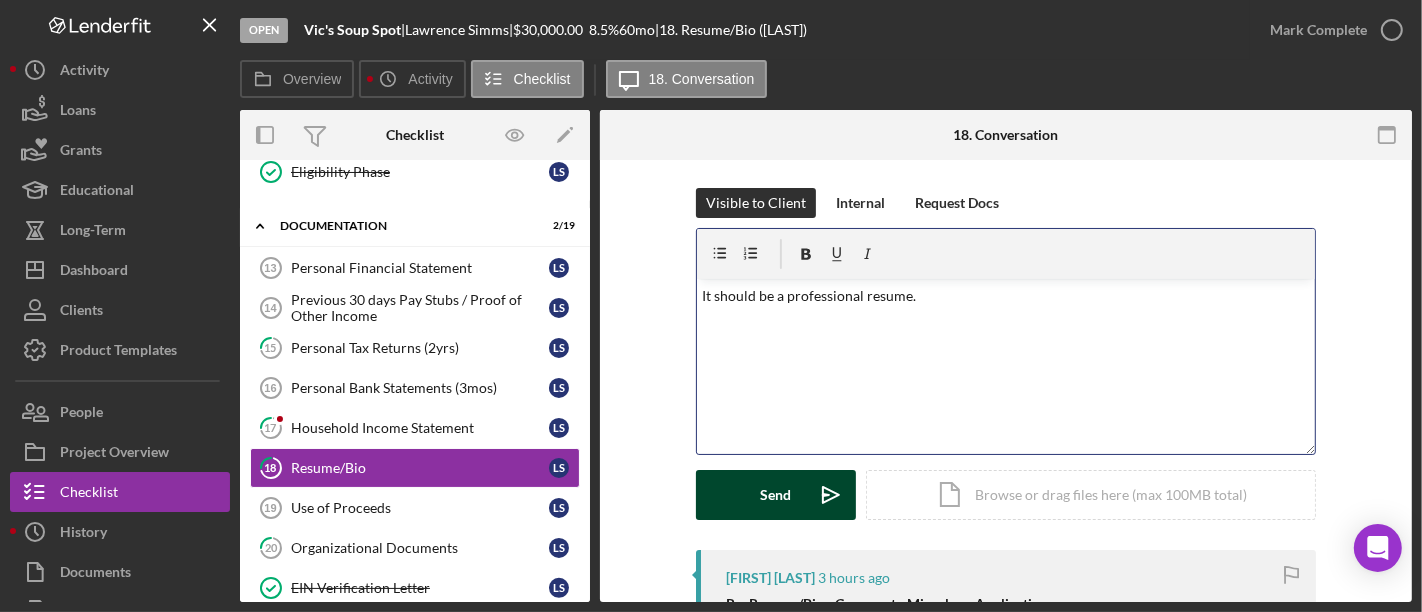 click on "Send" at bounding box center [776, 495] 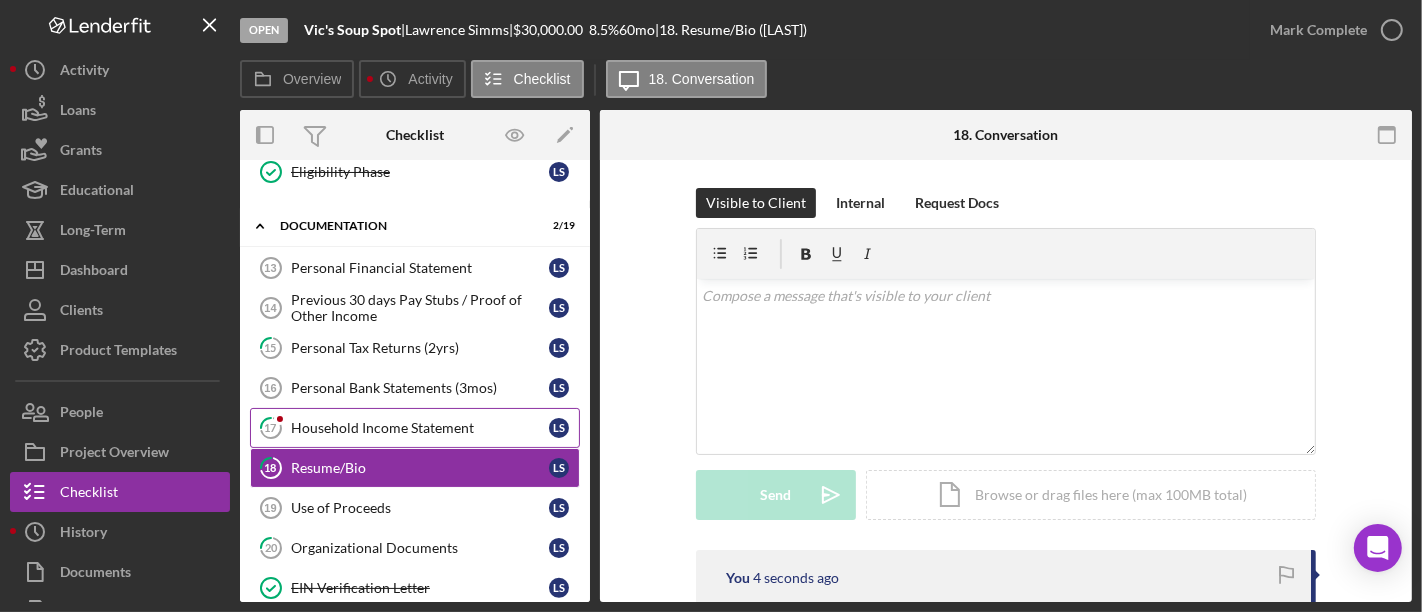 click on "17" 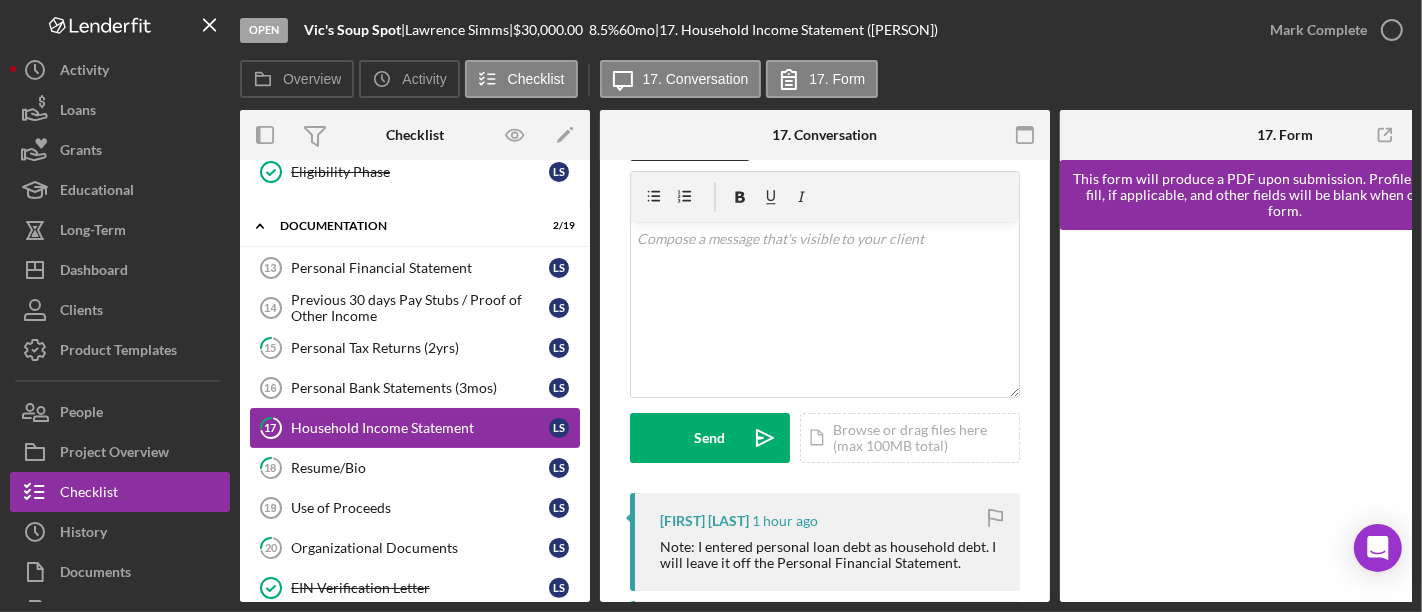 scroll, scrollTop: 53, scrollLeft: 0, axis: vertical 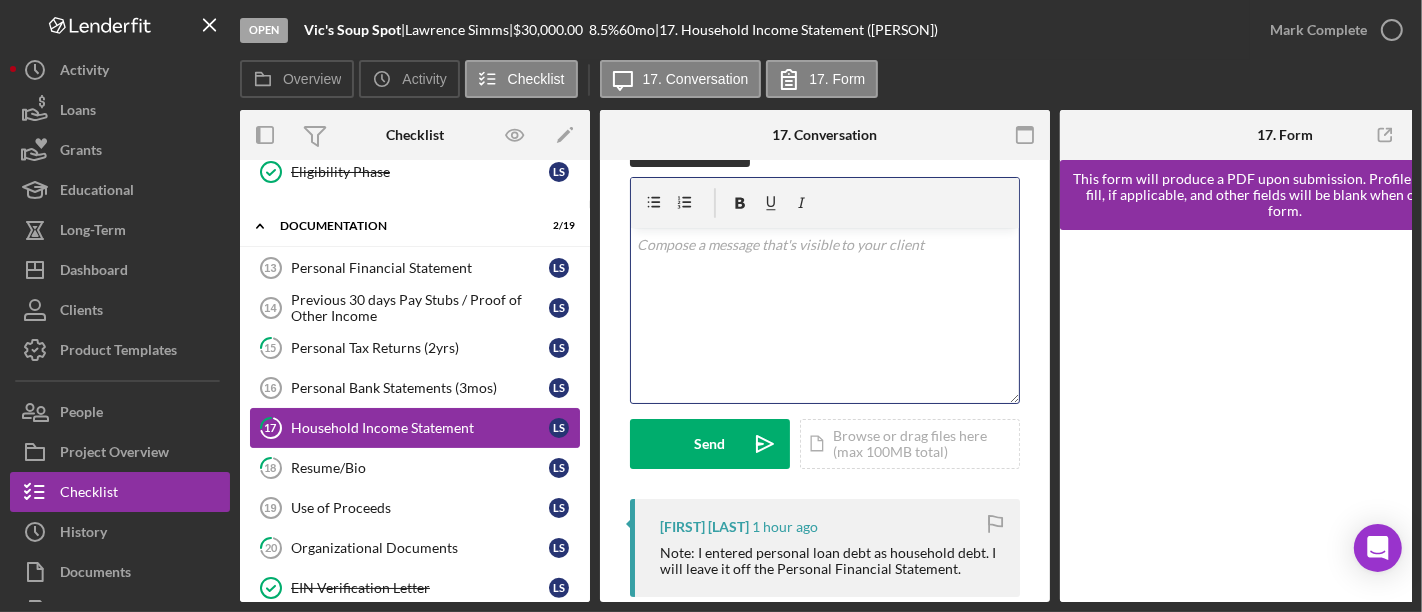 click on "v Color teal Color pink Remove color Add row above Add row below Add column before Add column after Merge cells Split cells Remove column Remove row Remove table" at bounding box center (825, 315) 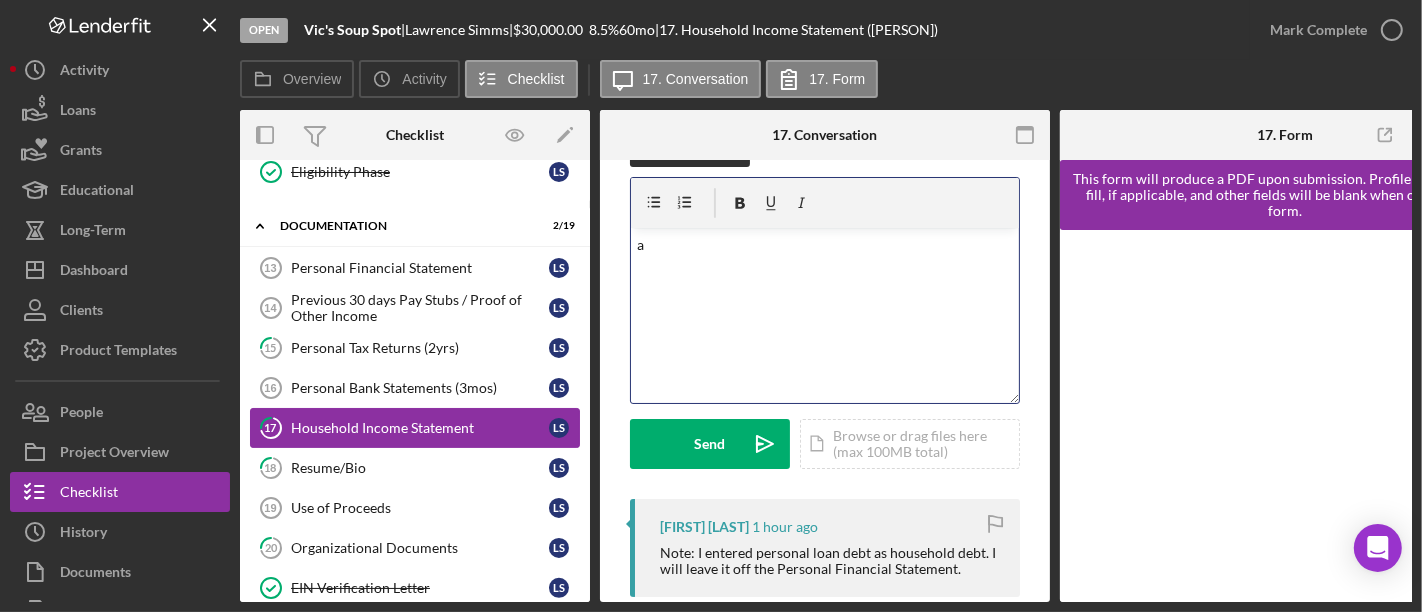 type 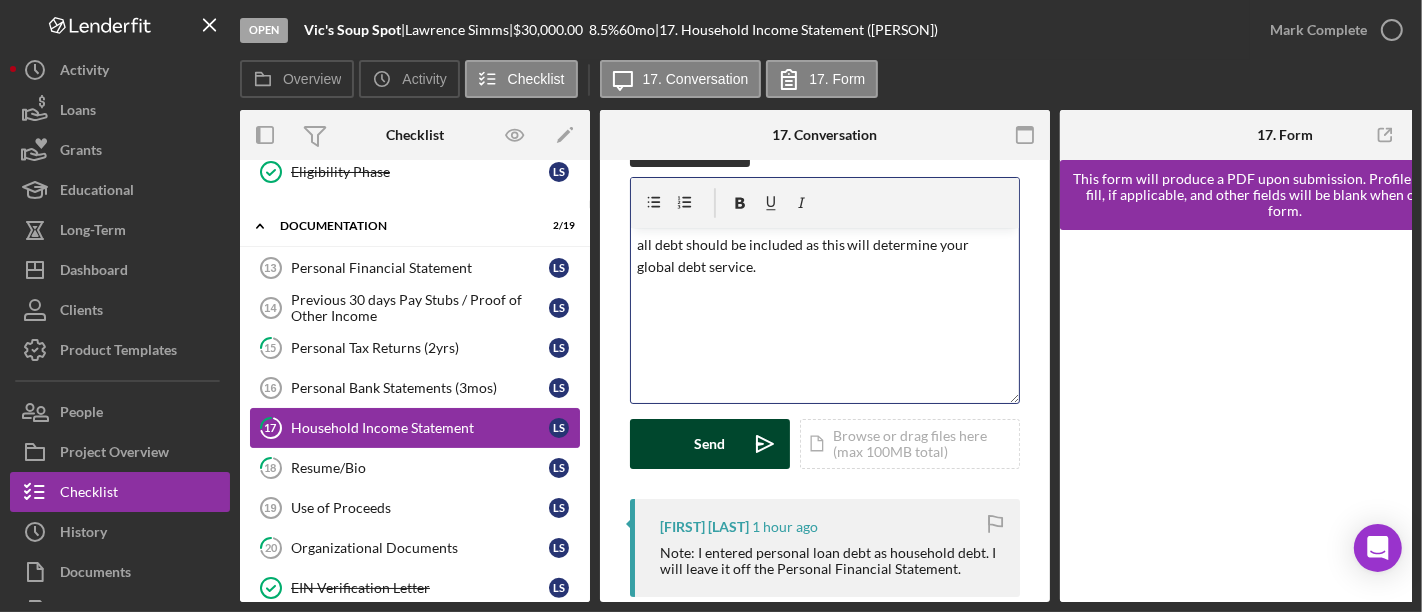 click on "Send" at bounding box center (710, 444) 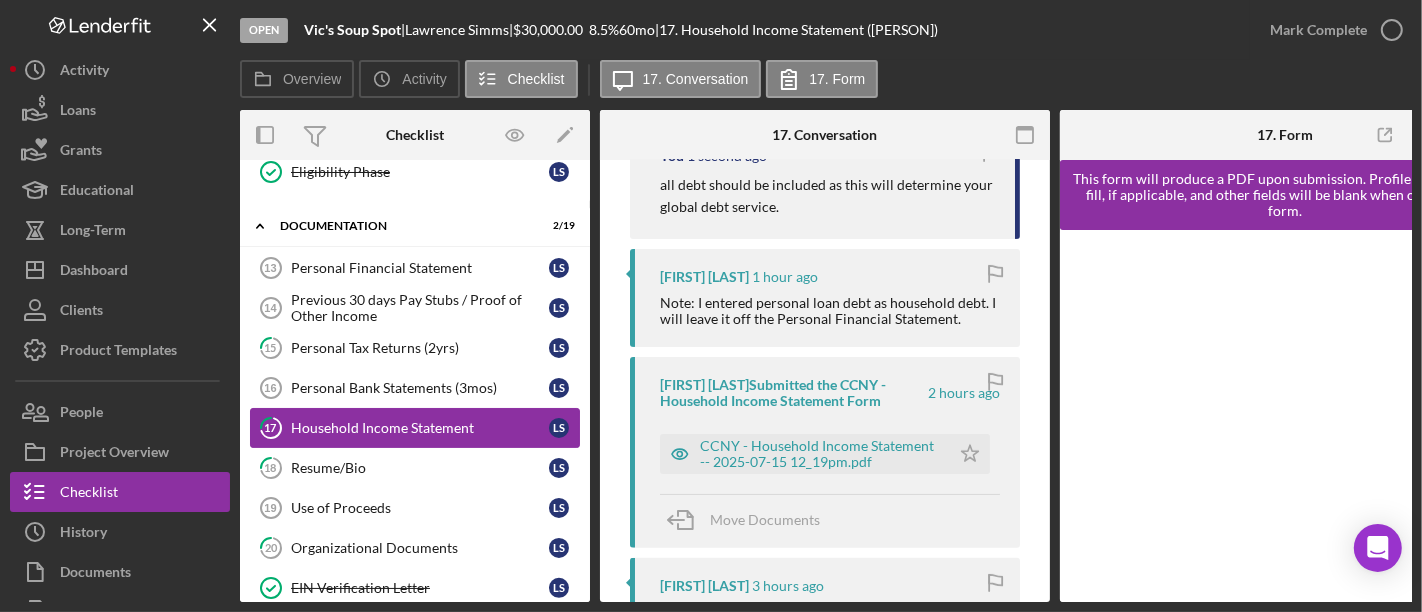 scroll, scrollTop: 462, scrollLeft: 0, axis: vertical 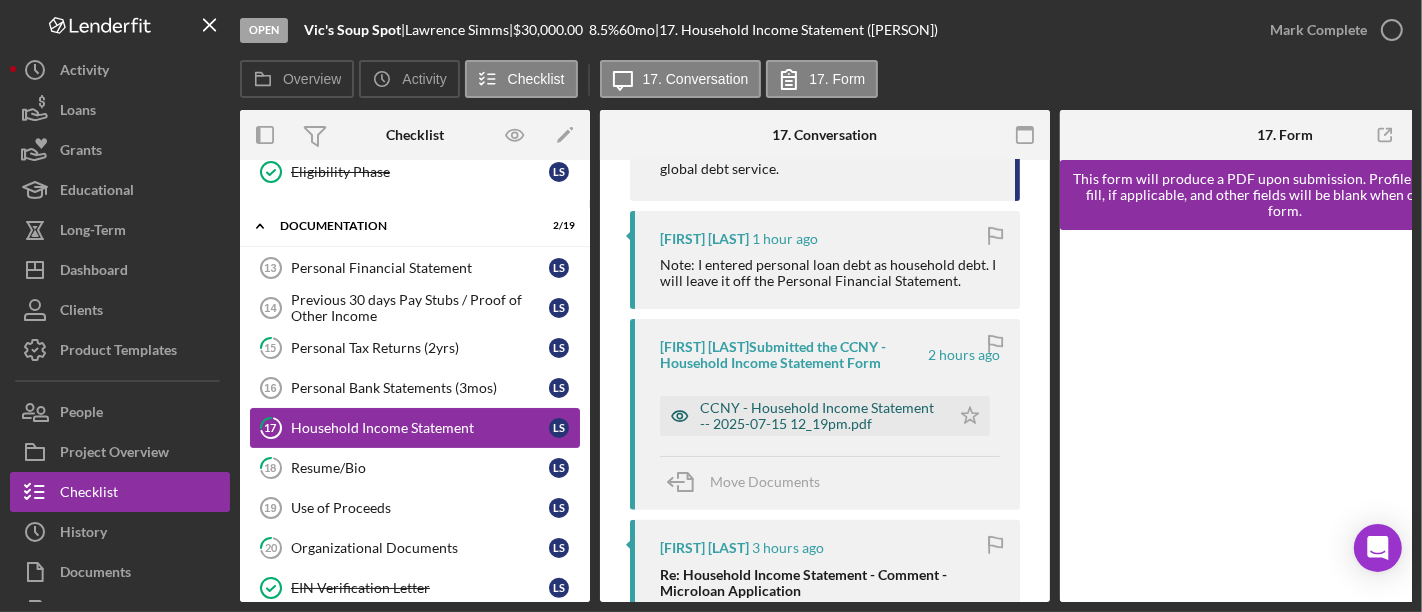 click on "CCNY - Household Income Statement -- 2025-07-15 12_19pm.pdf" at bounding box center (820, 416) 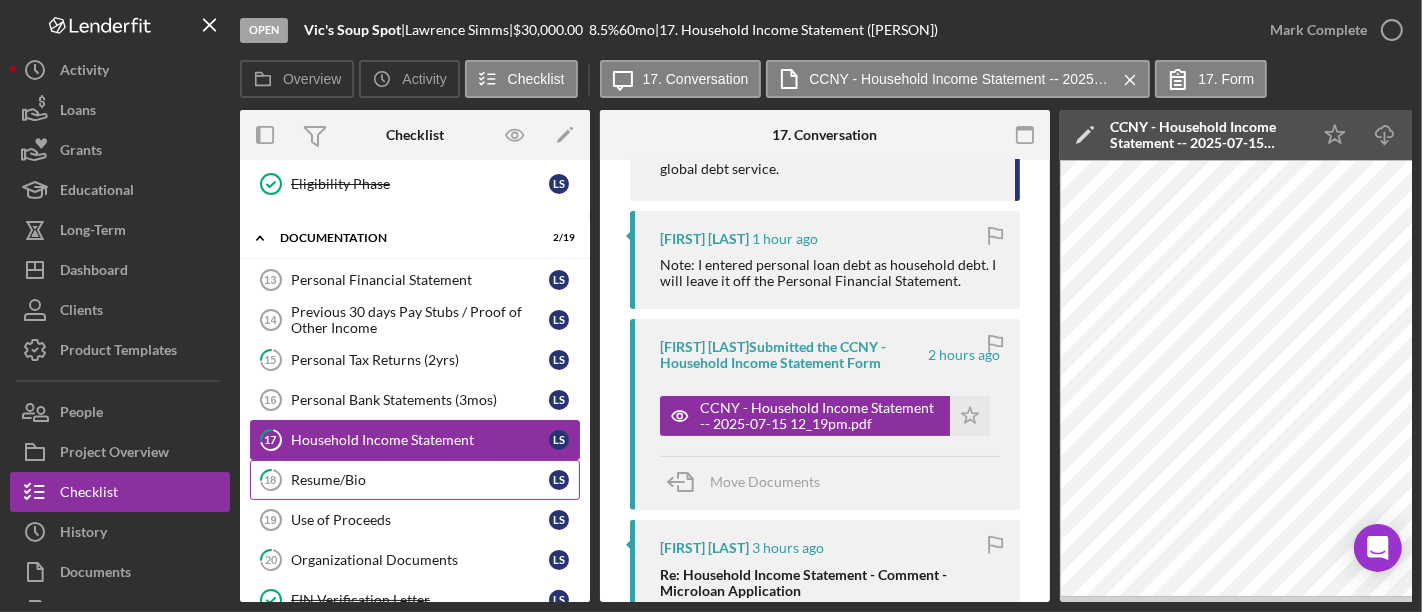 scroll, scrollTop: 366, scrollLeft: 0, axis: vertical 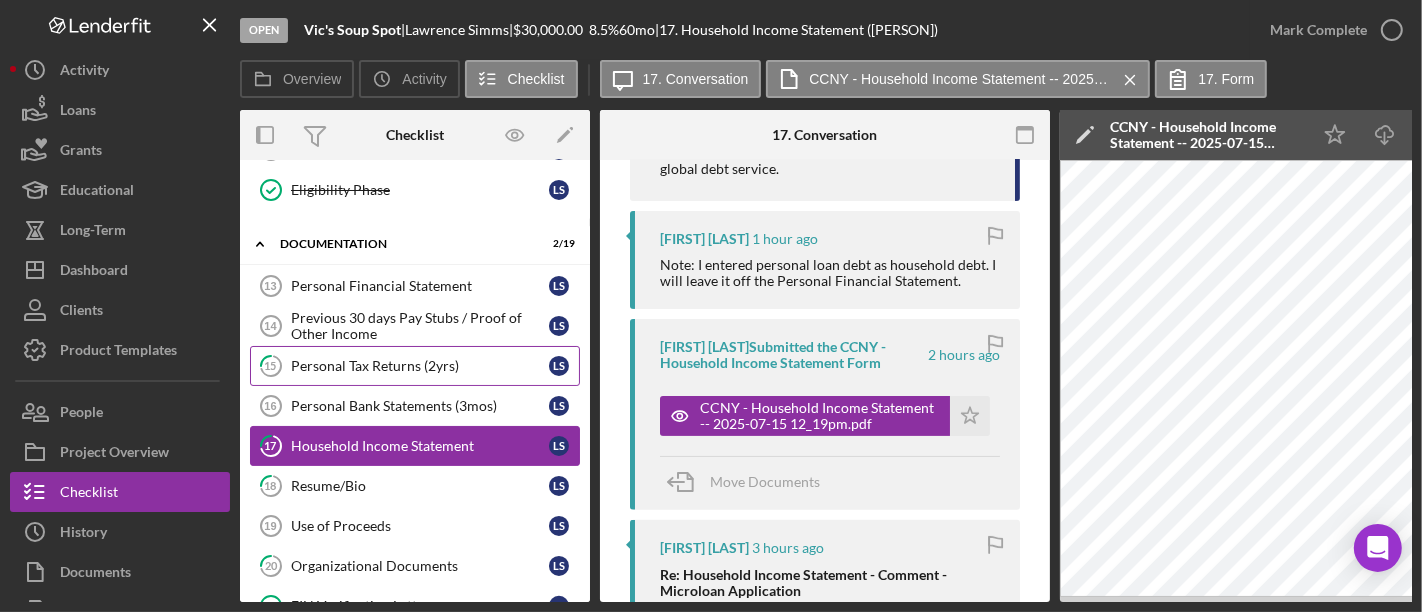 click on "Personal Tax Returns (2yrs)" at bounding box center [420, 366] 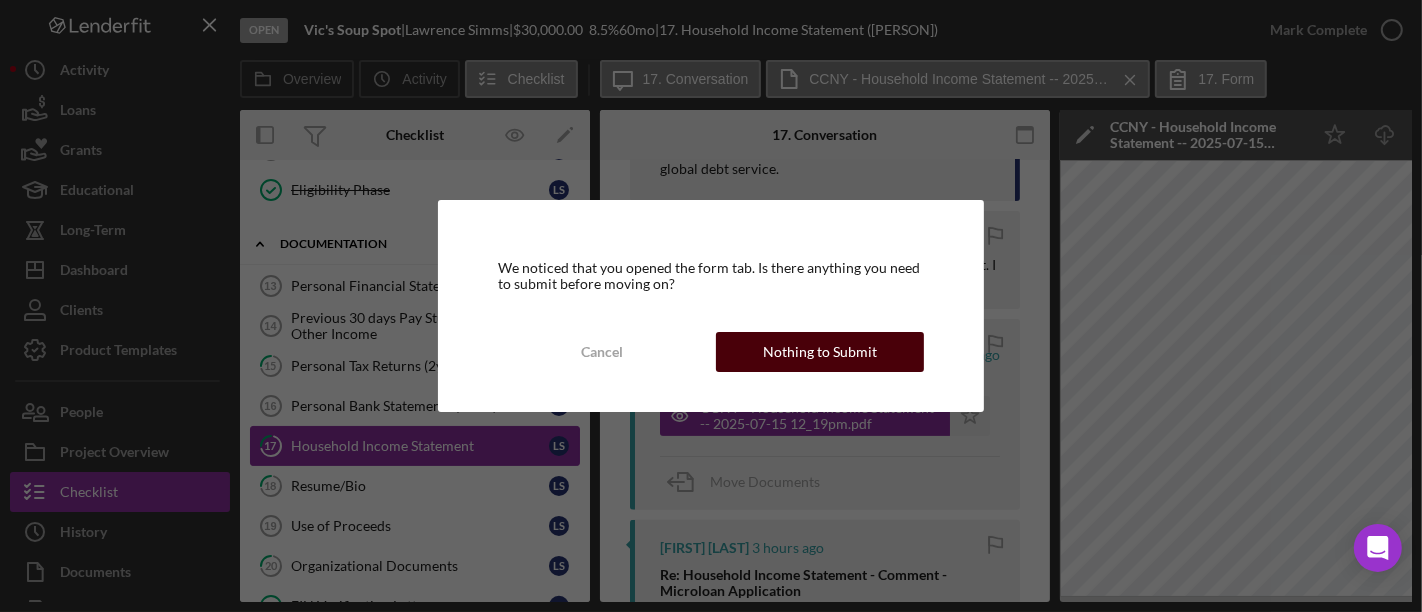 click on "Nothing to Submit" at bounding box center (820, 352) 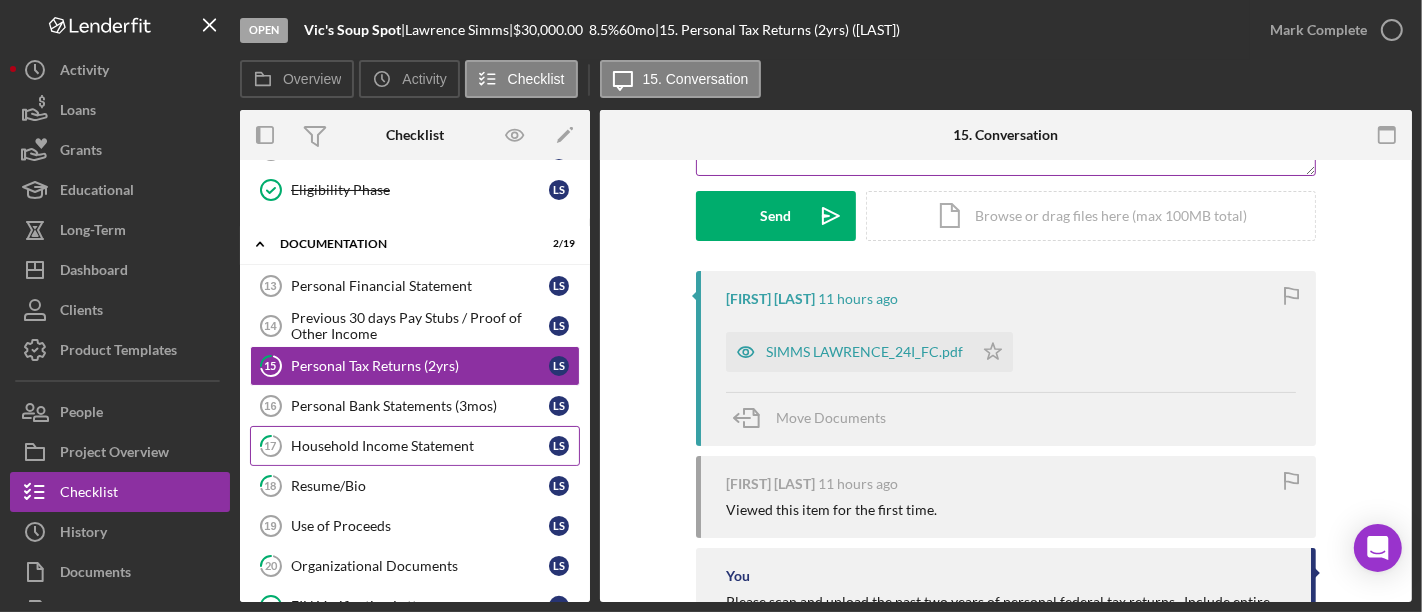scroll, scrollTop: 281, scrollLeft: 0, axis: vertical 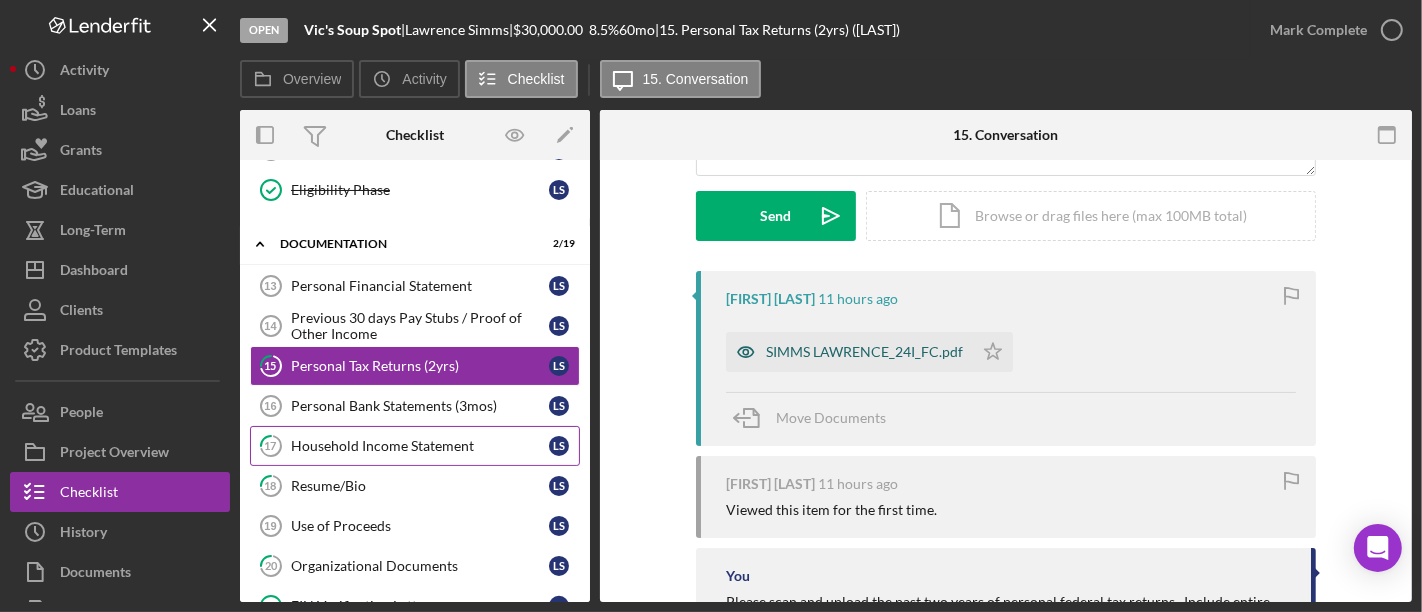 click on "SIMMS LAWRENCE_24I_FC.pdf" at bounding box center [864, 352] 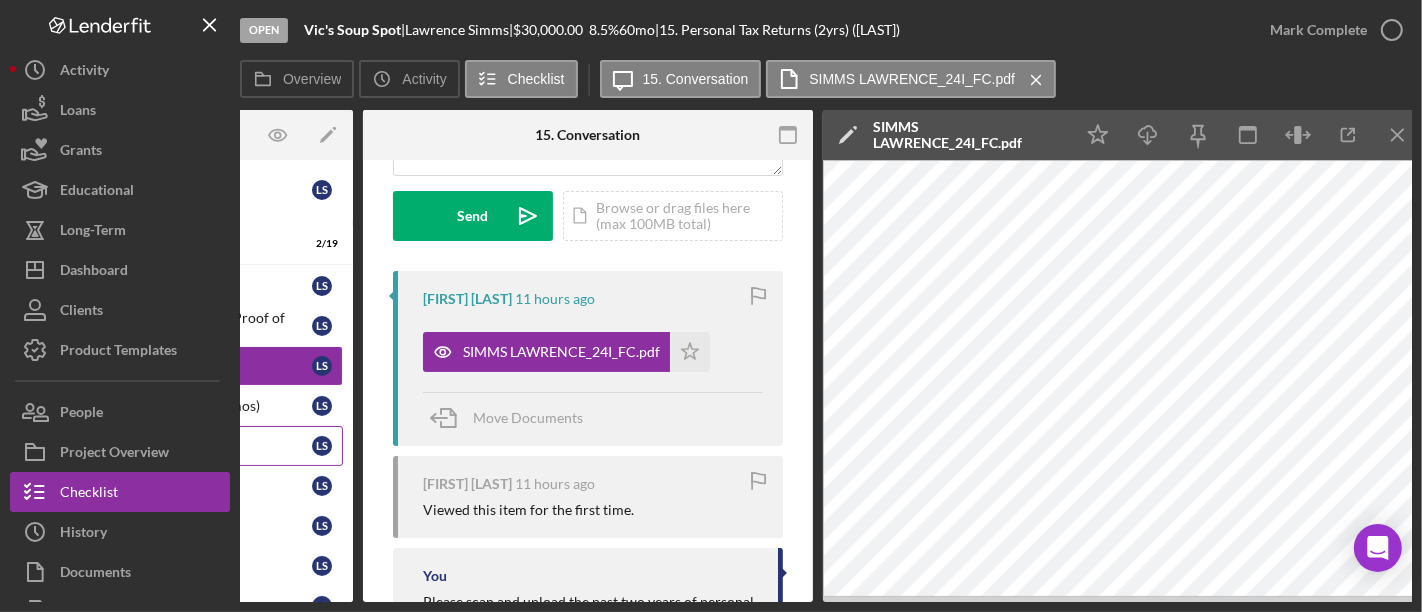 scroll, scrollTop: 0, scrollLeft: 247, axis: horizontal 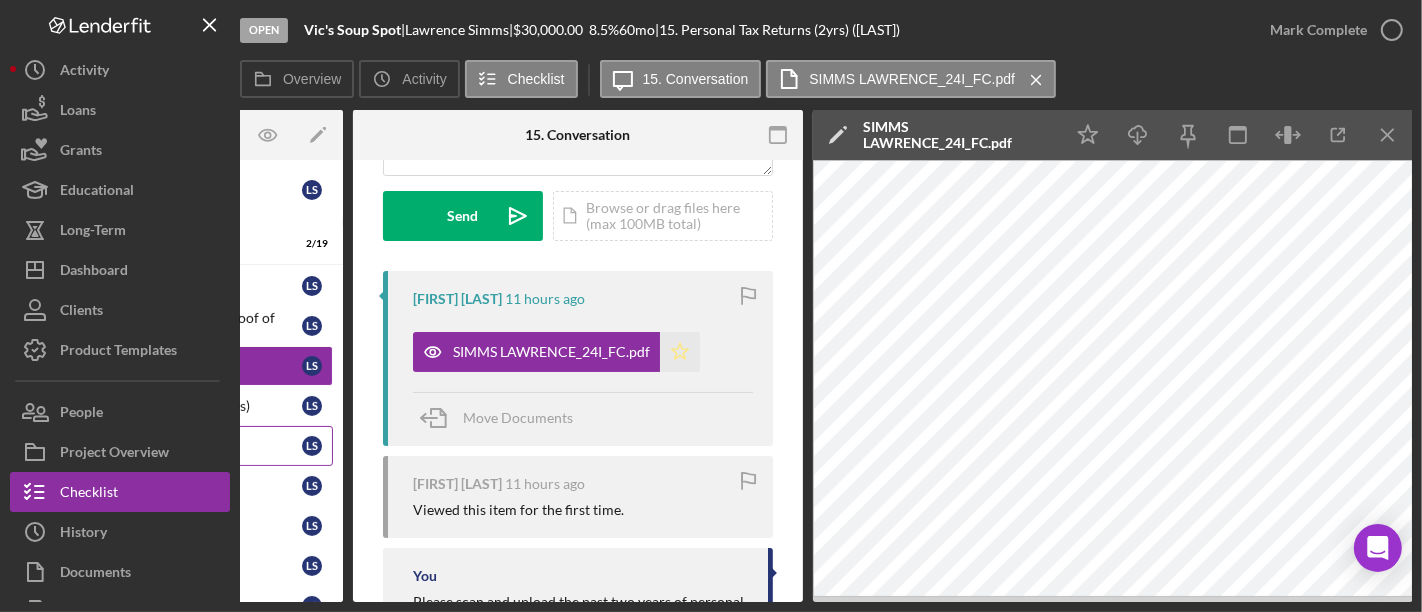 click on "Icon/Star" 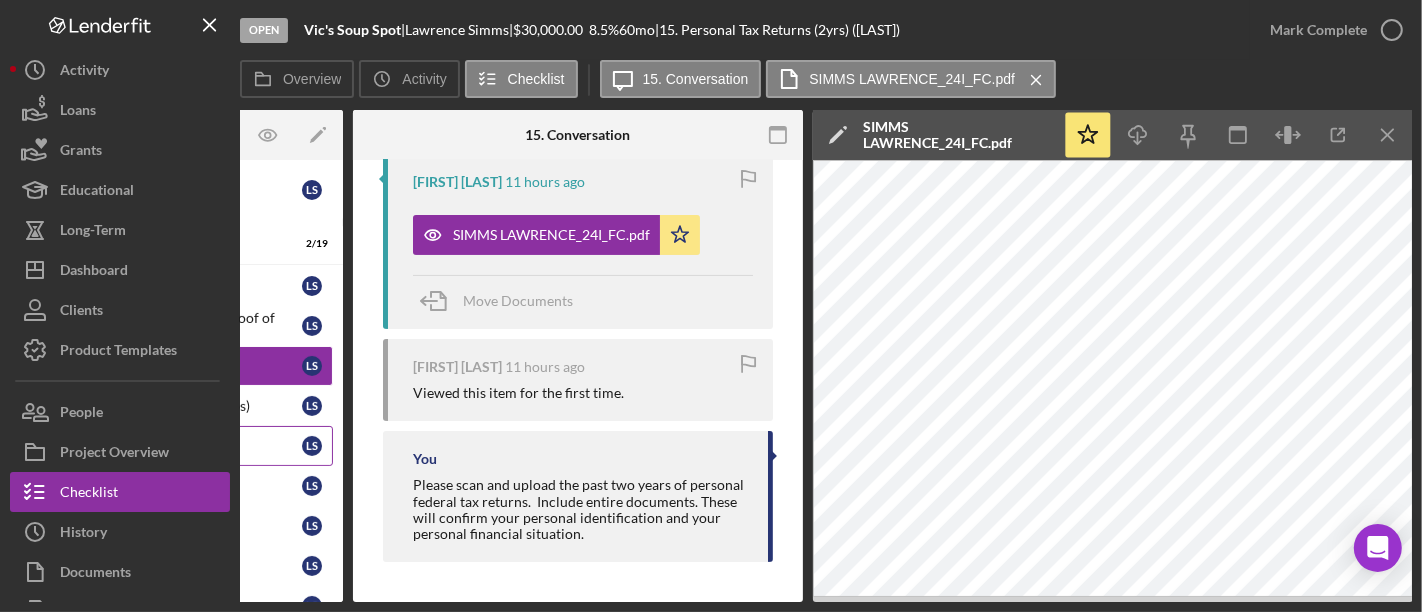 scroll, scrollTop: 0, scrollLeft: 0, axis: both 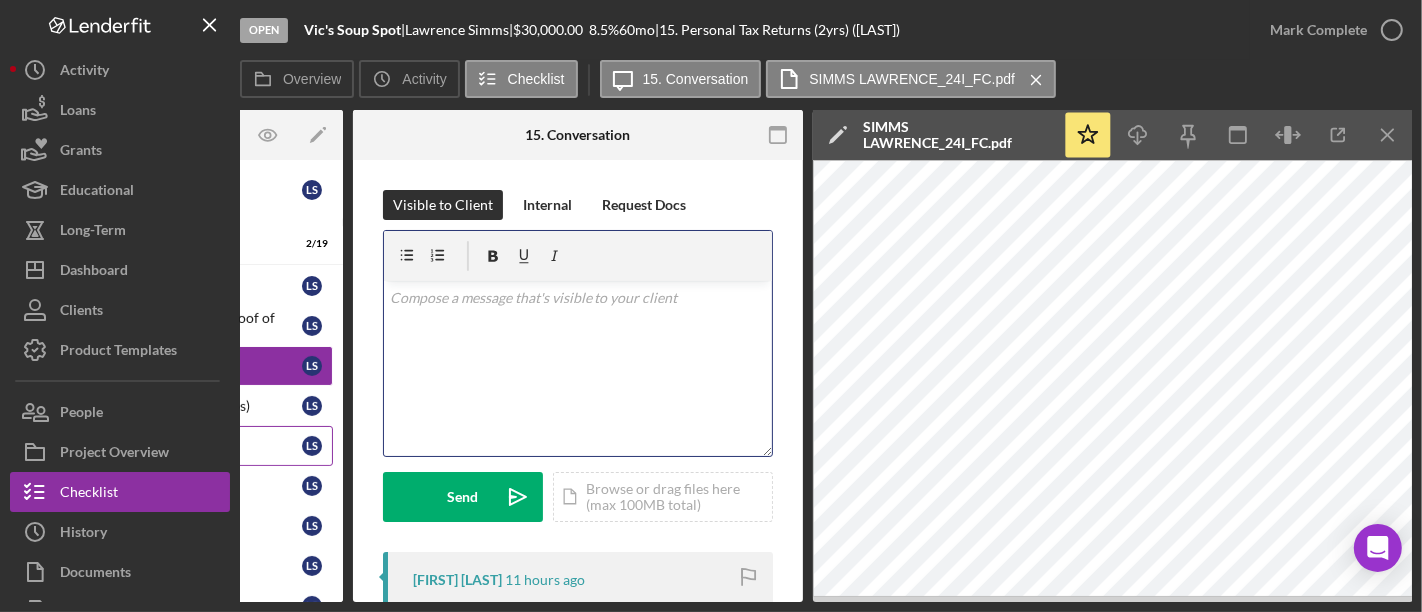 click on "v Color teal Color pink Remove color Add row above Add row below Add column before Add column after Merge cells Split cells Remove column Remove row Remove table" at bounding box center [578, 368] 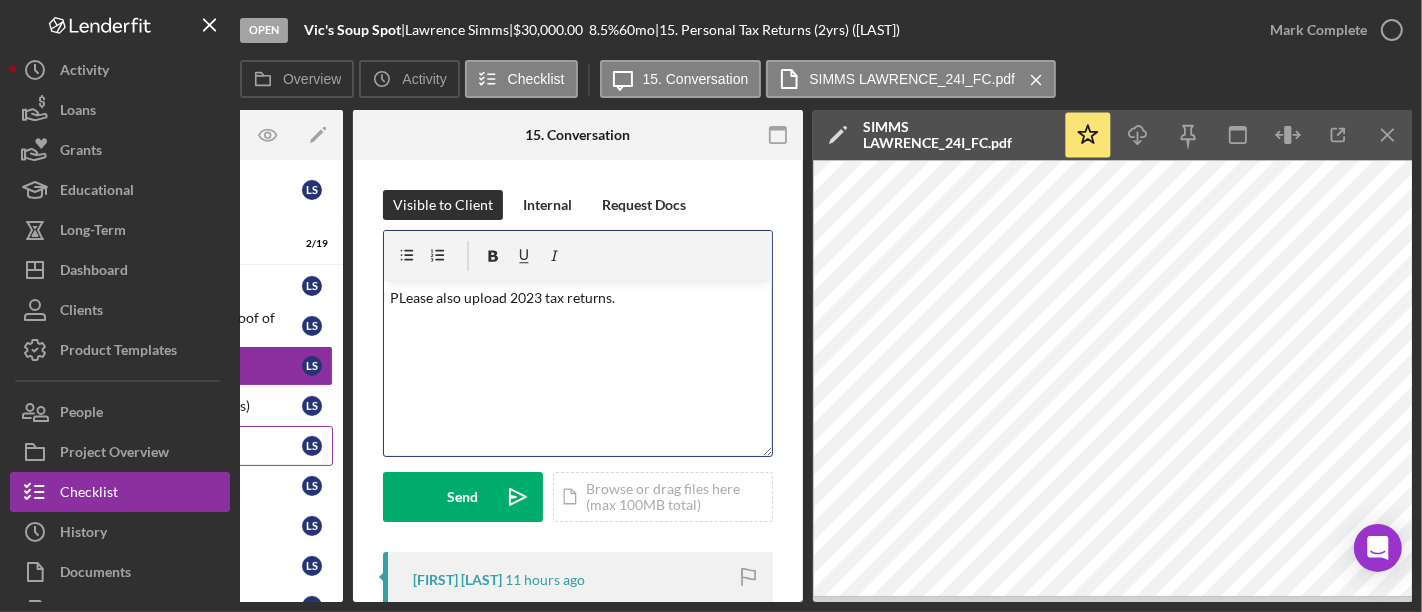 click on "PLease also upload 2023 tax returns." at bounding box center [578, 298] 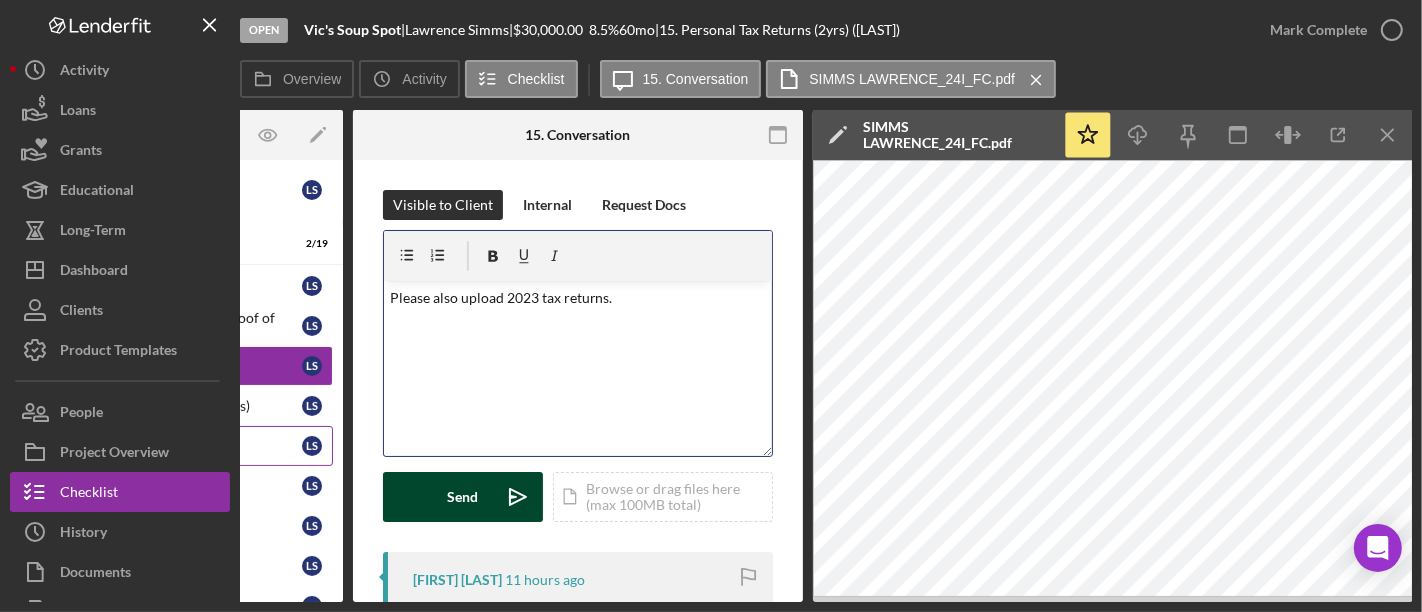 click on "Send" at bounding box center (463, 497) 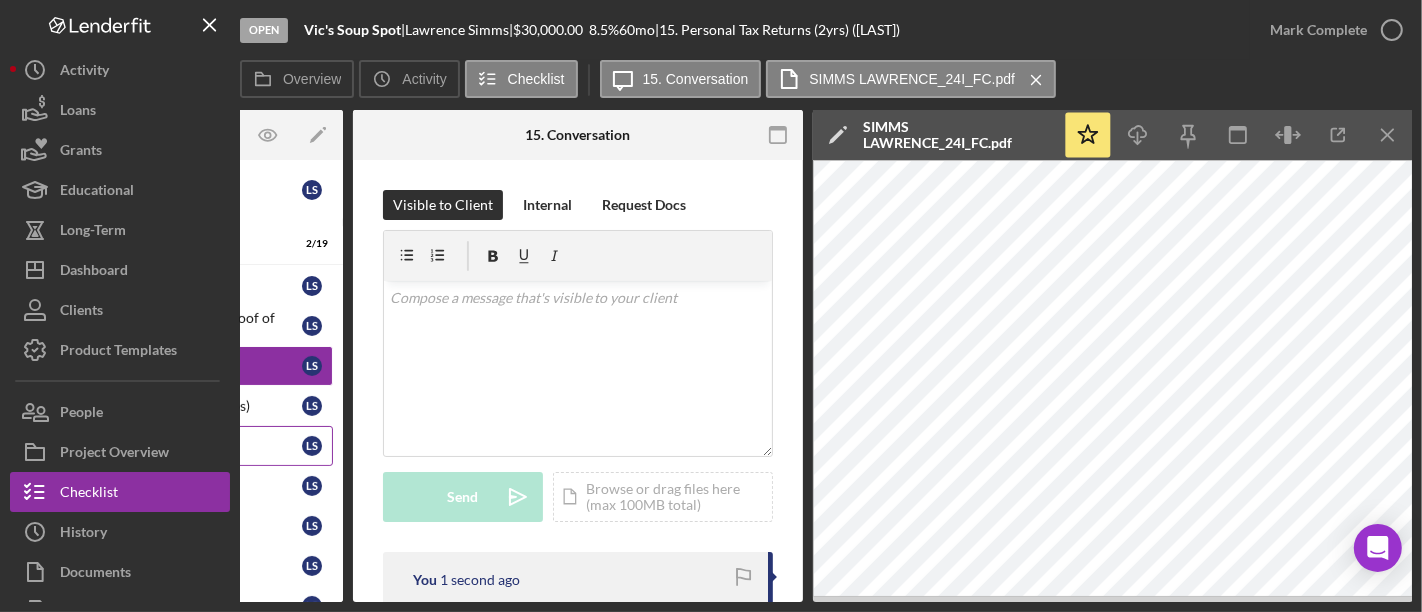 drag, startPoint x: 651, startPoint y: 604, endPoint x: 555, endPoint y: 617, distance: 96.87621 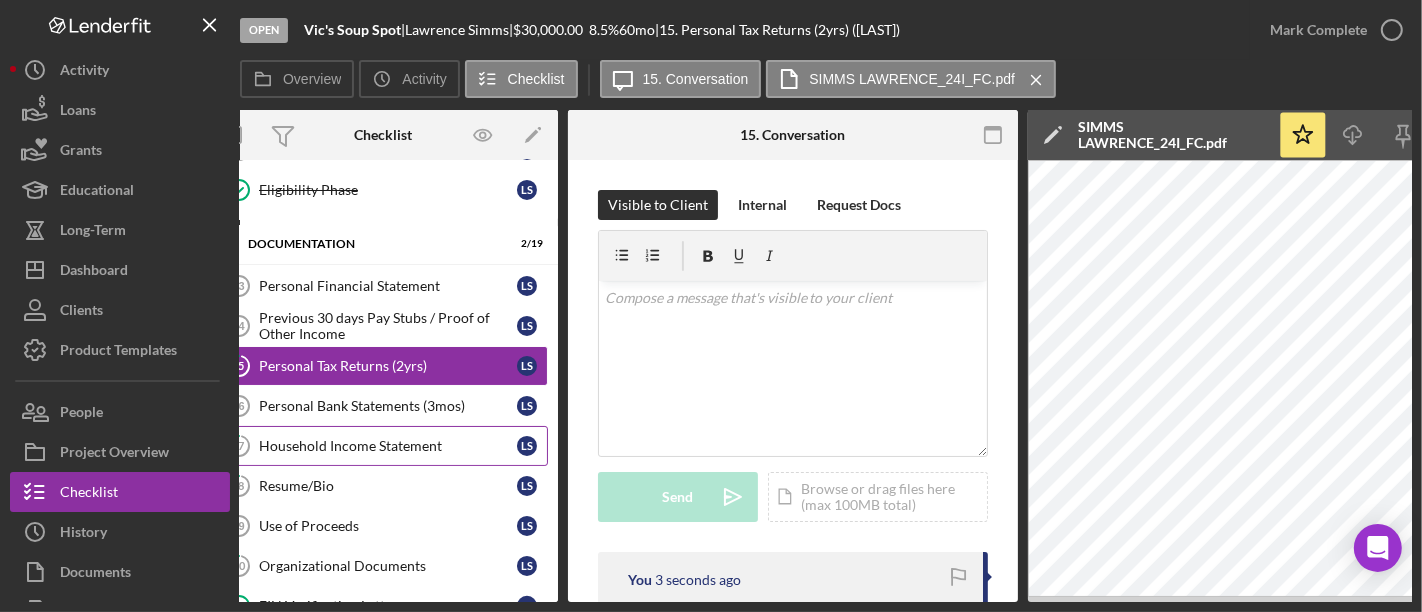 scroll, scrollTop: 0, scrollLeft: 0, axis: both 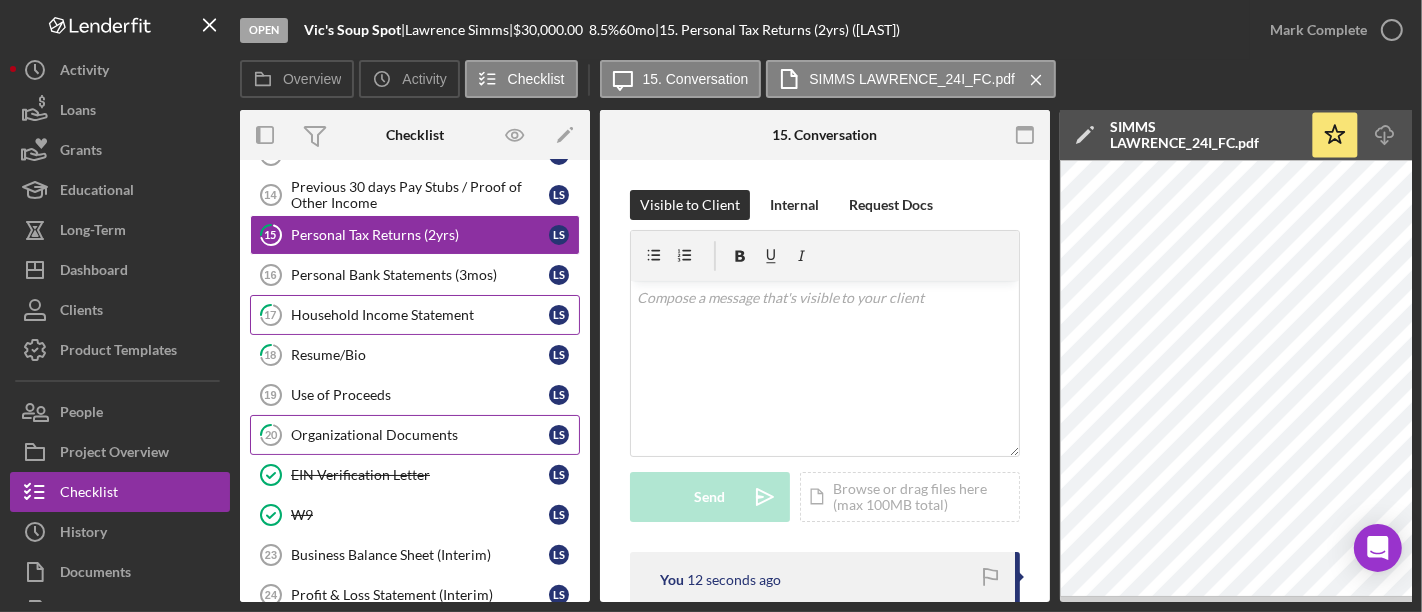 click on "20 Organizational  Documents [PERSON]" at bounding box center [415, 435] 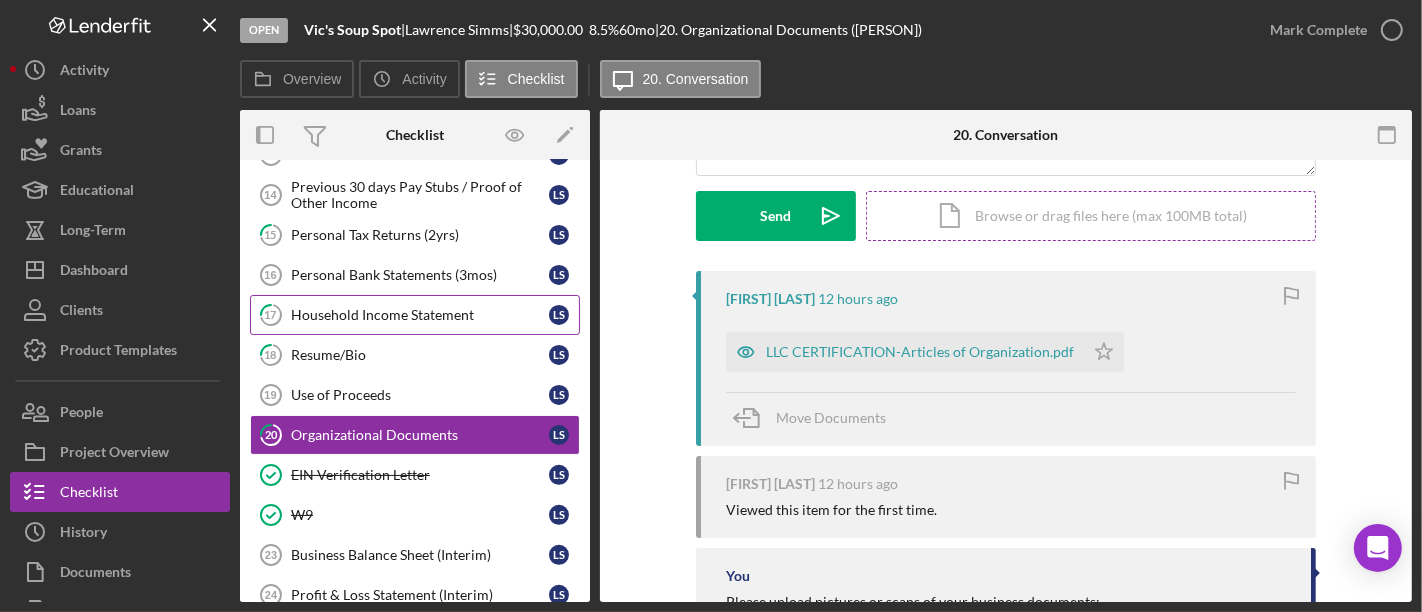 scroll, scrollTop: 284, scrollLeft: 0, axis: vertical 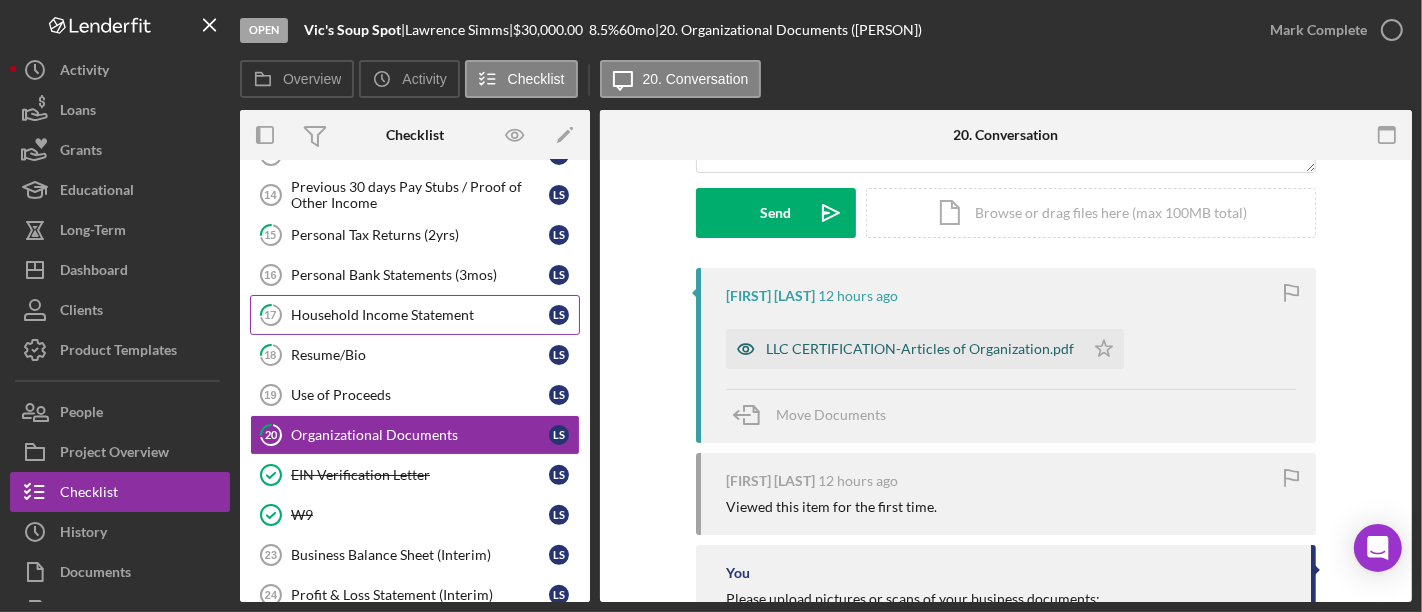 click on "LLC CERTIFICATION-Articles of Organization.pdf" at bounding box center [920, 349] 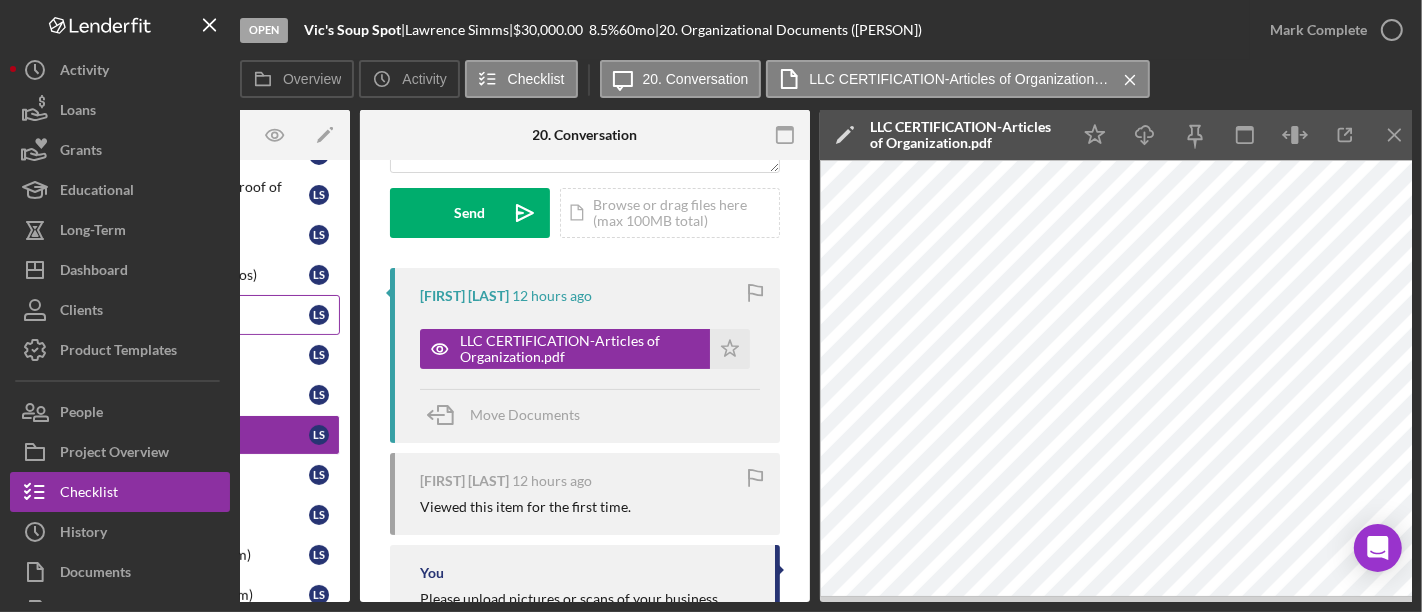 scroll, scrollTop: 0, scrollLeft: 243, axis: horizontal 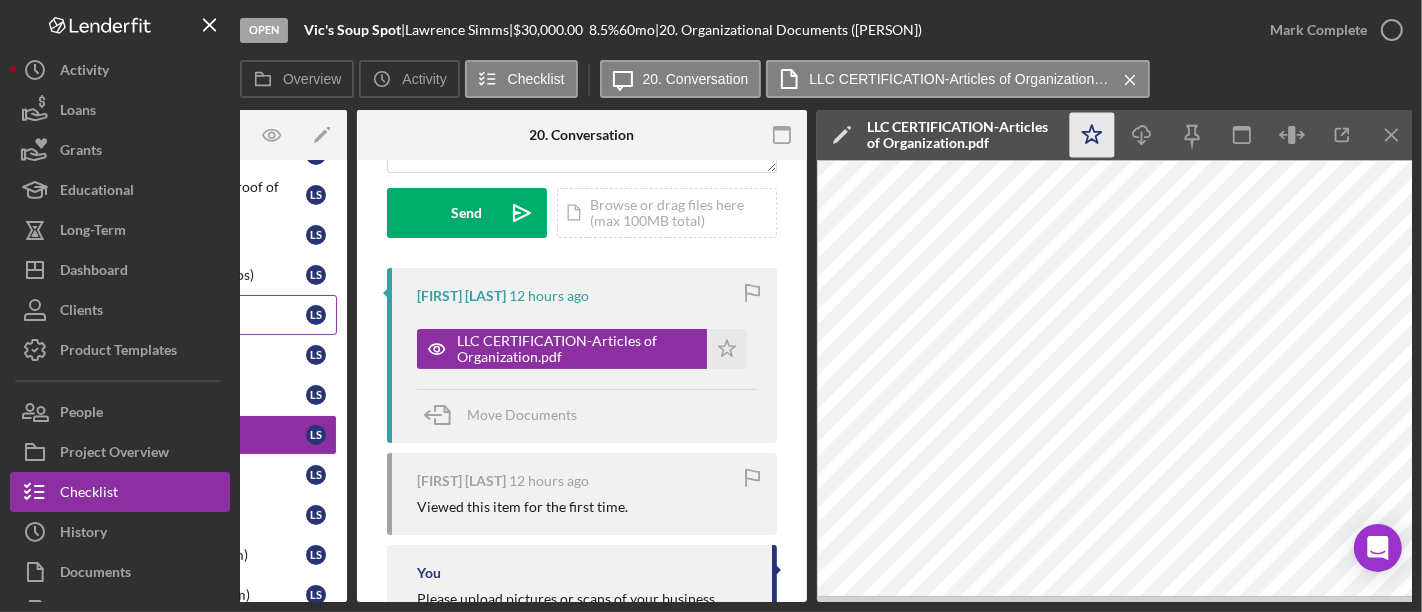 click on "Icon/Star" 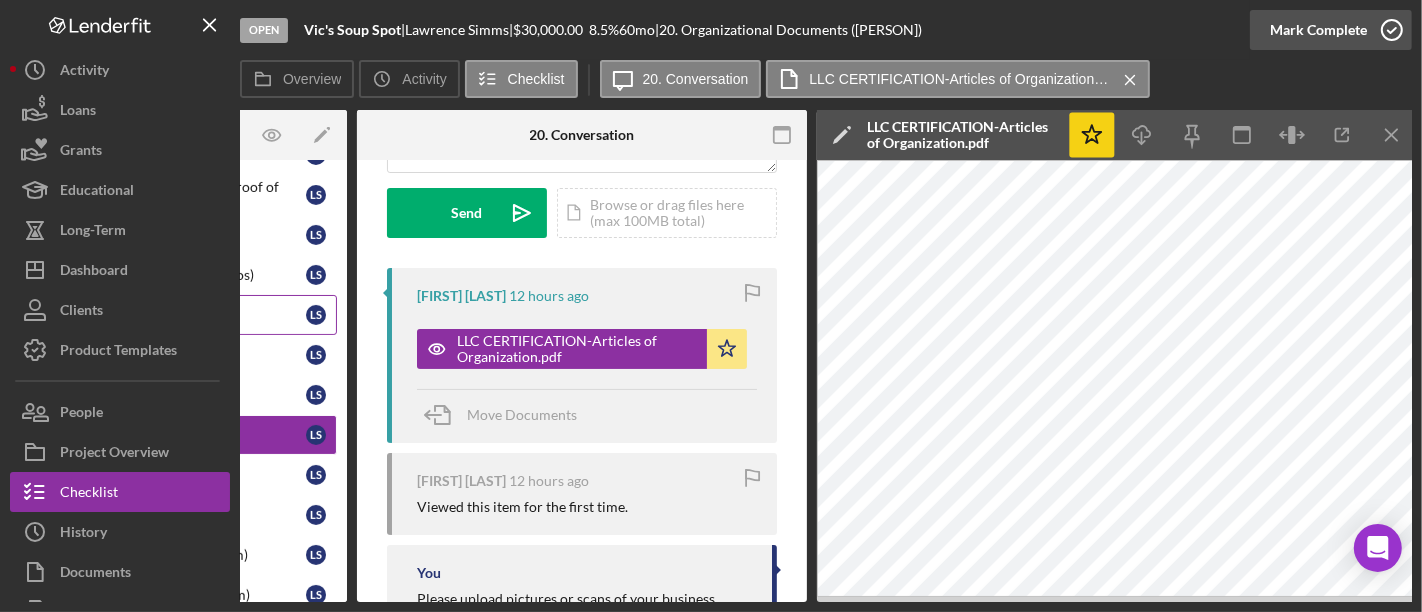 click on "Mark Complete" at bounding box center (1318, 30) 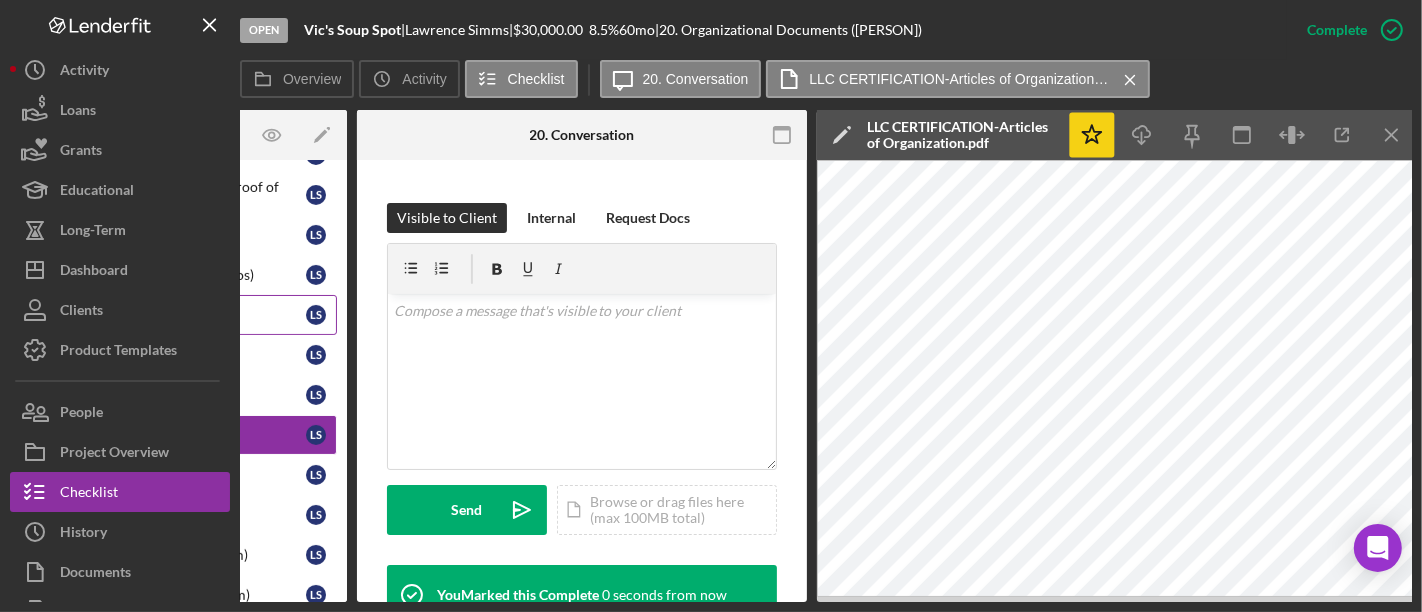 scroll, scrollTop: 581, scrollLeft: 0, axis: vertical 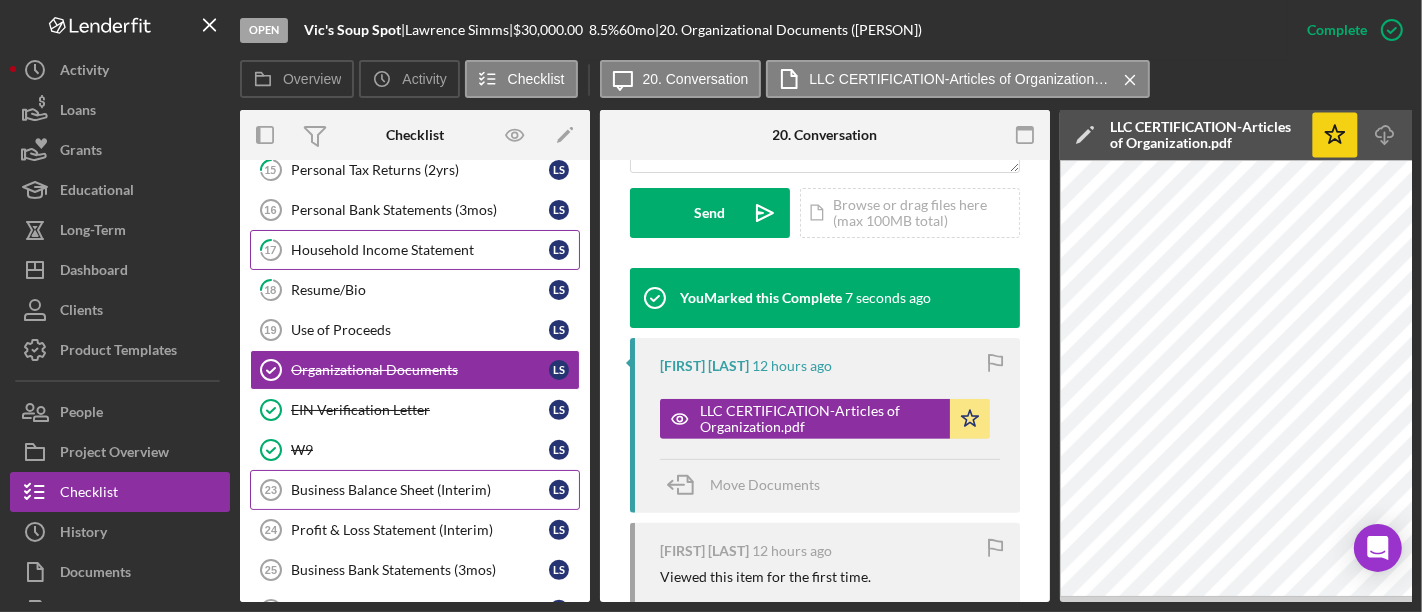 click on "Business Balance Sheet (Interim)" at bounding box center (420, 490) 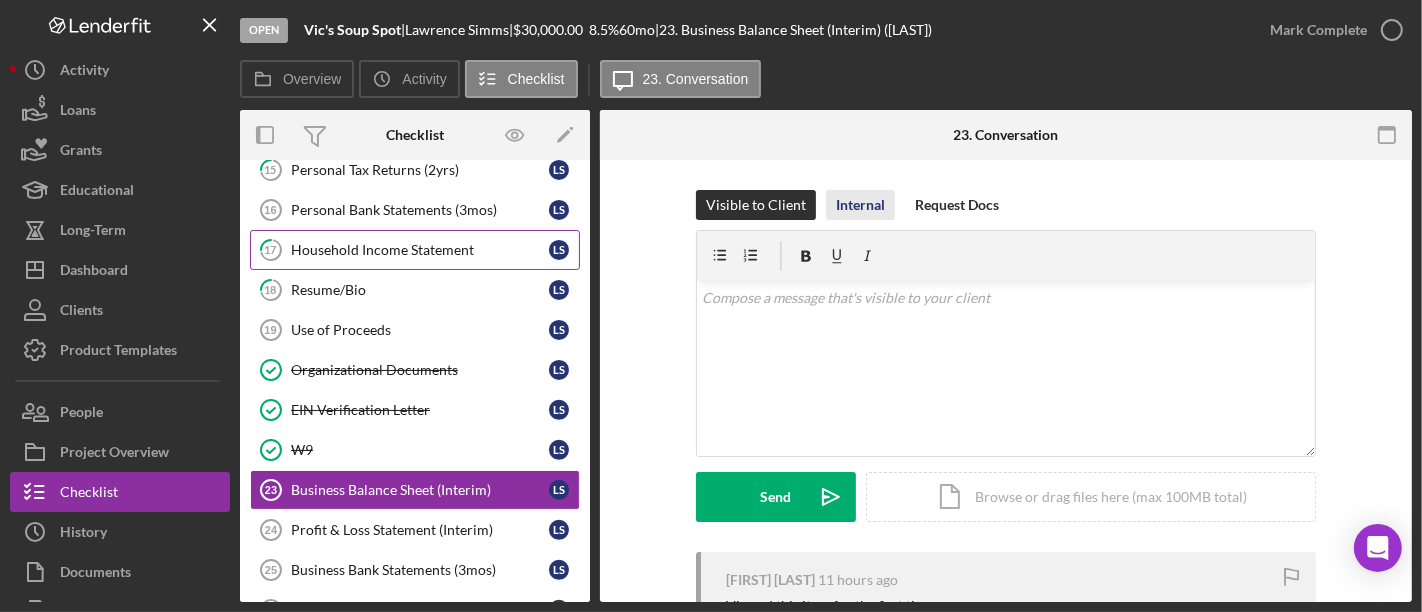 click on "Internal" at bounding box center (860, 205) 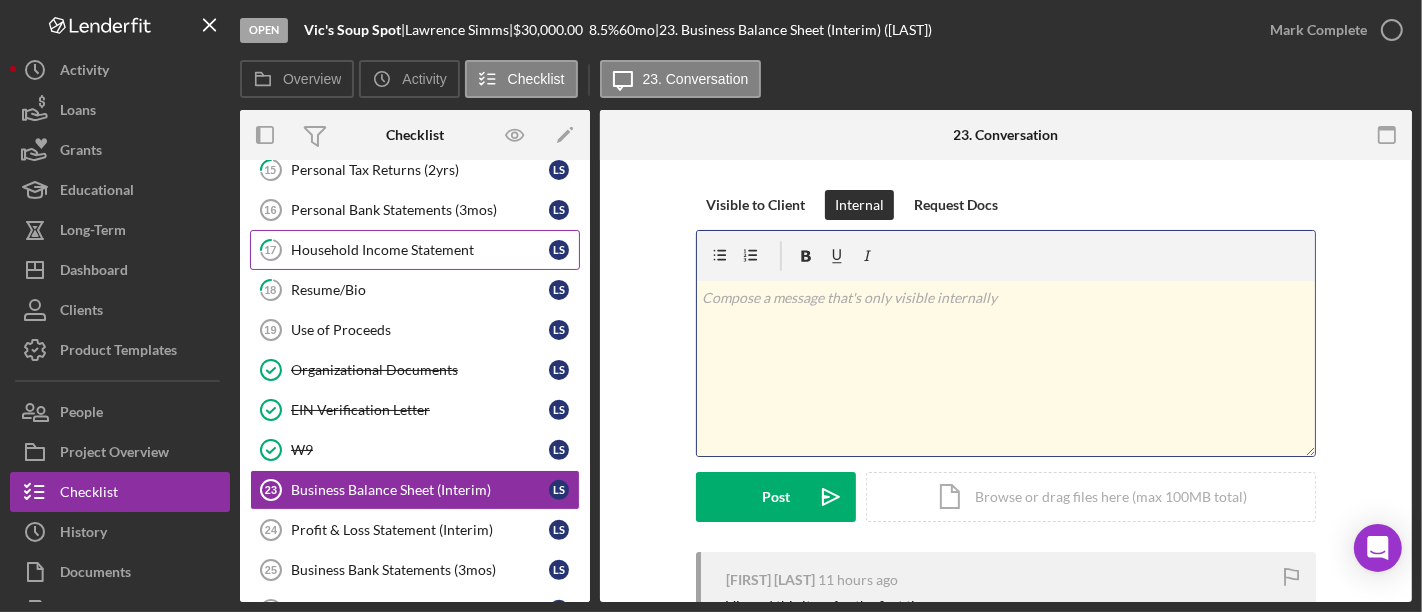 click at bounding box center [1006, 298] 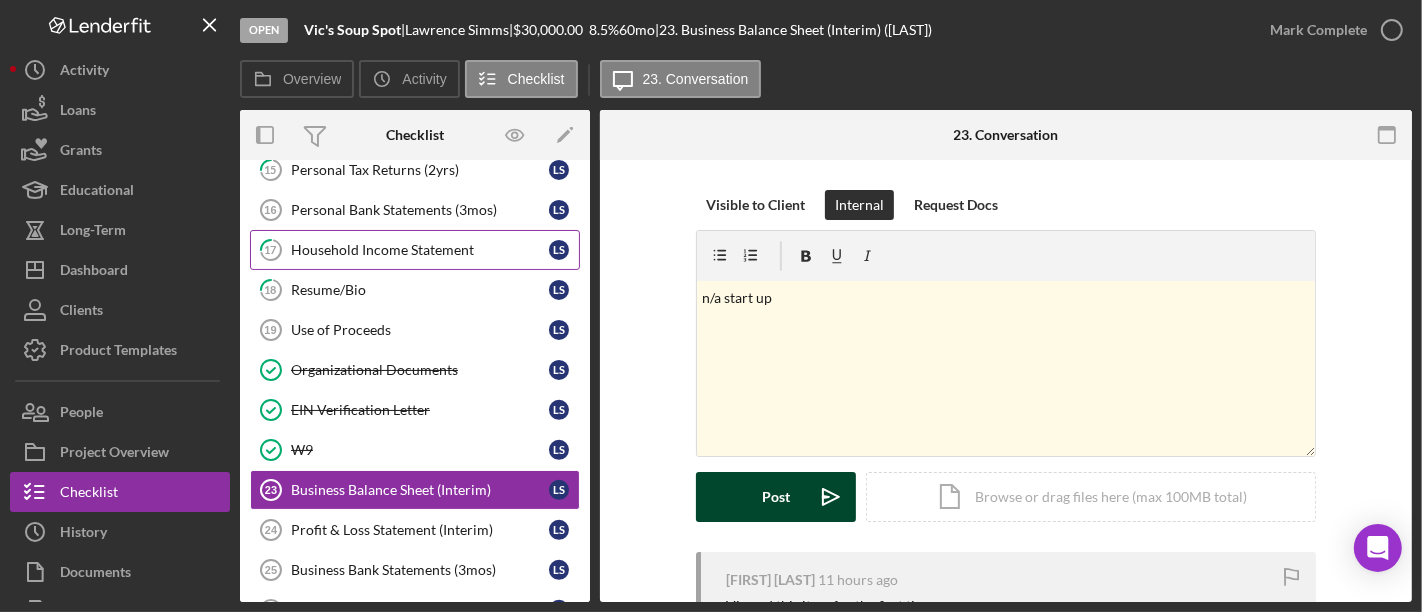 click on "Post Icon/icon-invite-send" at bounding box center [776, 497] 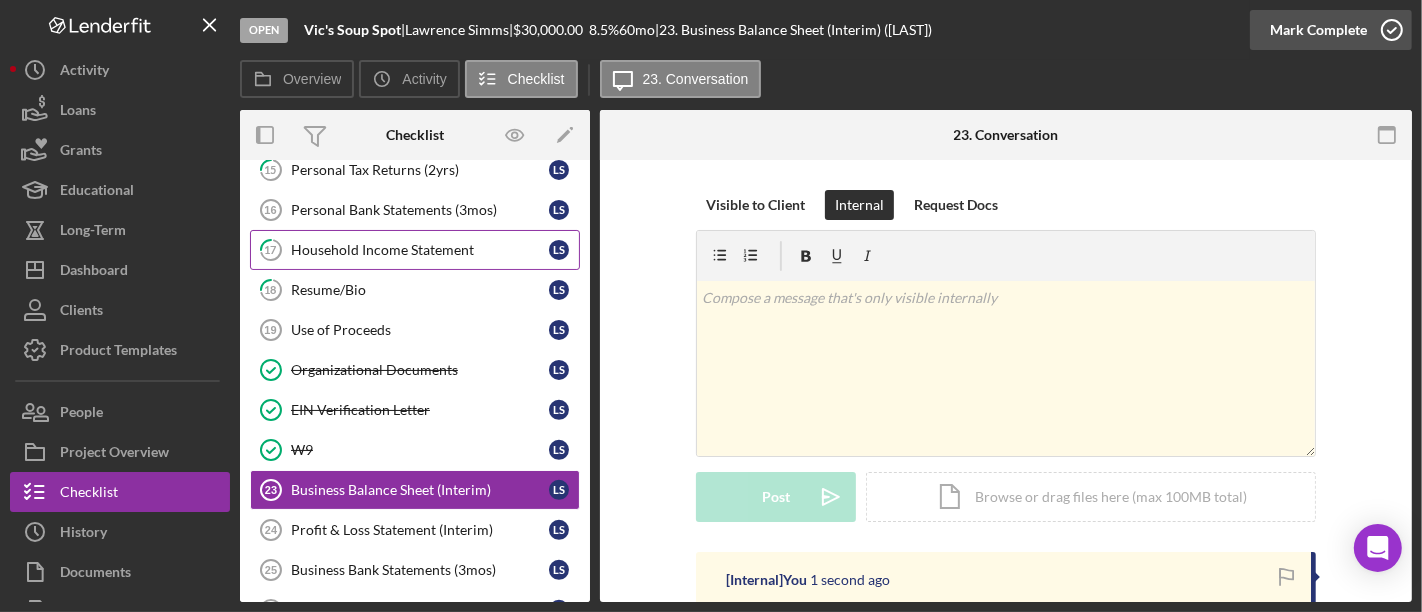click on "Mark Complete" at bounding box center [1318, 30] 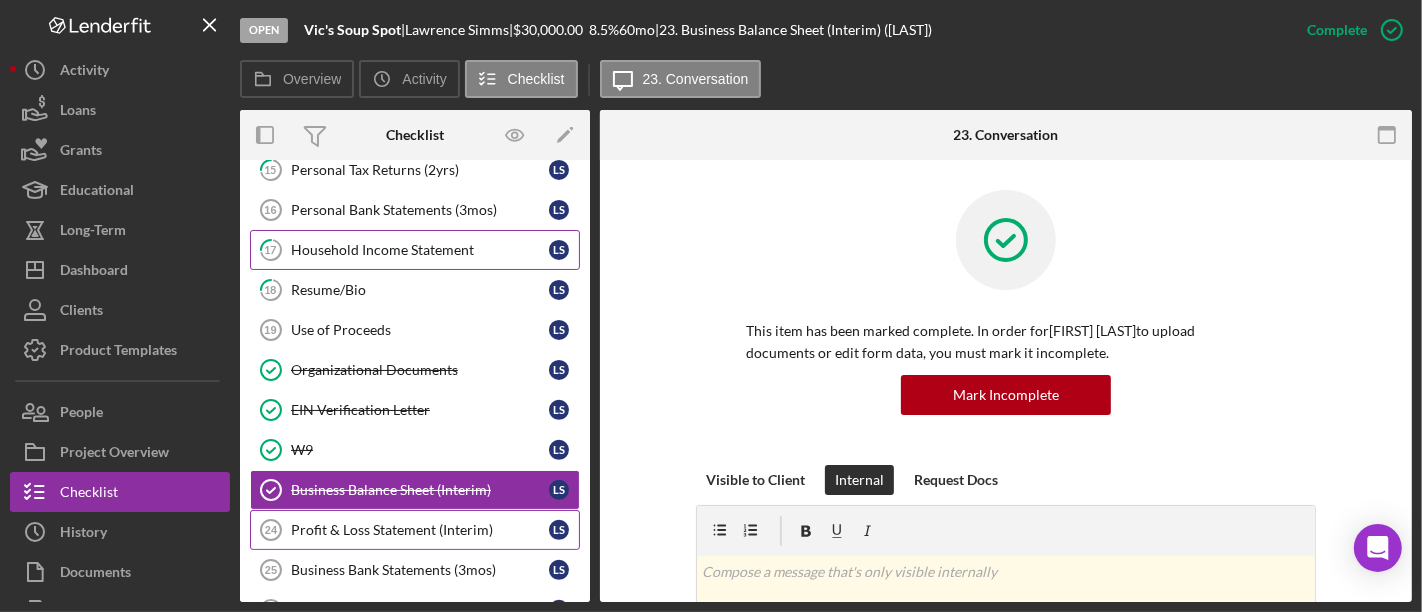 click on "Profit & Loss Statement (Interim)" at bounding box center (420, 530) 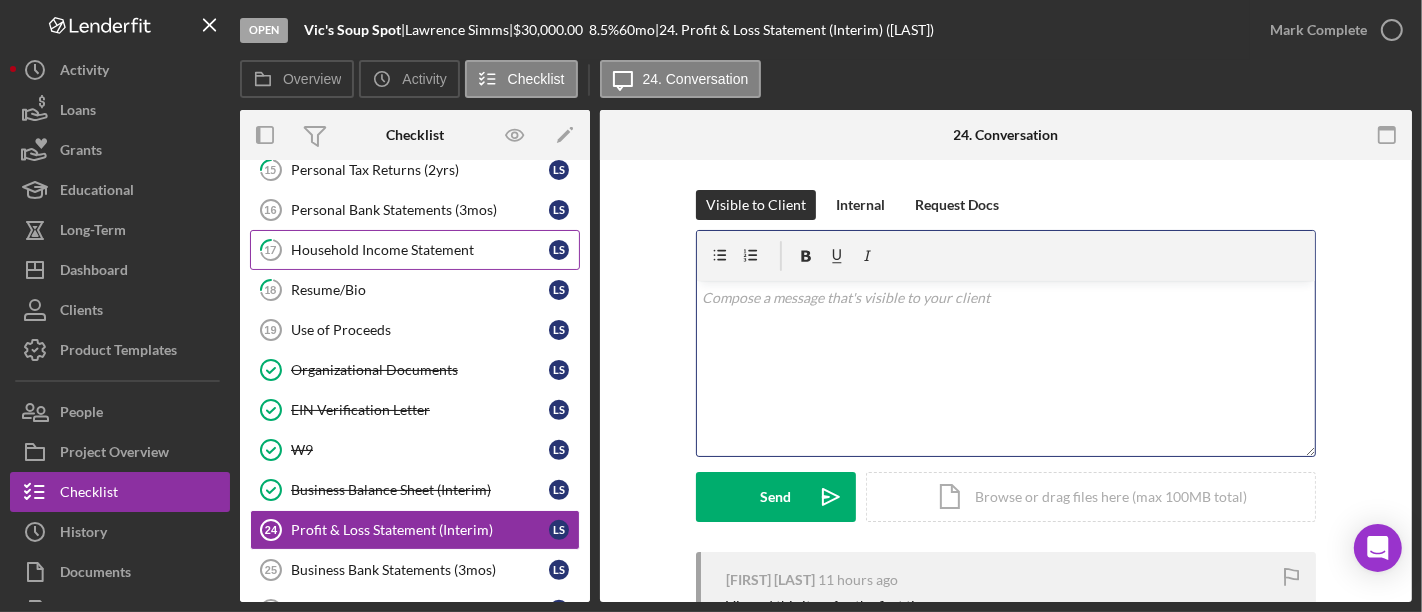 click on "v Color teal Color pink Remove color Add row above Add row below Add column before Add column after Merge cells Split cells Remove column Remove row Remove table" at bounding box center [1006, 368] 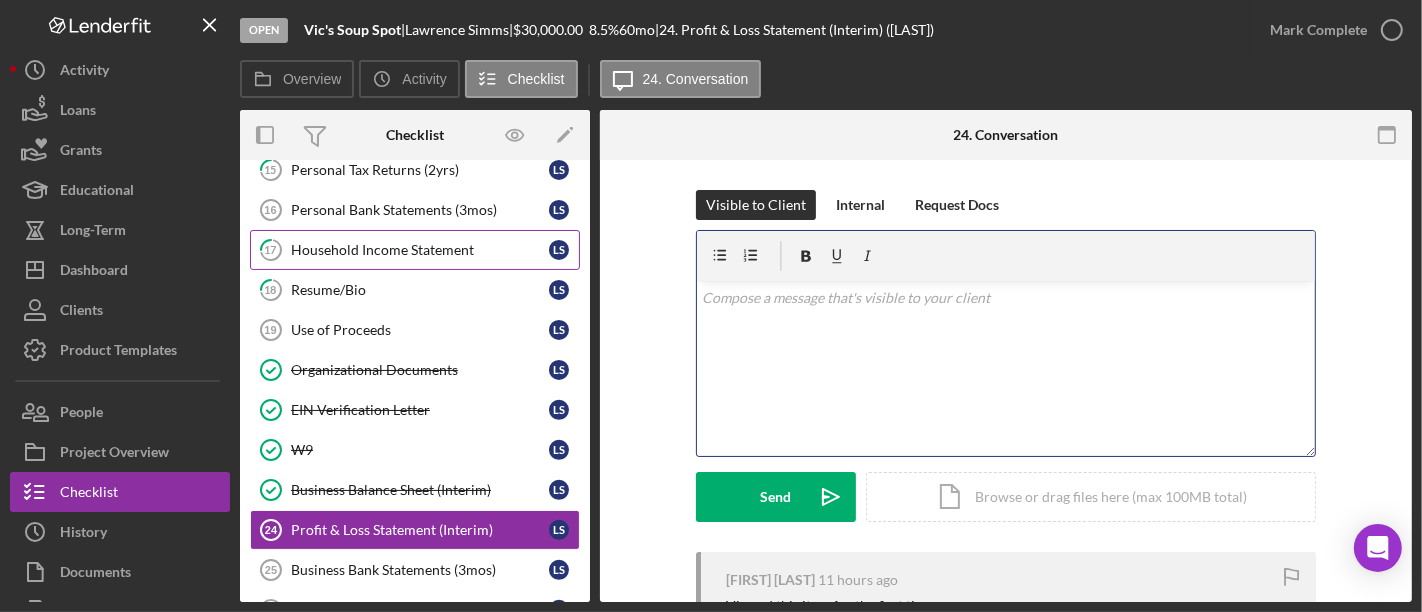 type 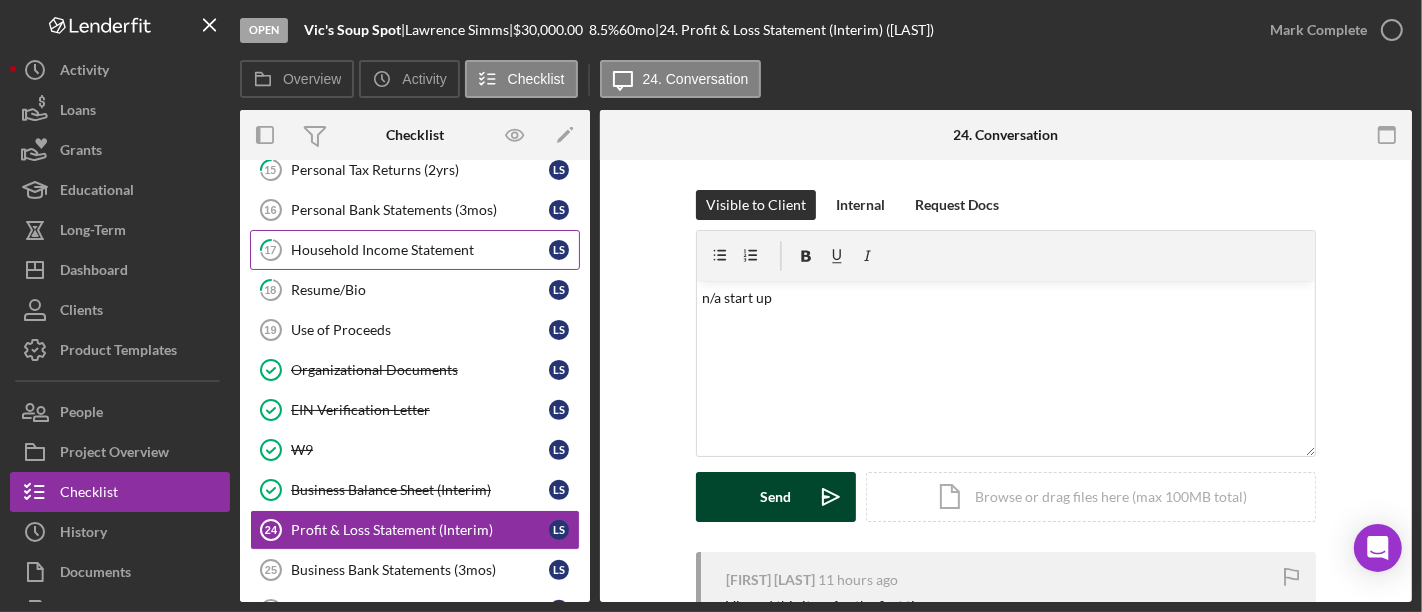 click on "Send" at bounding box center [776, 497] 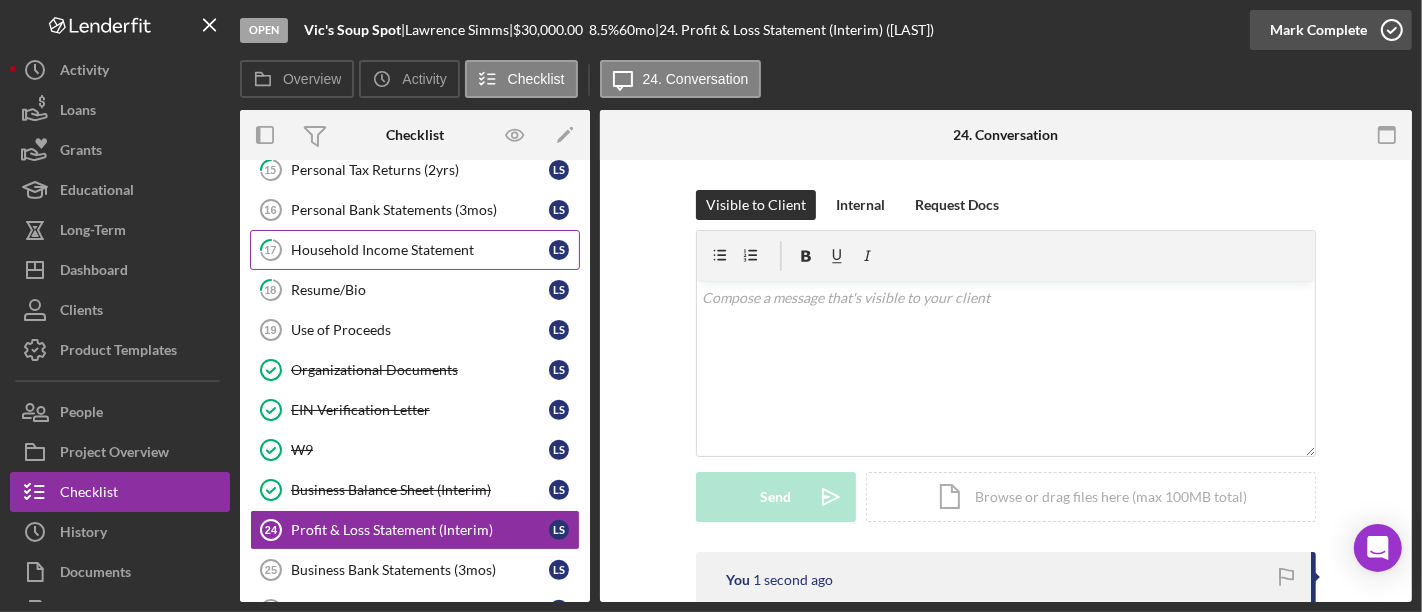 click on "Mark Complete" at bounding box center (1318, 30) 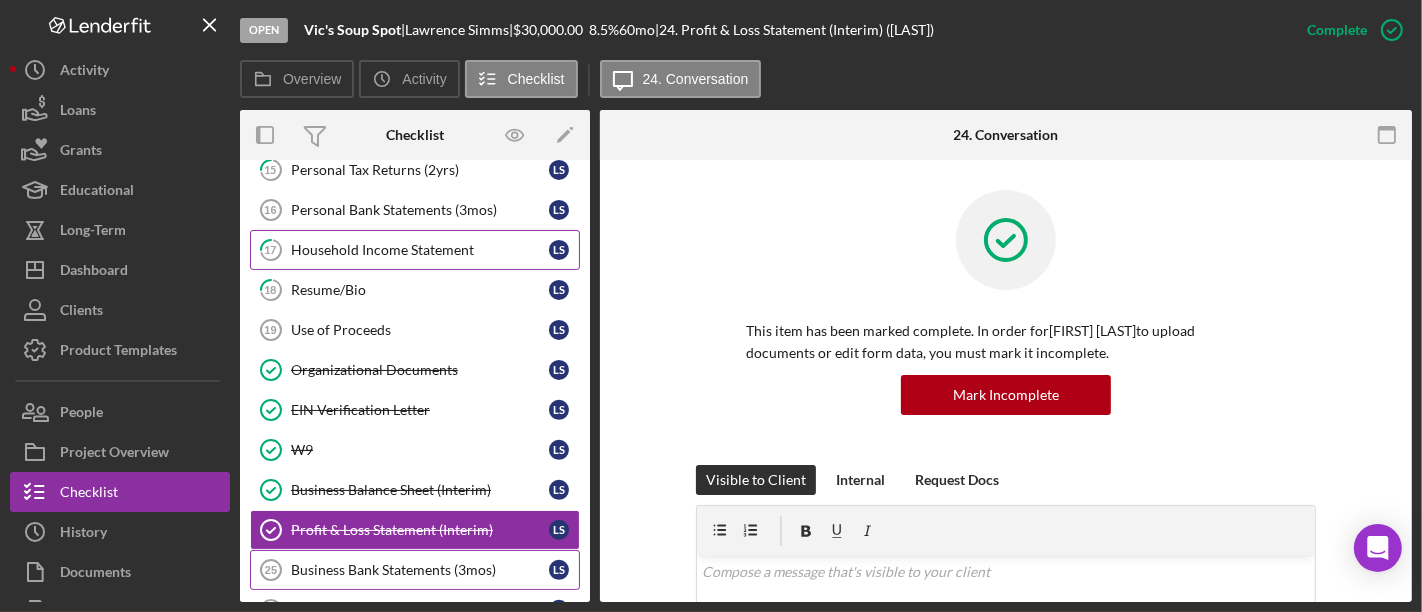 click on "Business Bank Statements (3mos) 25 Business Bank Statements (3mos) L S" at bounding box center (415, 570) 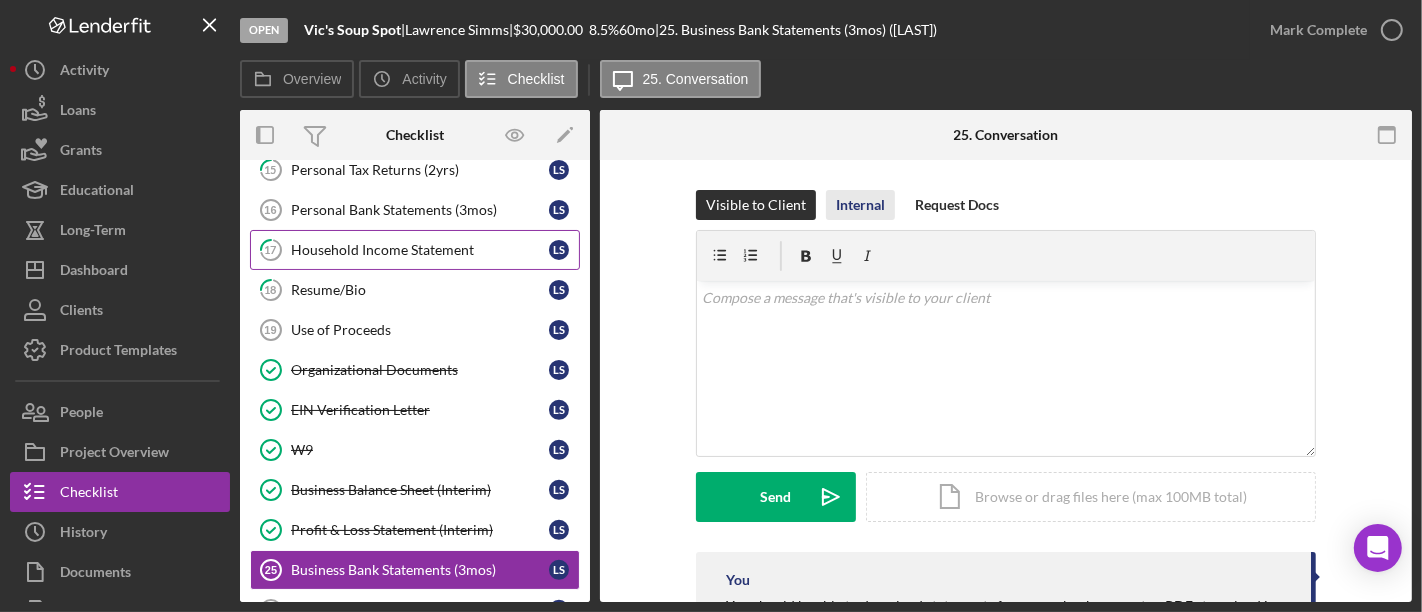 click on "Internal" at bounding box center (860, 205) 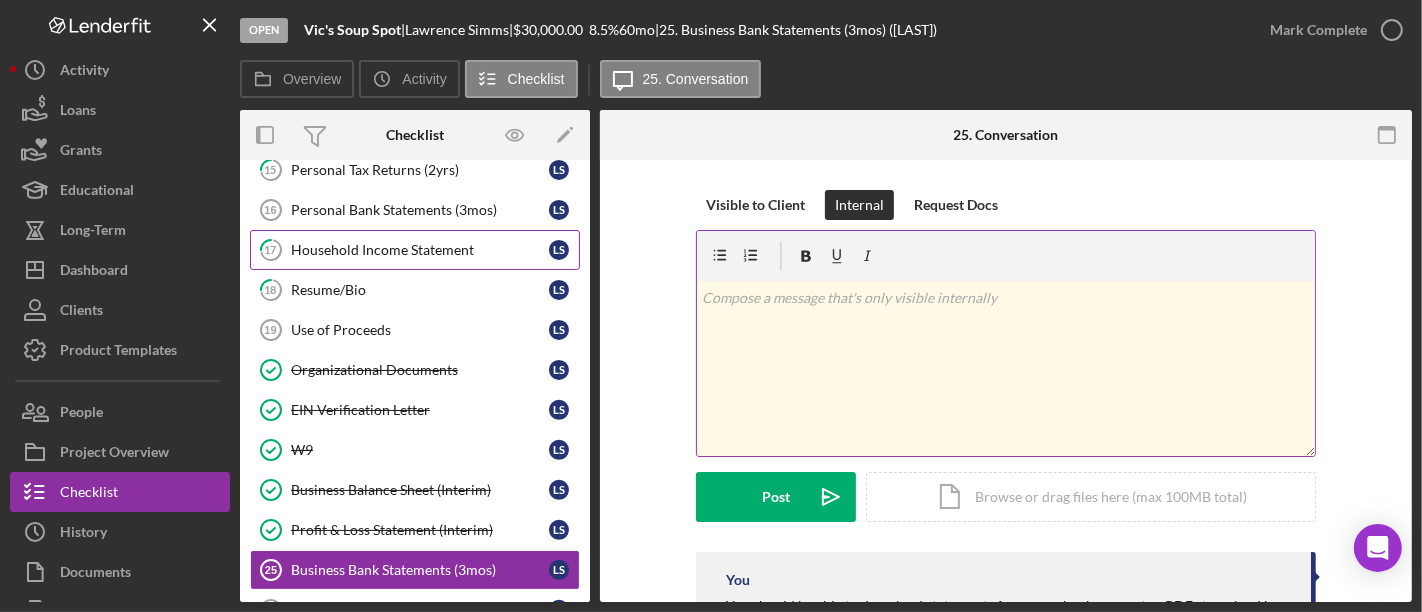 click on "v Color teal Color pink Remove color Add row above Add row below Add column before Add column after Merge cells Split cells Remove column Remove row Remove table" at bounding box center [1006, 368] 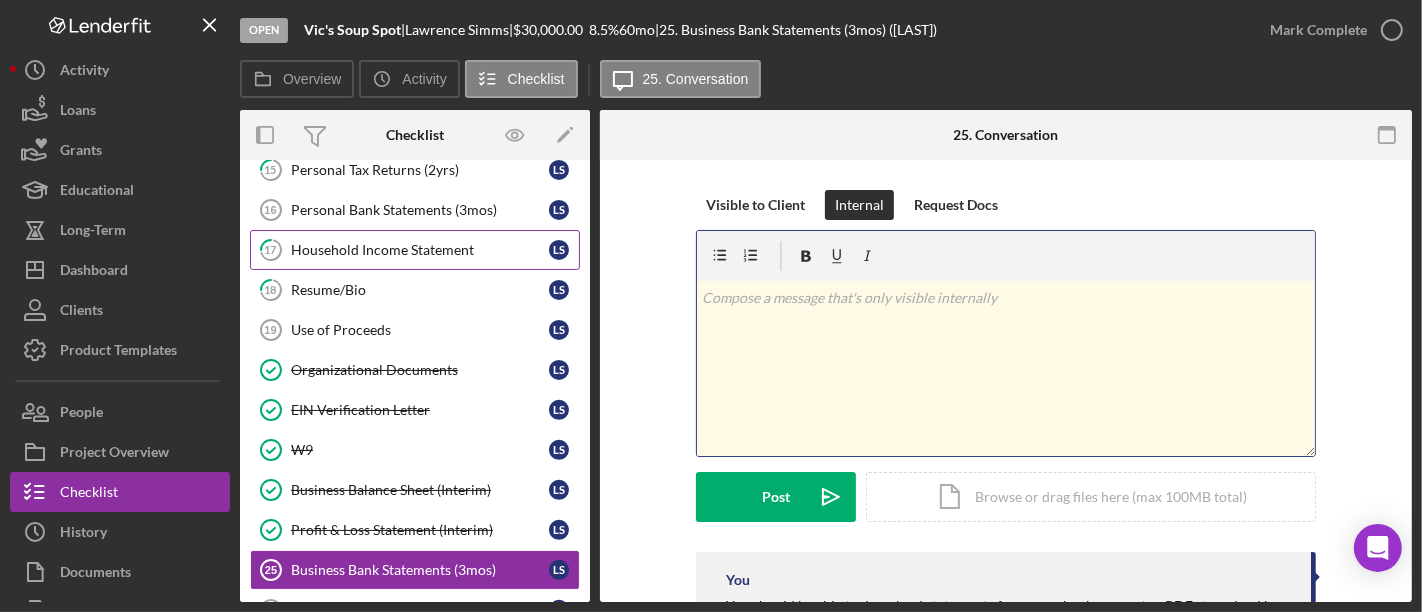 type 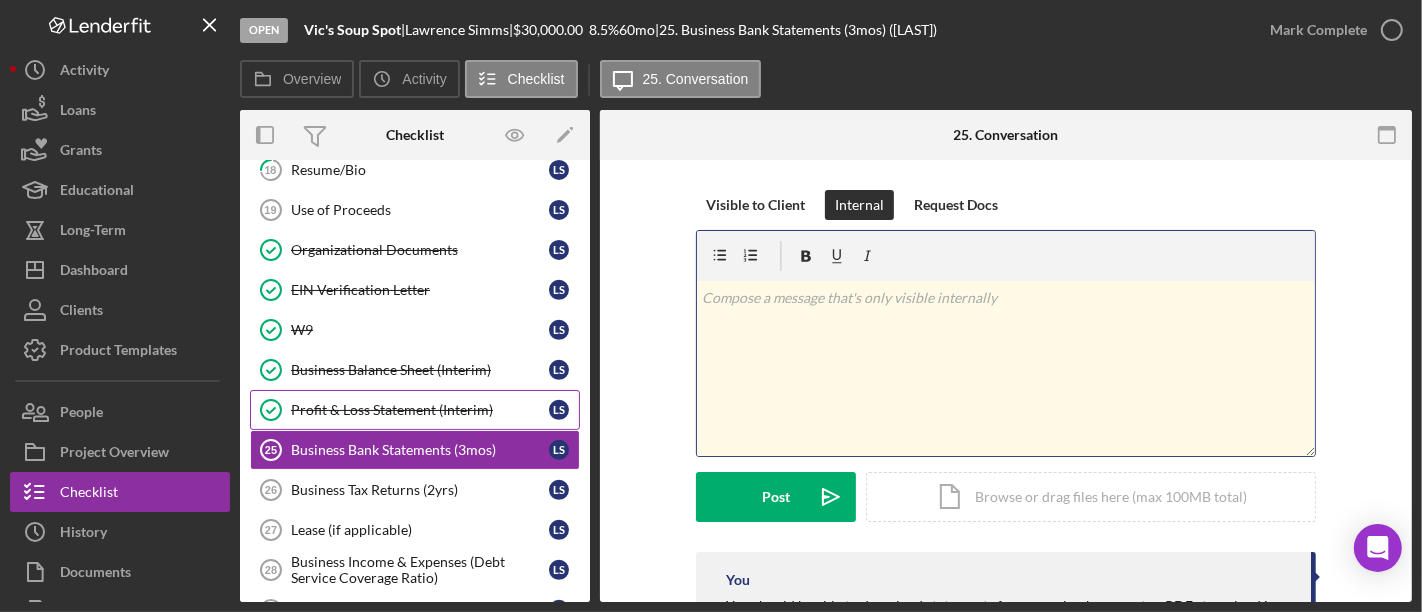scroll, scrollTop: 683, scrollLeft: 0, axis: vertical 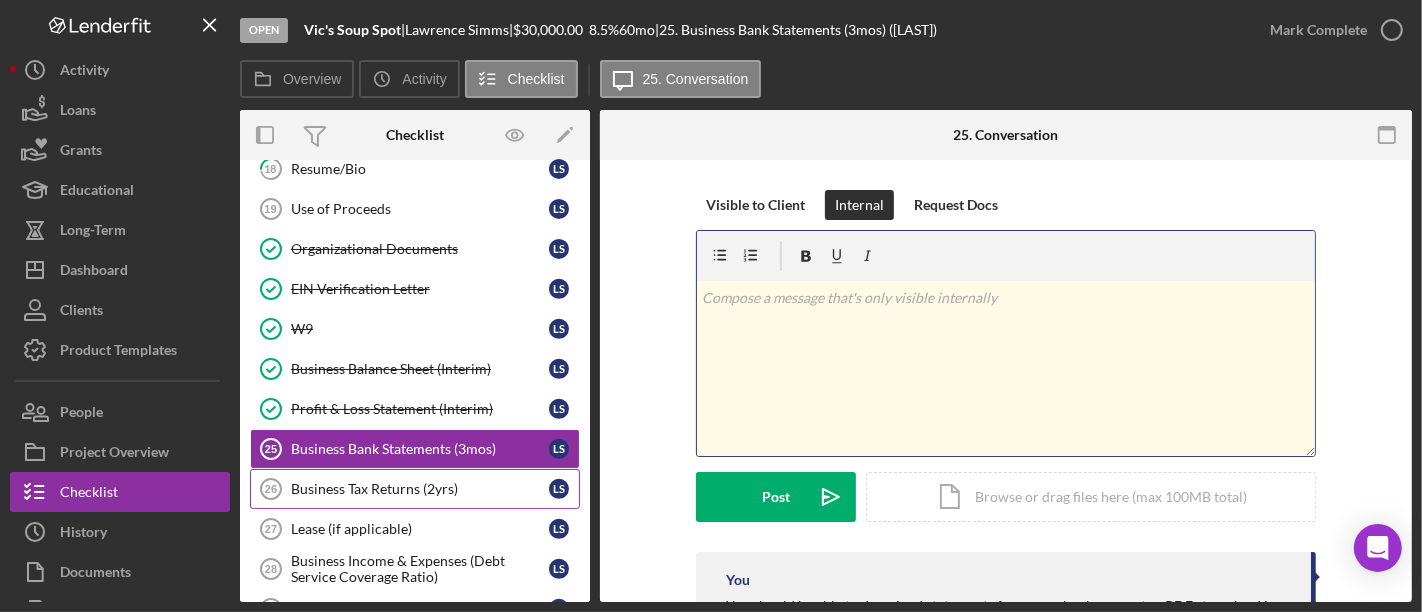 click on "Business Tax Returns (2yrs)" at bounding box center [420, 489] 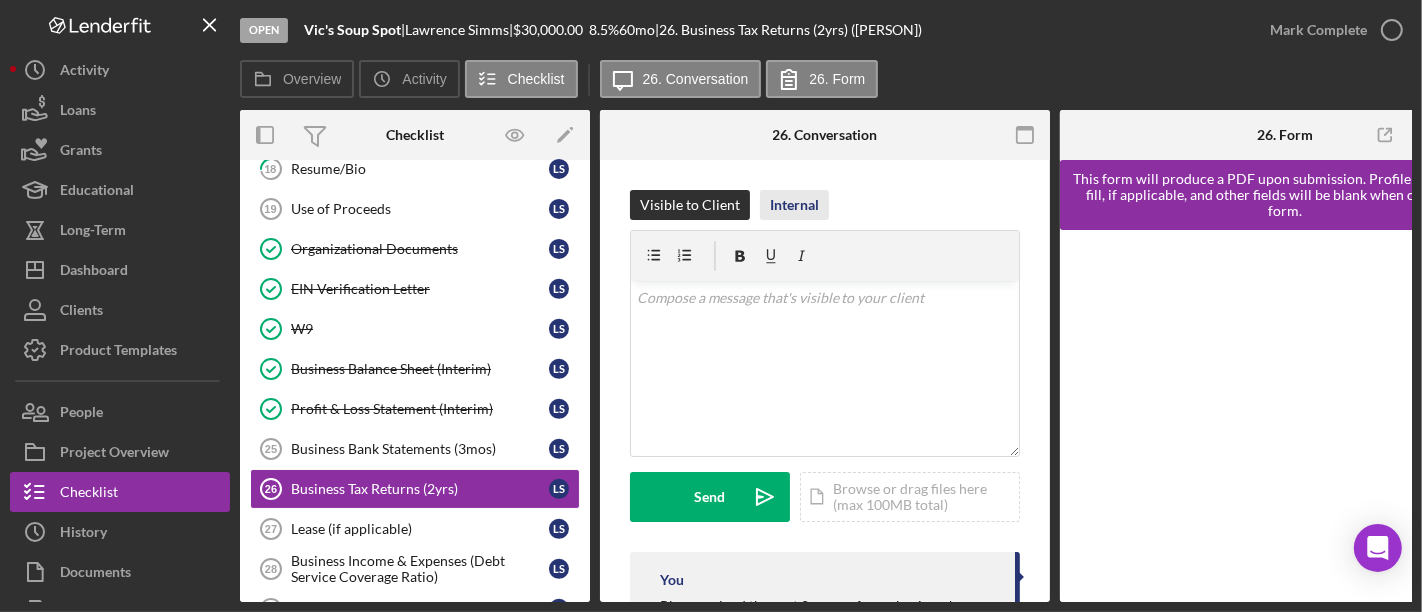 click on "Internal" at bounding box center [794, 205] 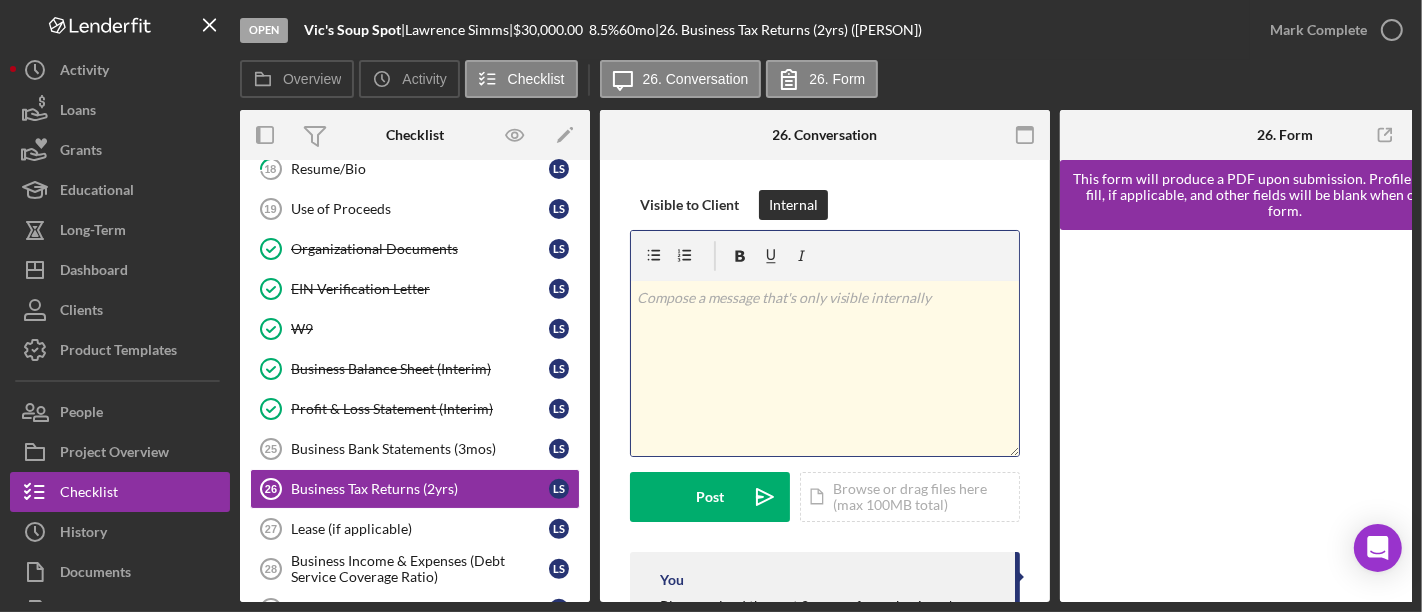 click on "v Color teal Color pink Remove color Add row above Add row below Add column before Add column after Merge cells Split cells Remove column Remove row Remove table" at bounding box center [825, 368] 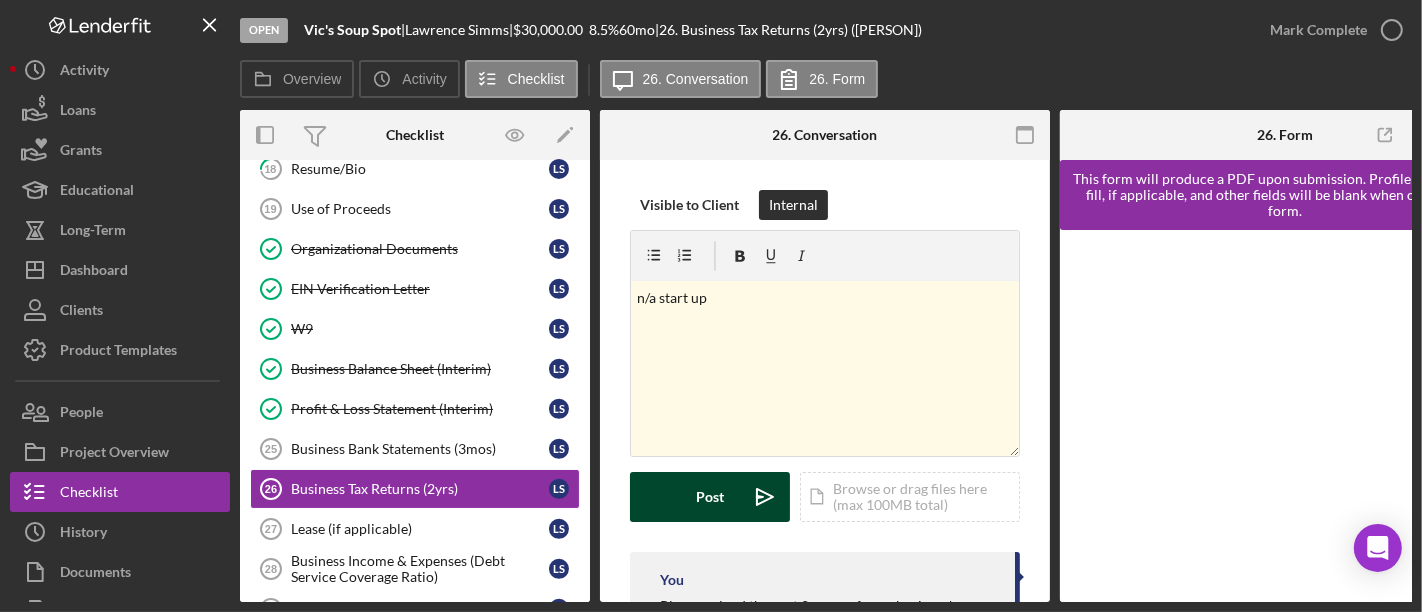 click on "Post Icon/icon-invite-send" at bounding box center [710, 497] 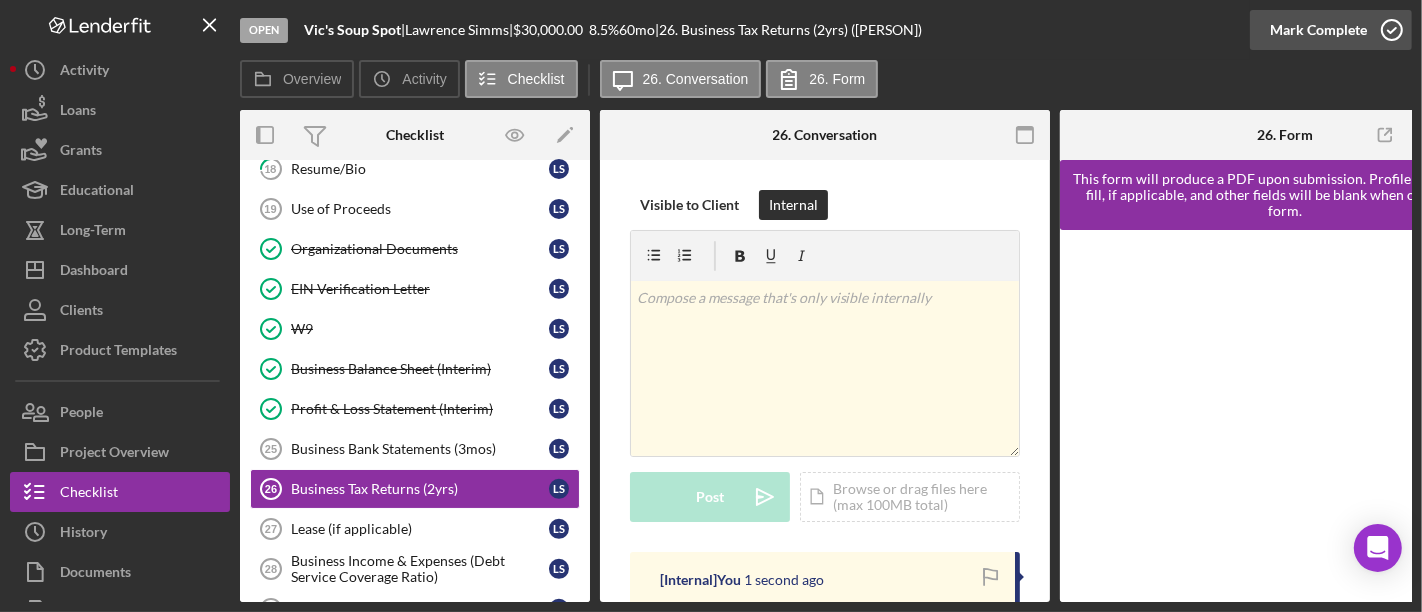 click on "Mark Complete" at bounding box center [1318, 30] 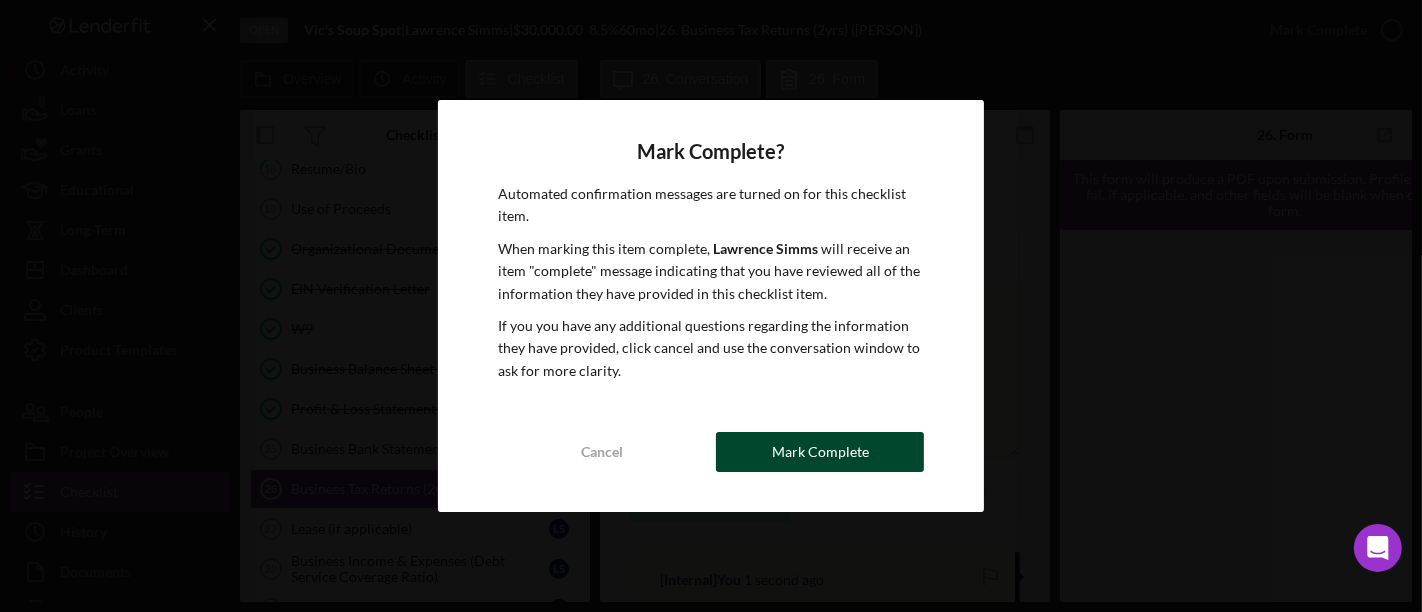 click on "Mark Complete" at bounding box center (820, 452) 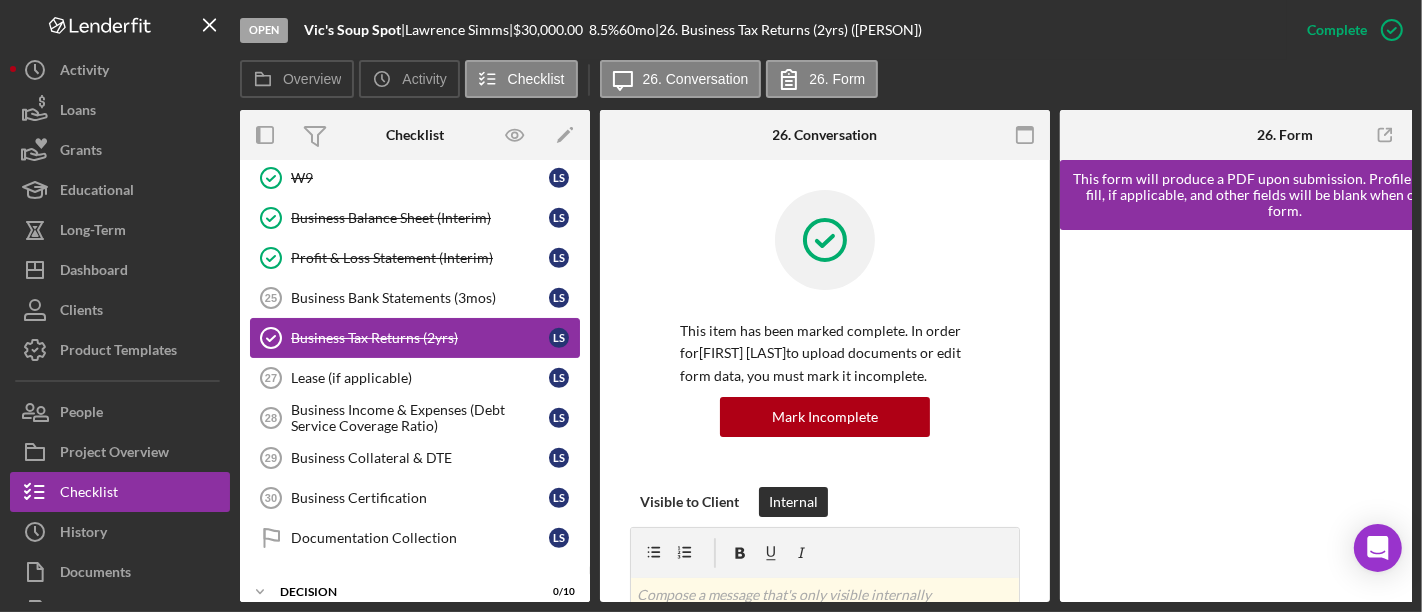 scroll, scrollTop: 835, scrollLeft: 0, axis: vertical 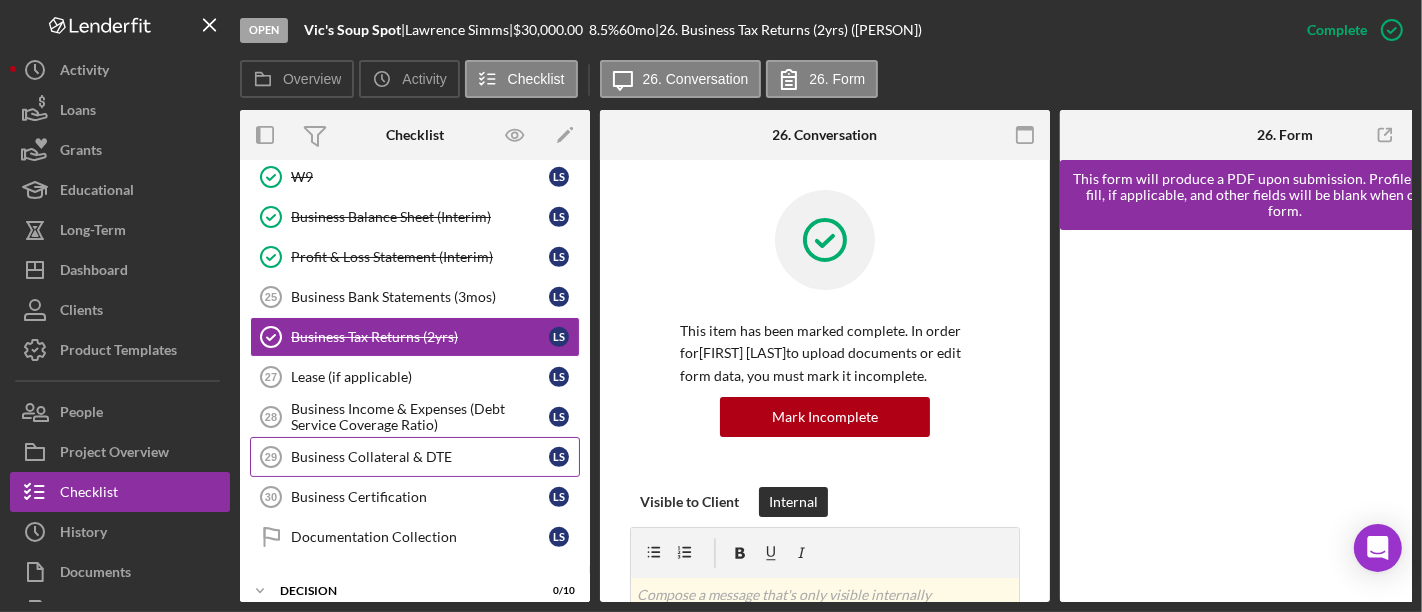 click on "Business Collateral & DTE" at bounding box center (420, 457) 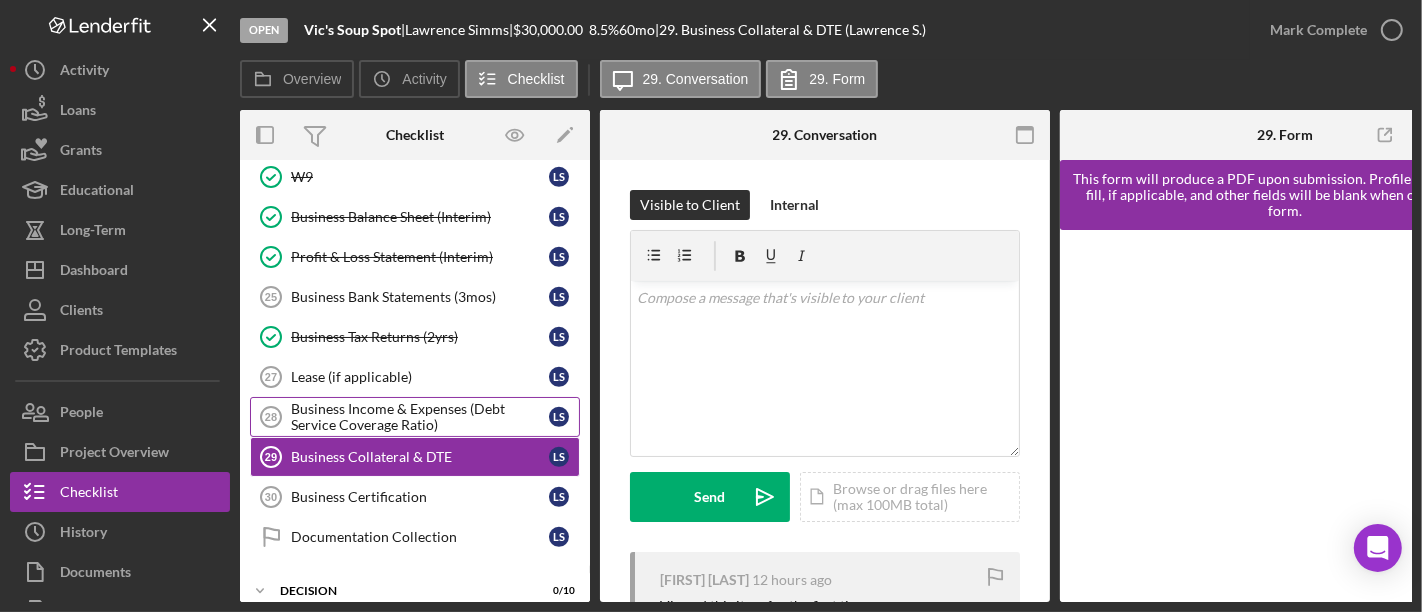click on "Business Income & Expenses (Debt Service Coverage Ratio)" at bounding box center (420, 417) 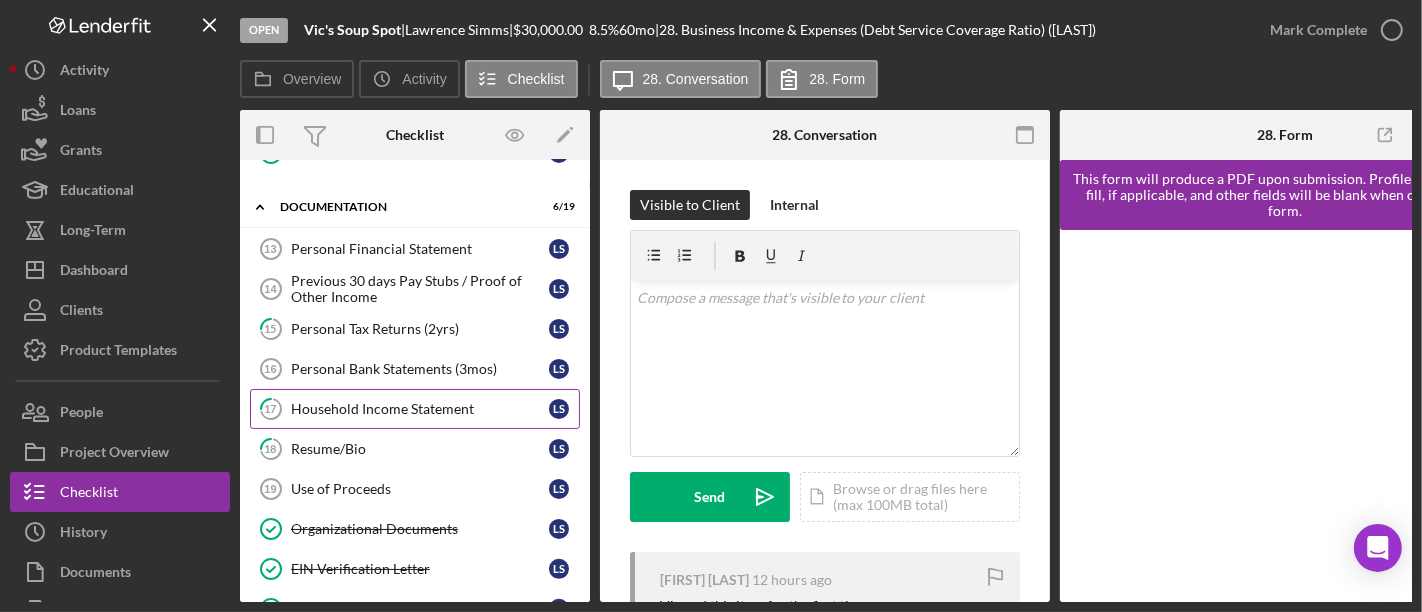 scroll, scrollTop: 400, scrollLeft: 0, axis: vertical 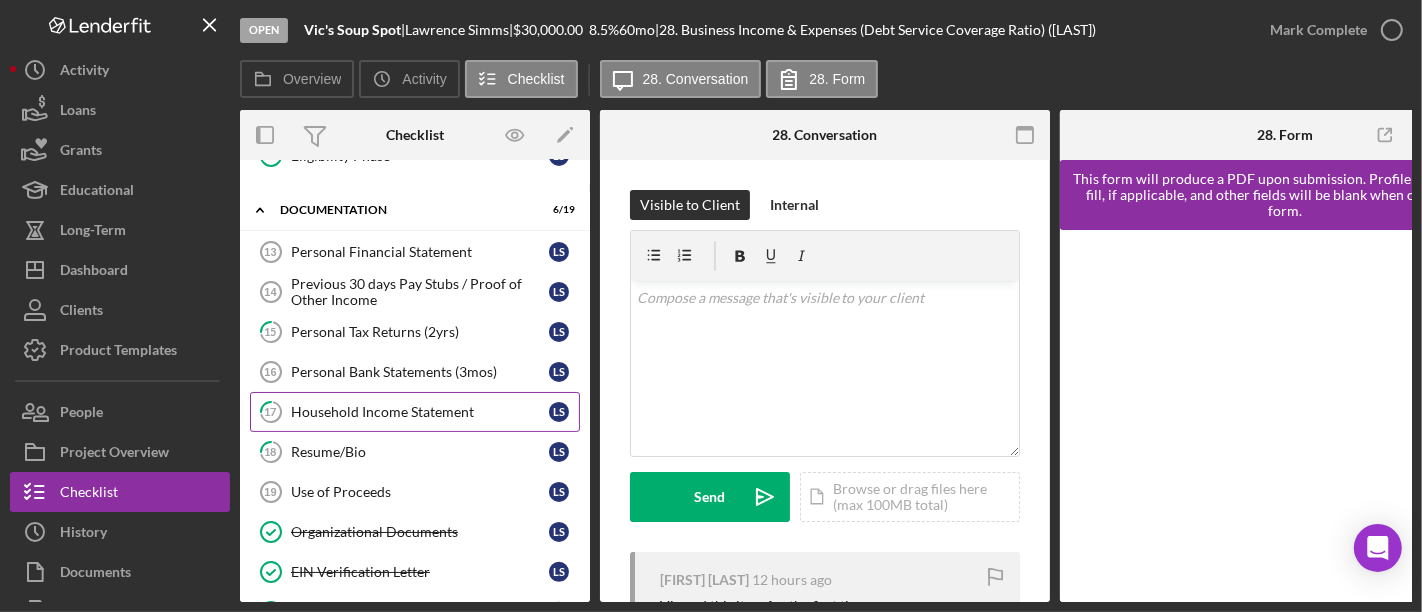 click on "Household Income Statement" at bounding box center (420, 412) 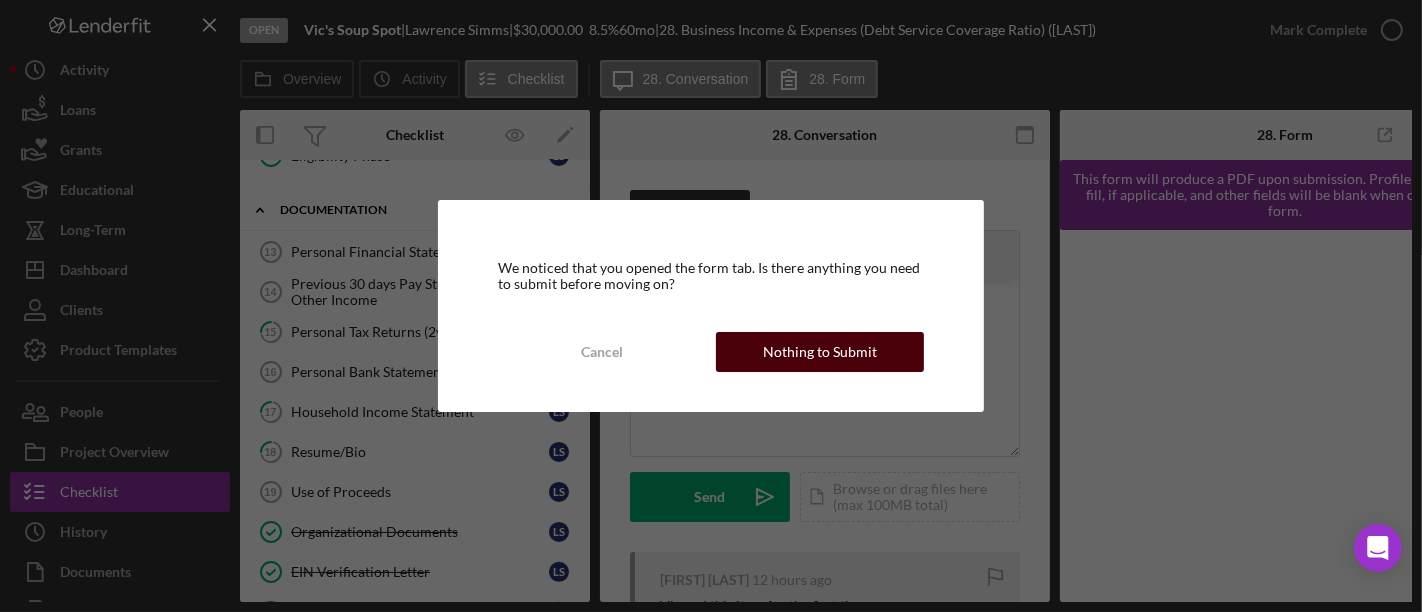 click on "Cancel Nothing to Submit" at bounding box center [711, 352] 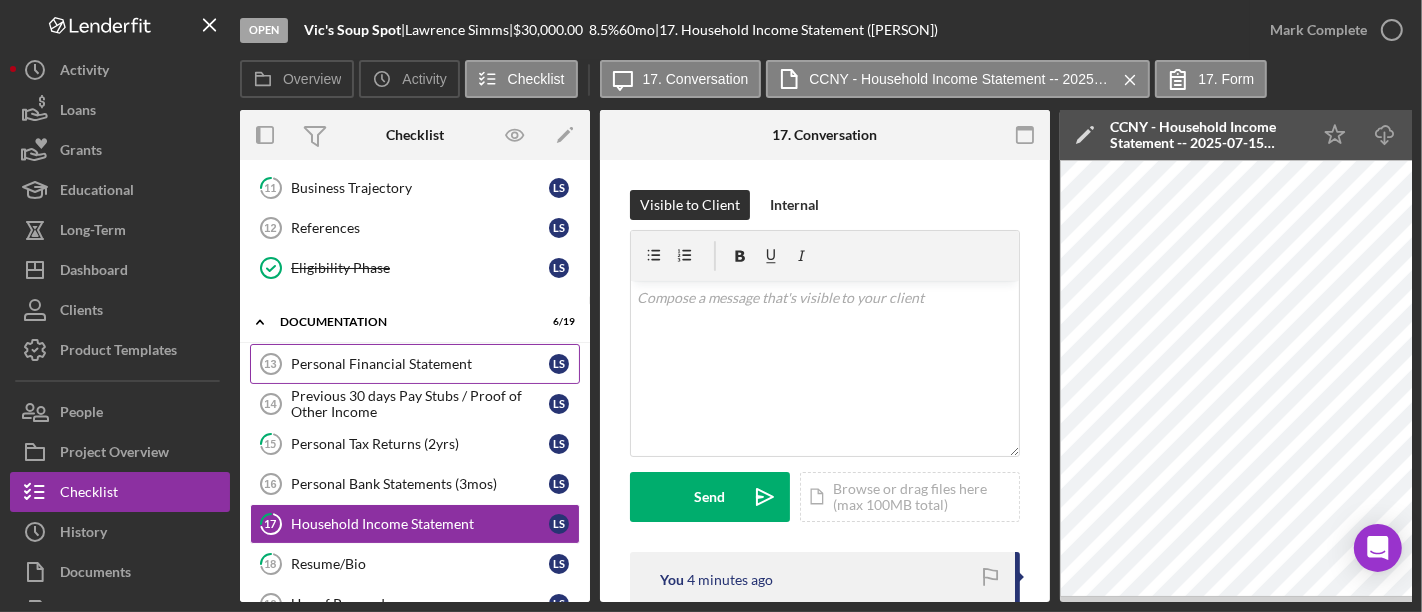 scroll, scrollTop: 277, scrollLeft: 0, axis: vertical 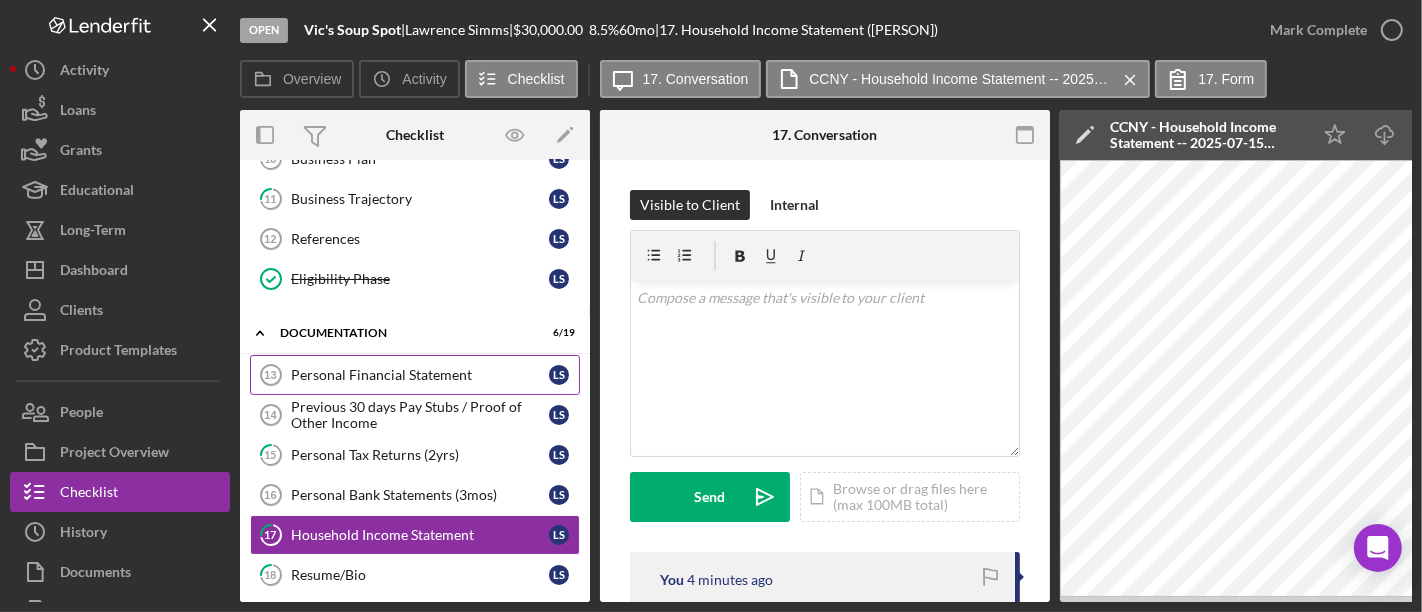click on "Personal Financial Statement" at bounding box center [420, 375] 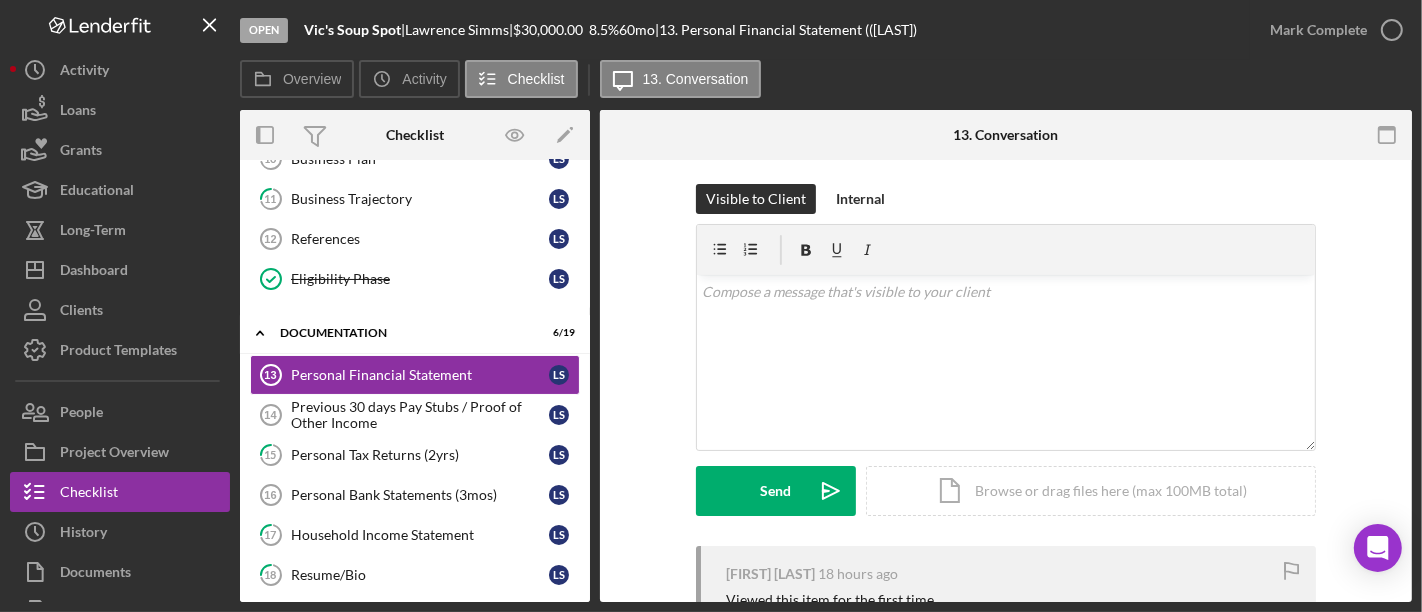 scroll, scrollTop: 0, scrollLeft: 0, axis: both 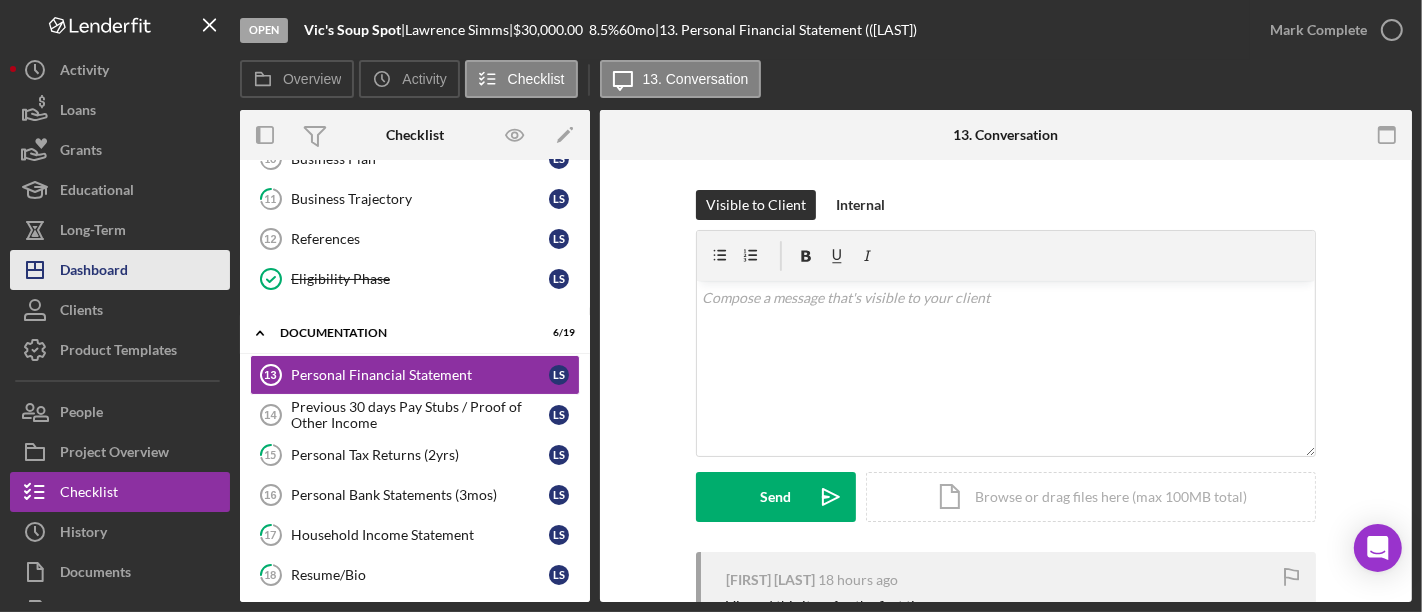 click on "Dashboard" at bounding box center (94, 272) 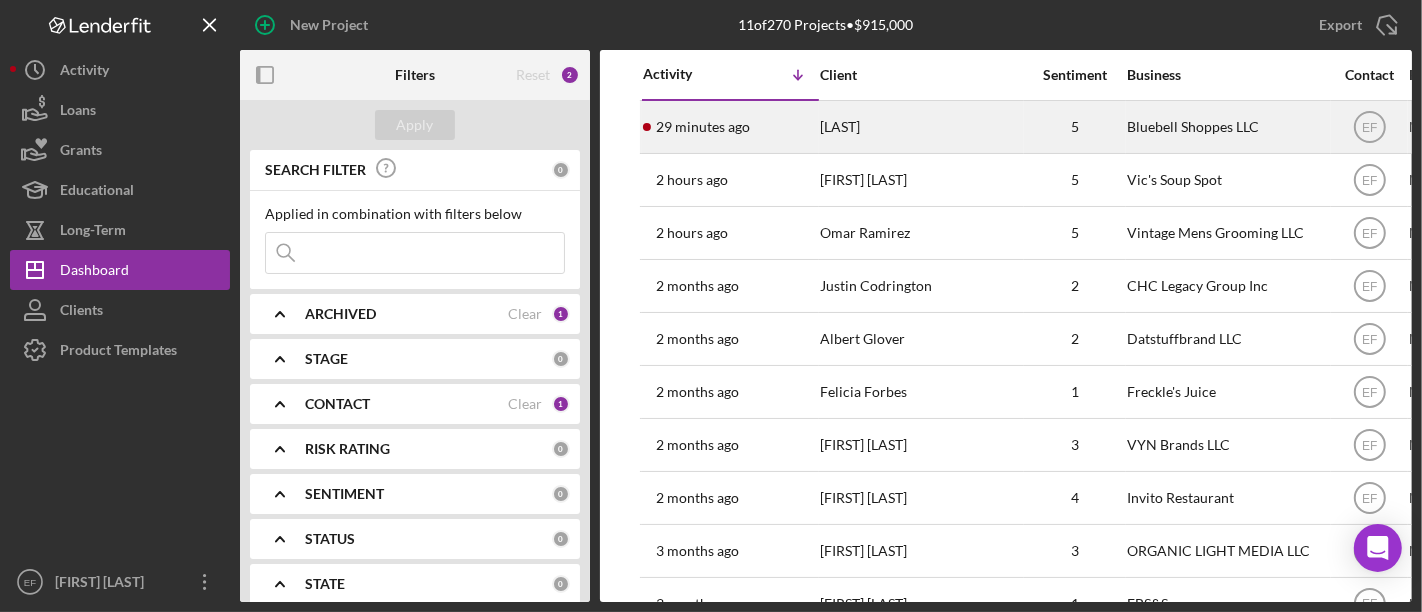 click on "29 minutes ago [LAST]" at bounding box center [730, 127] 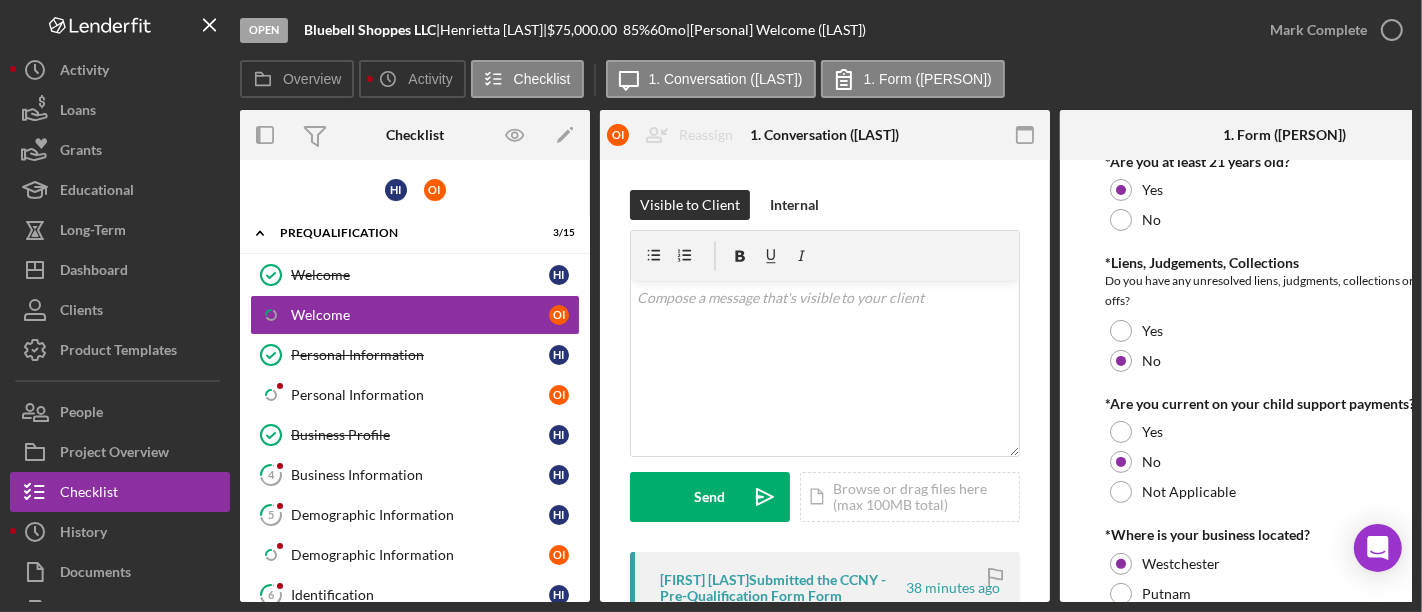 scroll, scrollTop: 520, scrollLeft: 0, axis: vertical 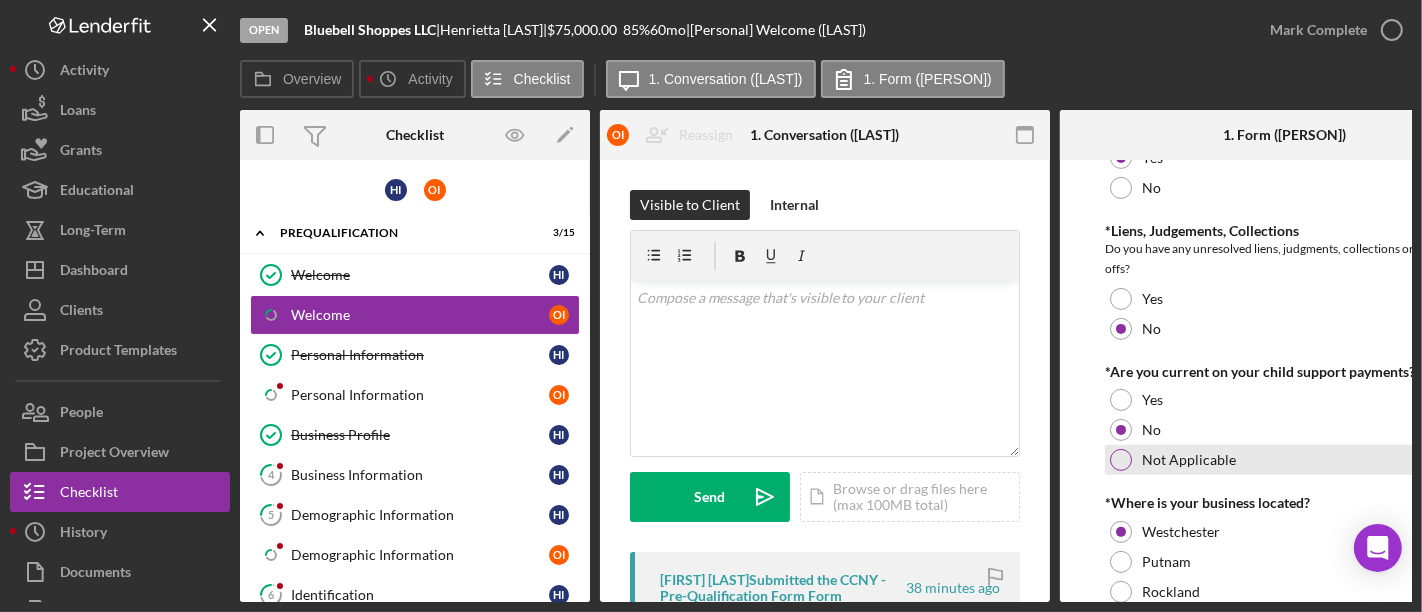 click on "Not Applicable" at bounding box center (1285, 460) 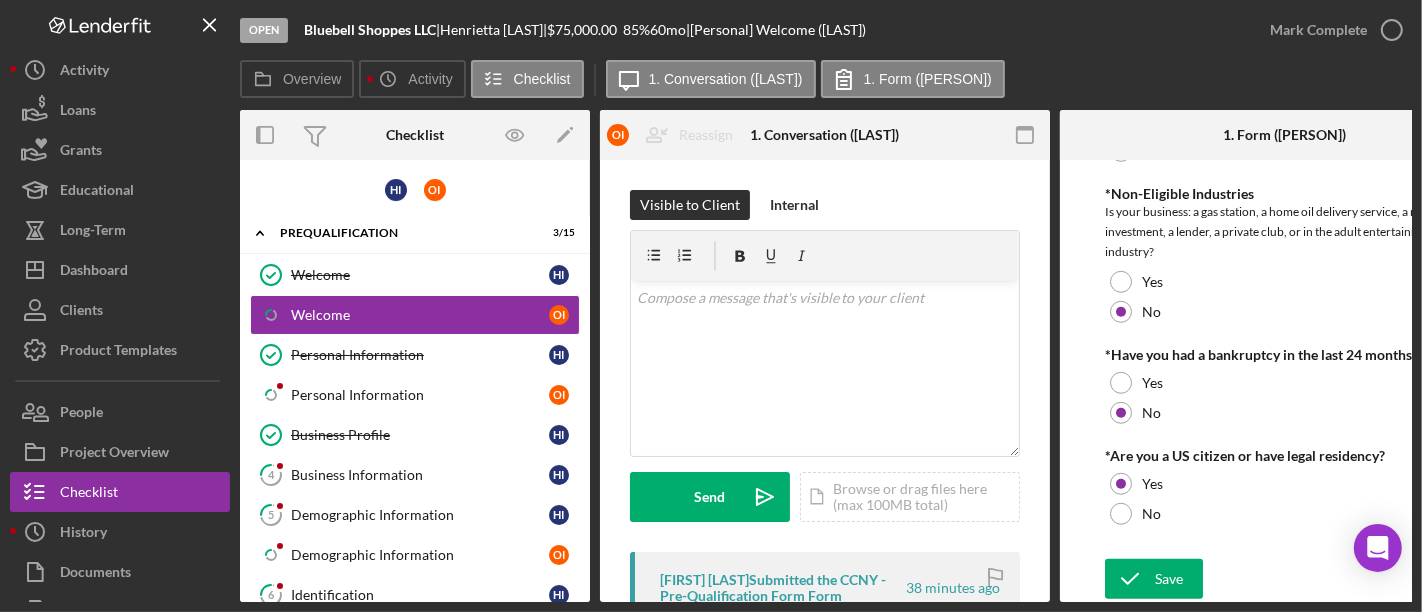 scroll, scrollTop: 1174, scrollLeft: 0, axis: vertical 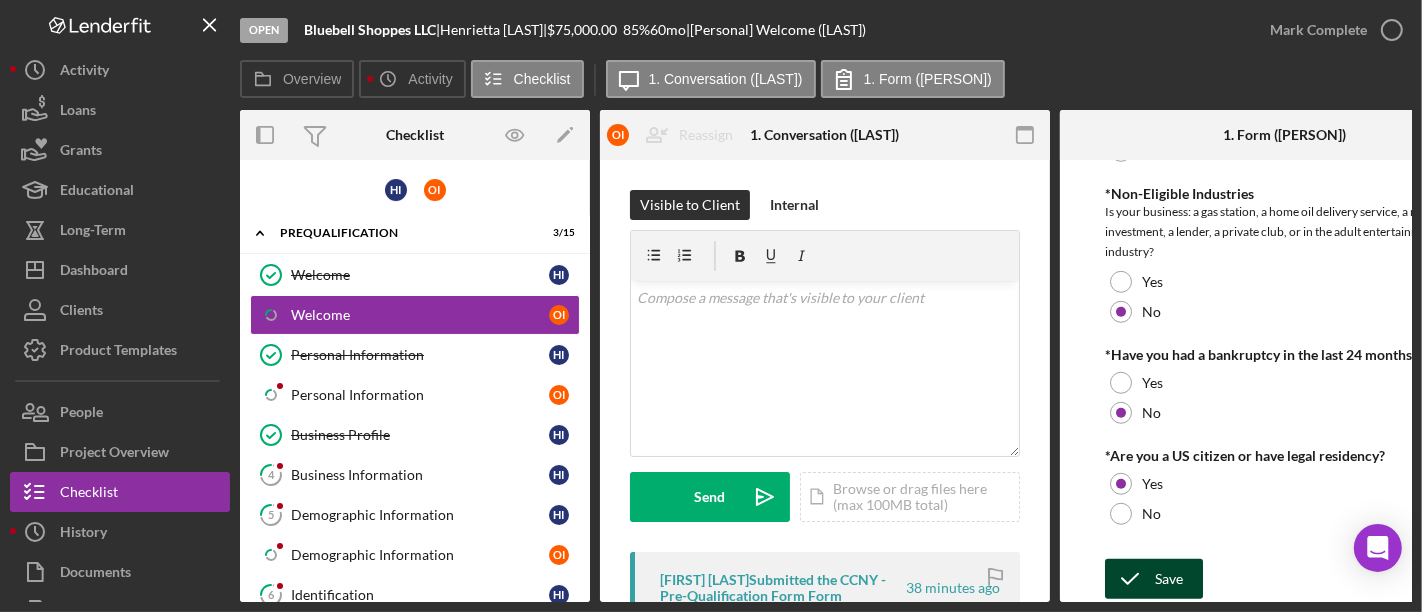 click on "Save" at bounding box center [1154, 579] 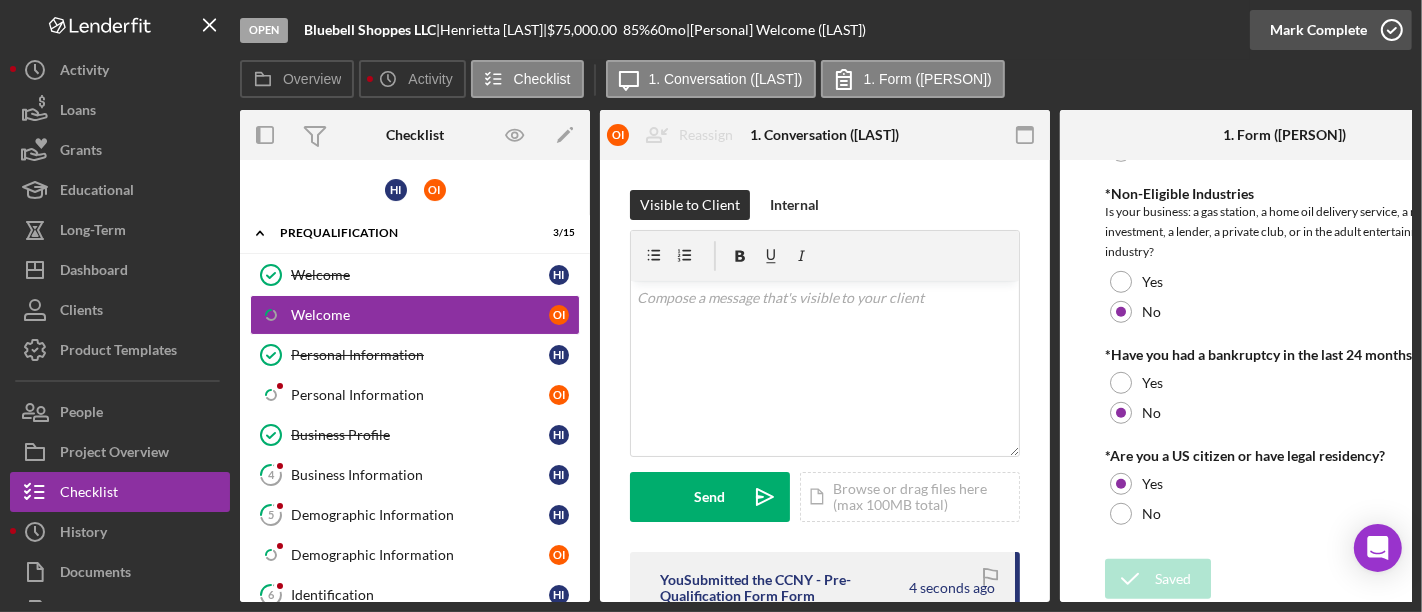 click on "Mark Complete" at bounding box center [1318, 30] 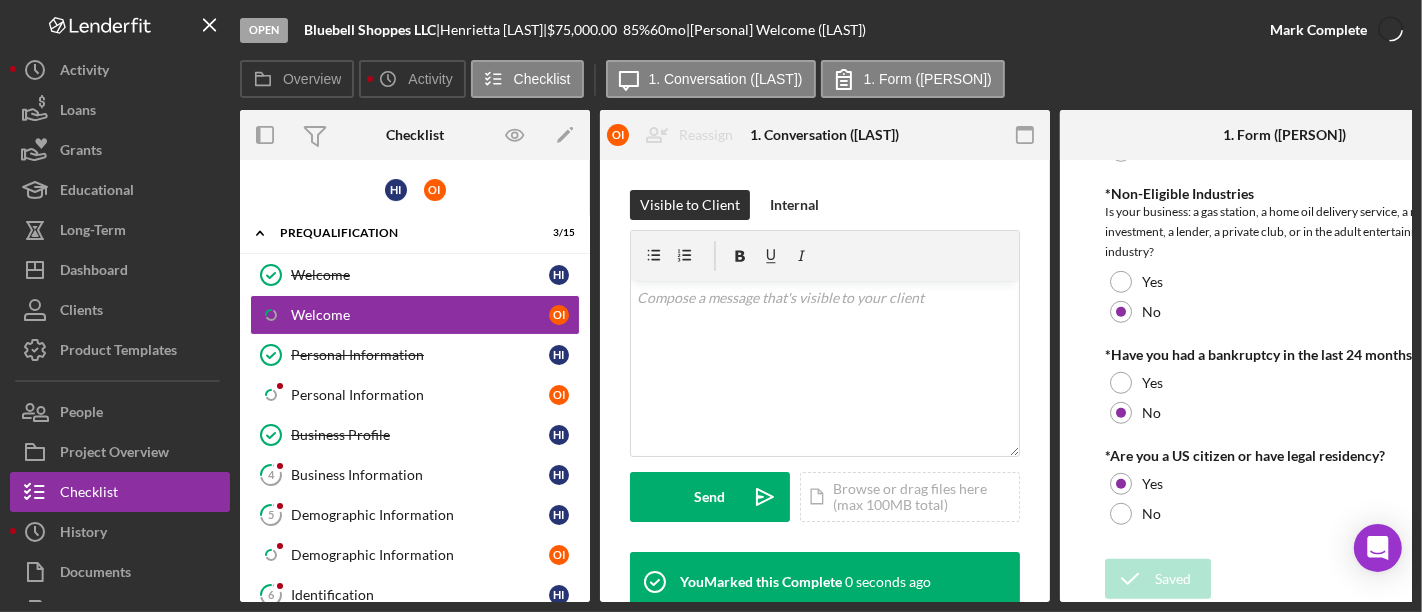 scroll, scrollTop: 1254, scrollLeft: 0, axis: vertical 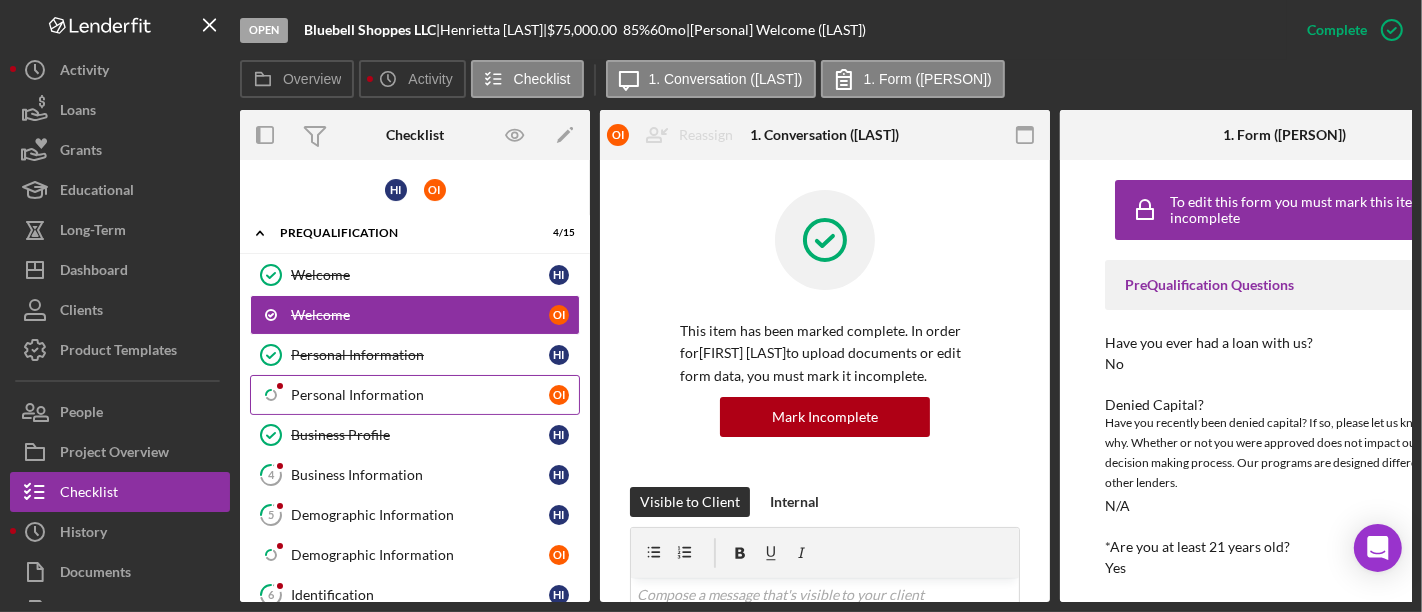 click on "Icon/Checklist Item Sub Partial Personal Information O I" at bounding box center [415, 395] 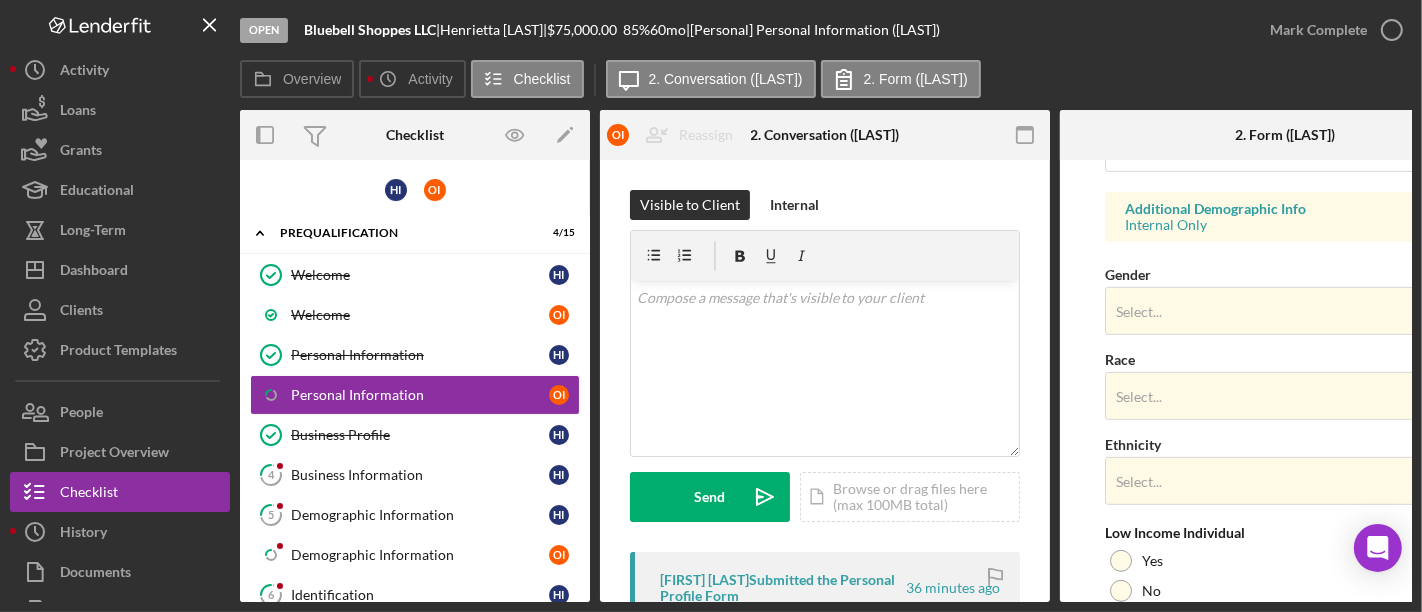 scroll, scrollTop: 728, scrollLeft: 0, axis: vertical 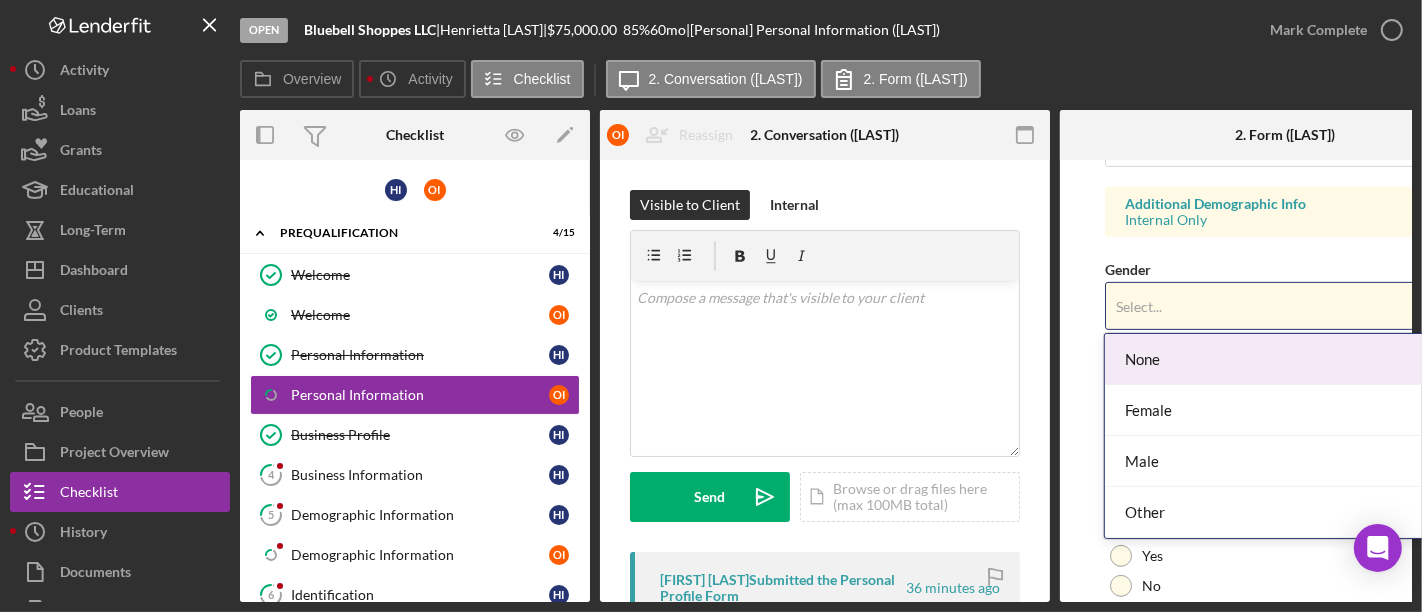 click on "Select..." at bounding box center [1261, 307] 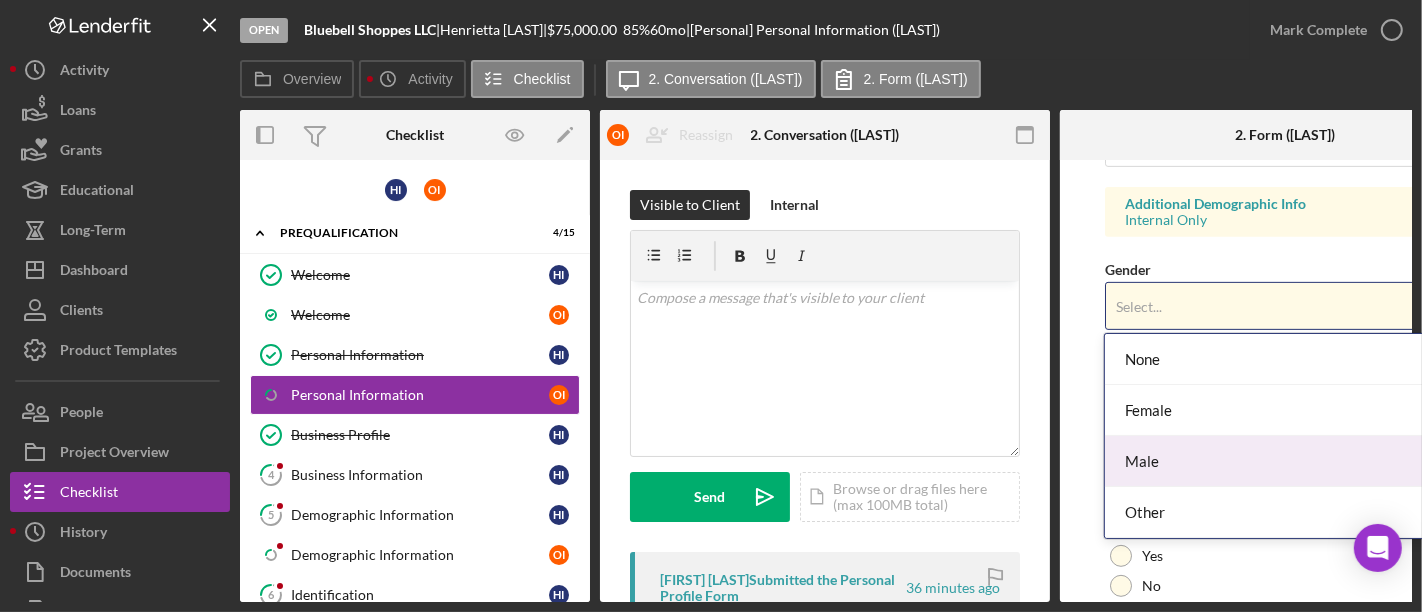 click on "Male" at bounding box center (1281, 461) 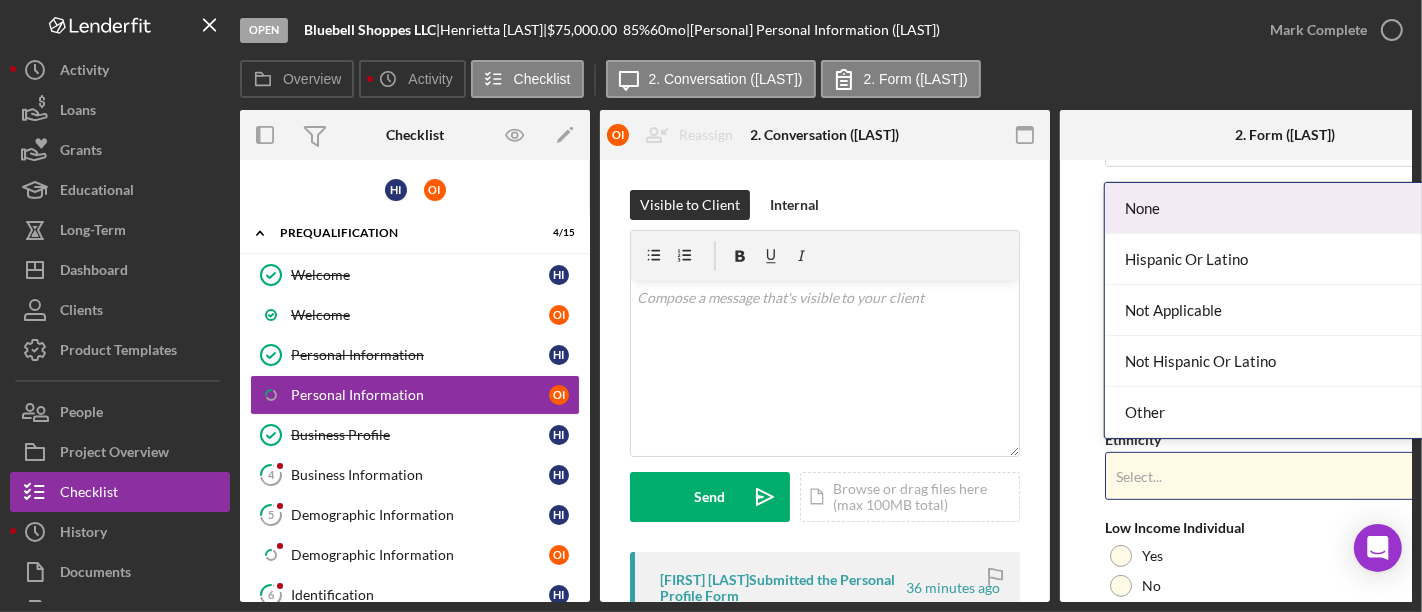click on "Select..." at bounding box center [1261, 477] 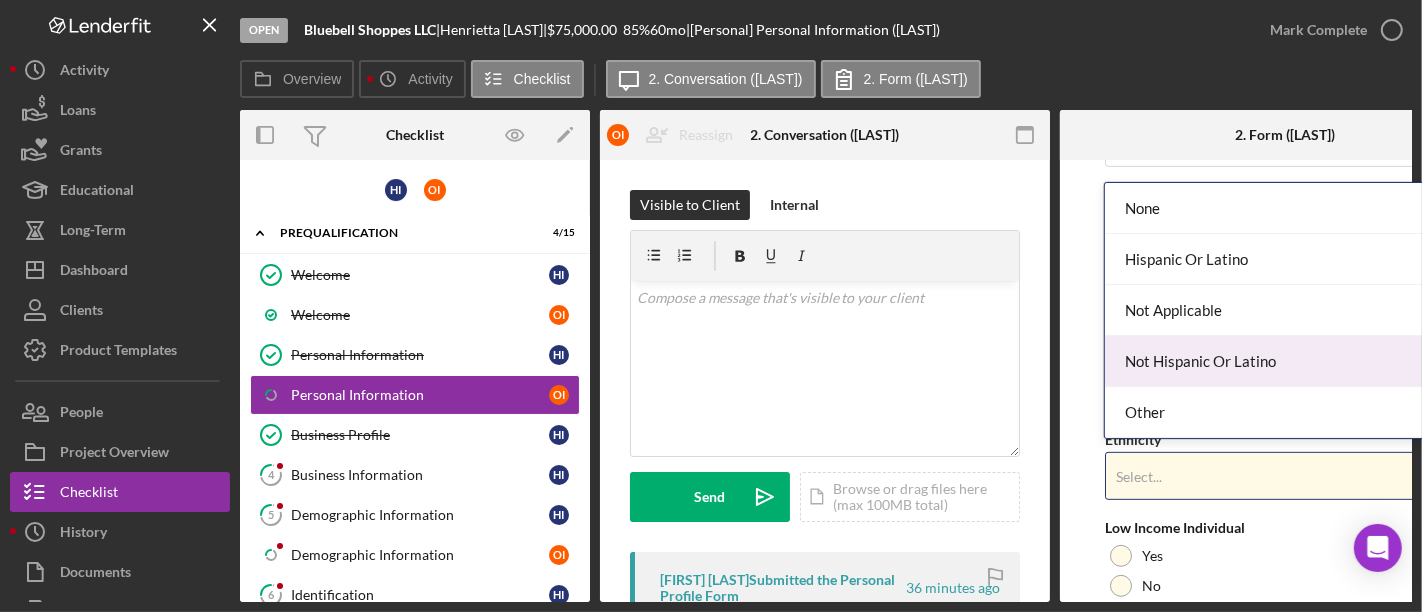 drag, startPoint x: 1176, startPoint y: 261, endPoint x: 1164, endPoint y: 349, distance: 88.814415 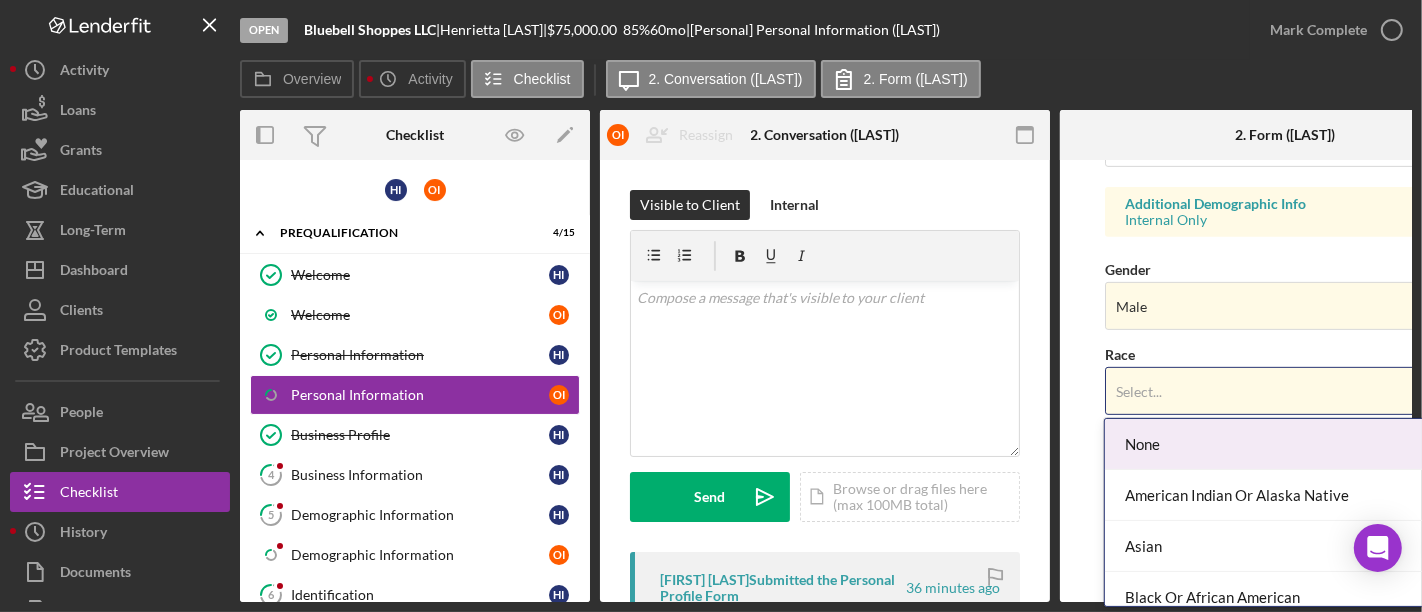 click on "Select..." at bounding box center (1261, 392) 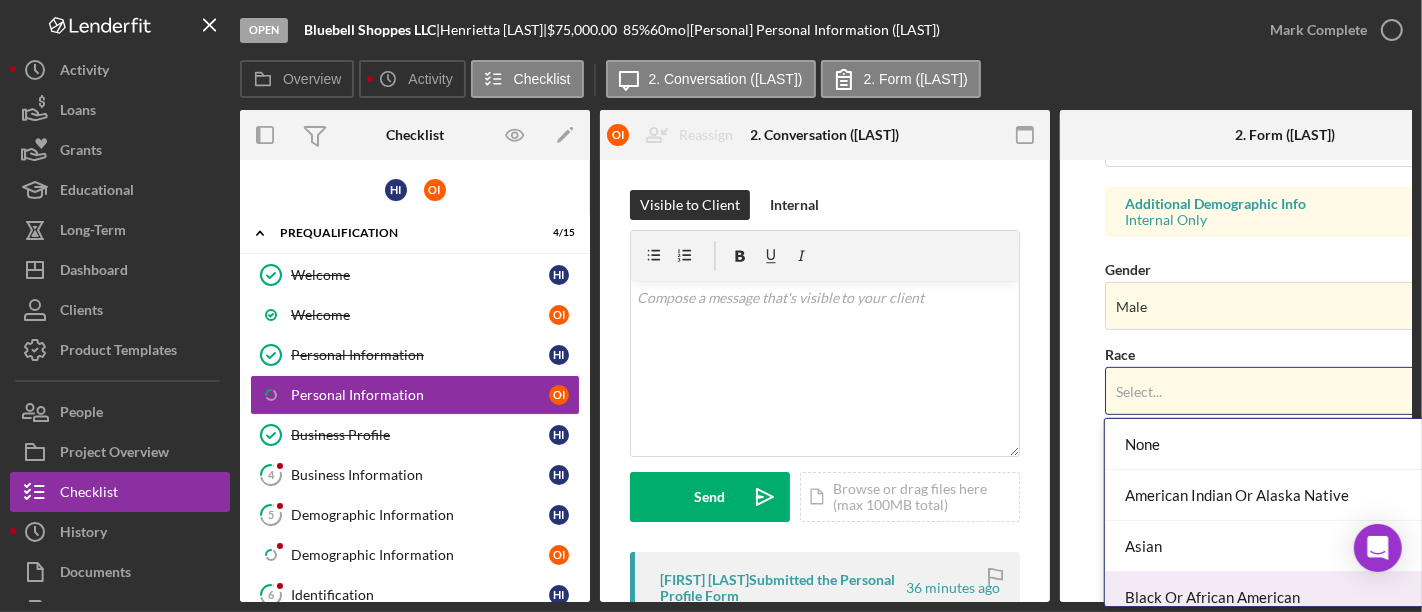 click on "Black Or African American" at bounding box center (1281, 597) 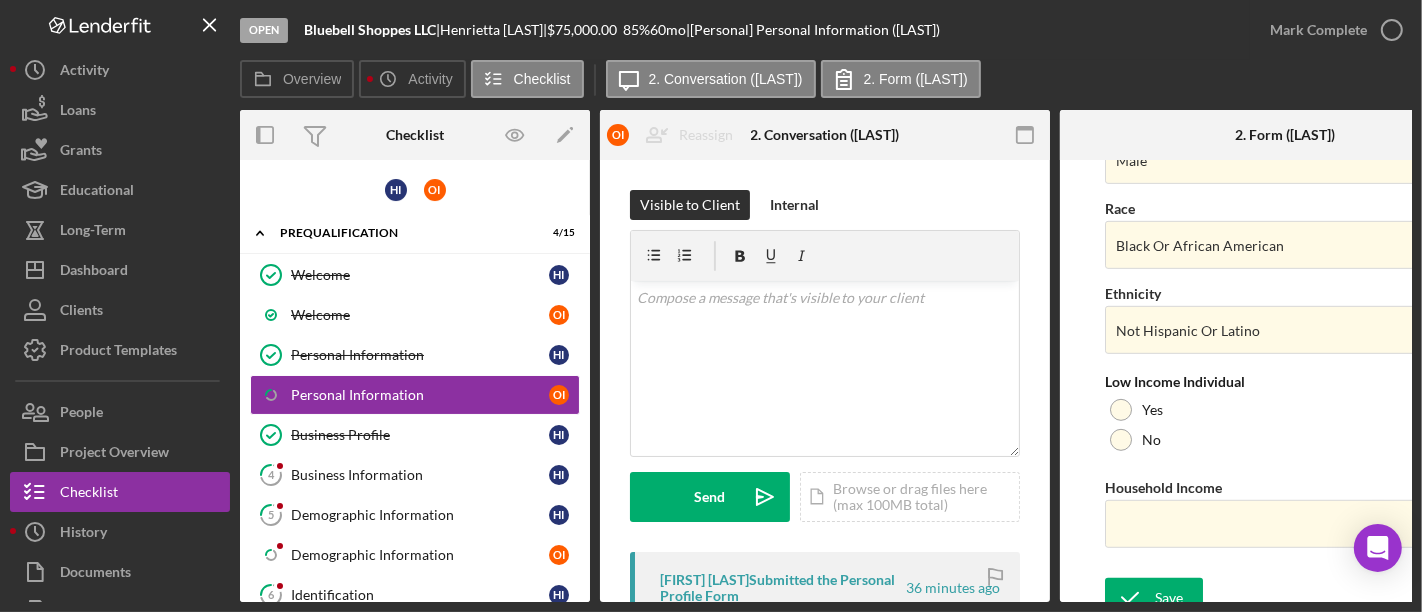 scroll, scrollTop: 892, scrollLeft: 0, axis: vertical 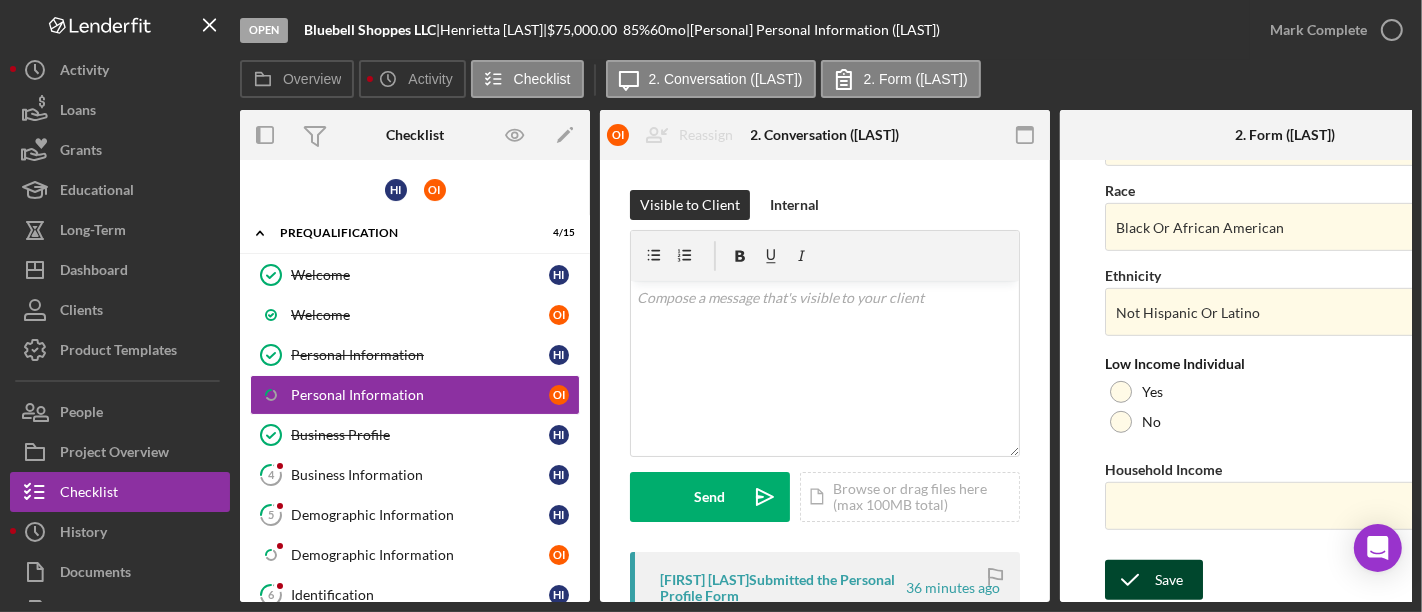 click 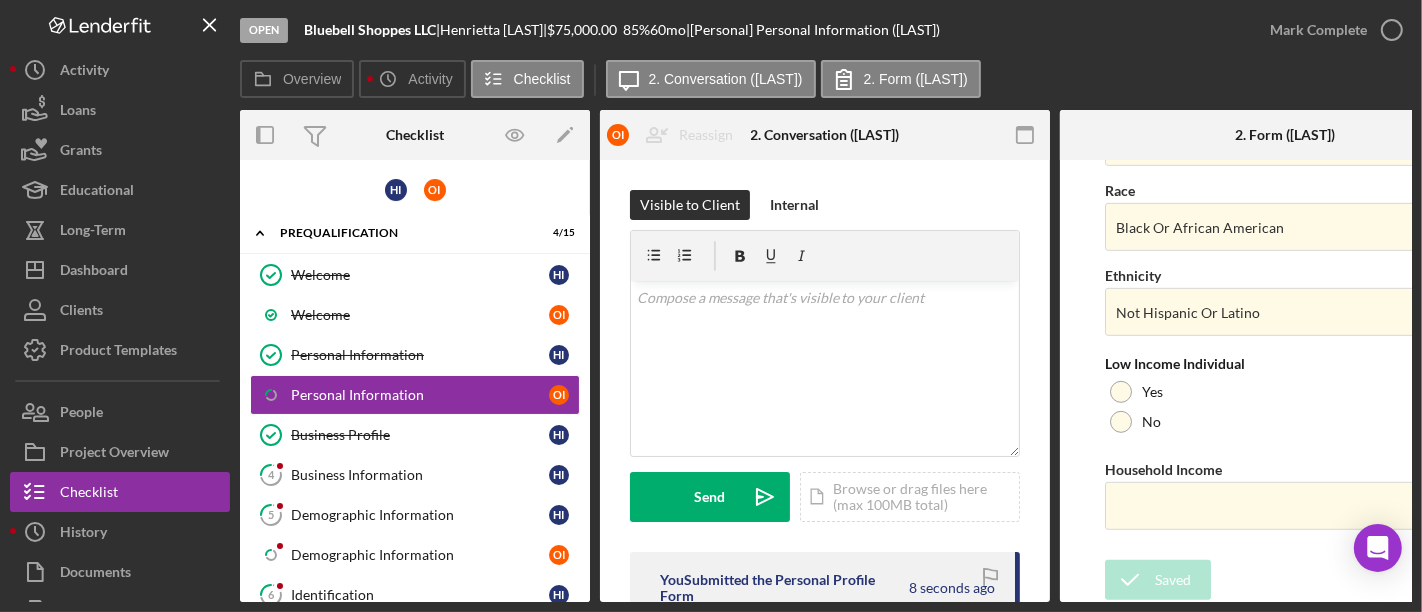 click on "Mark Complete" at bounding box center [1331, 30] 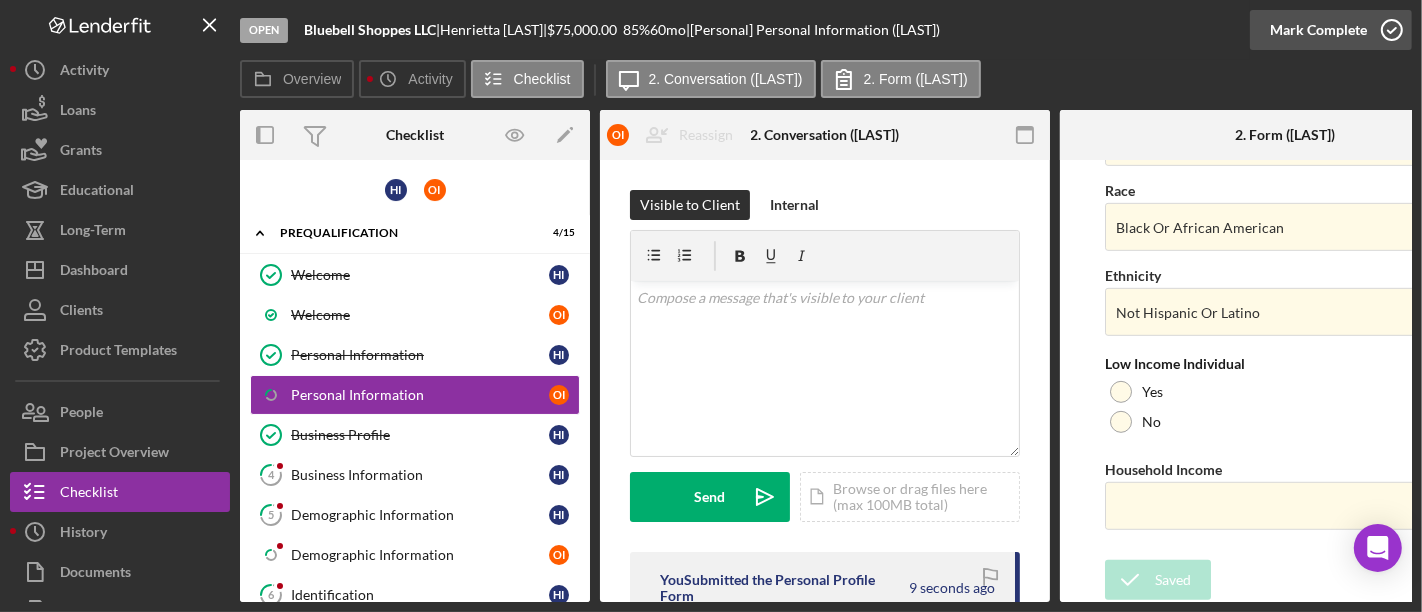 click on "Mark Complete" at bounding box center [1318, 30] 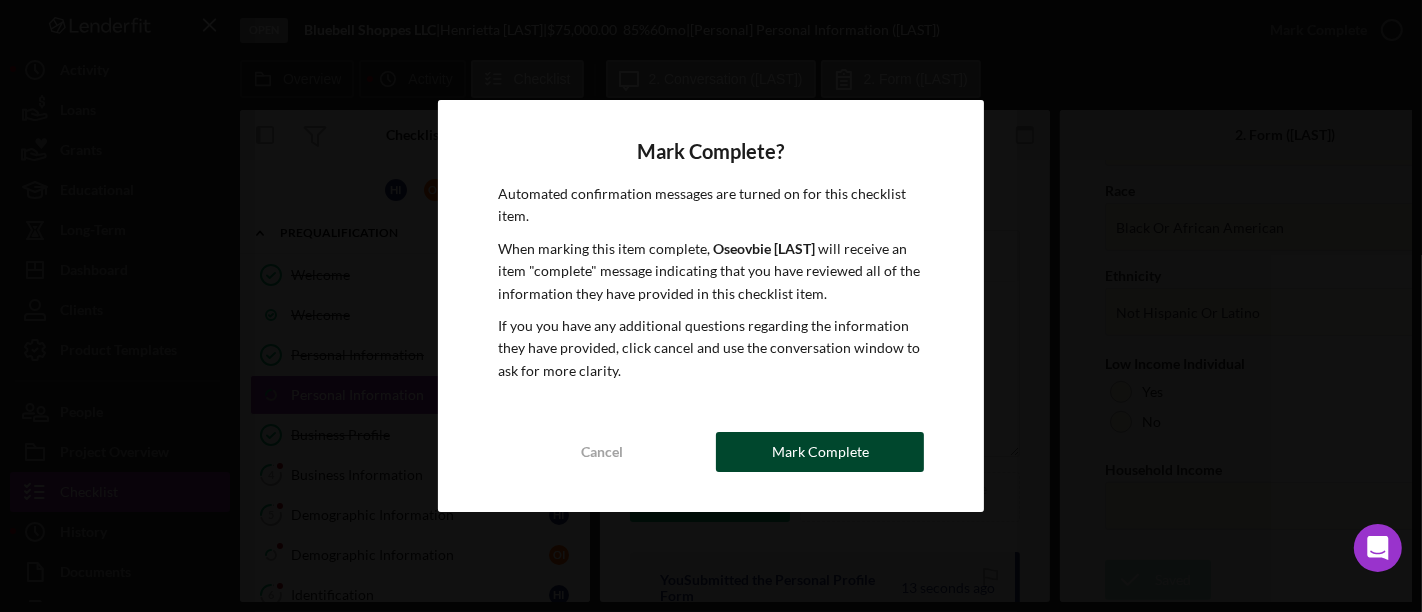 click on "Mark Complete" at bounding box center [820, 452] 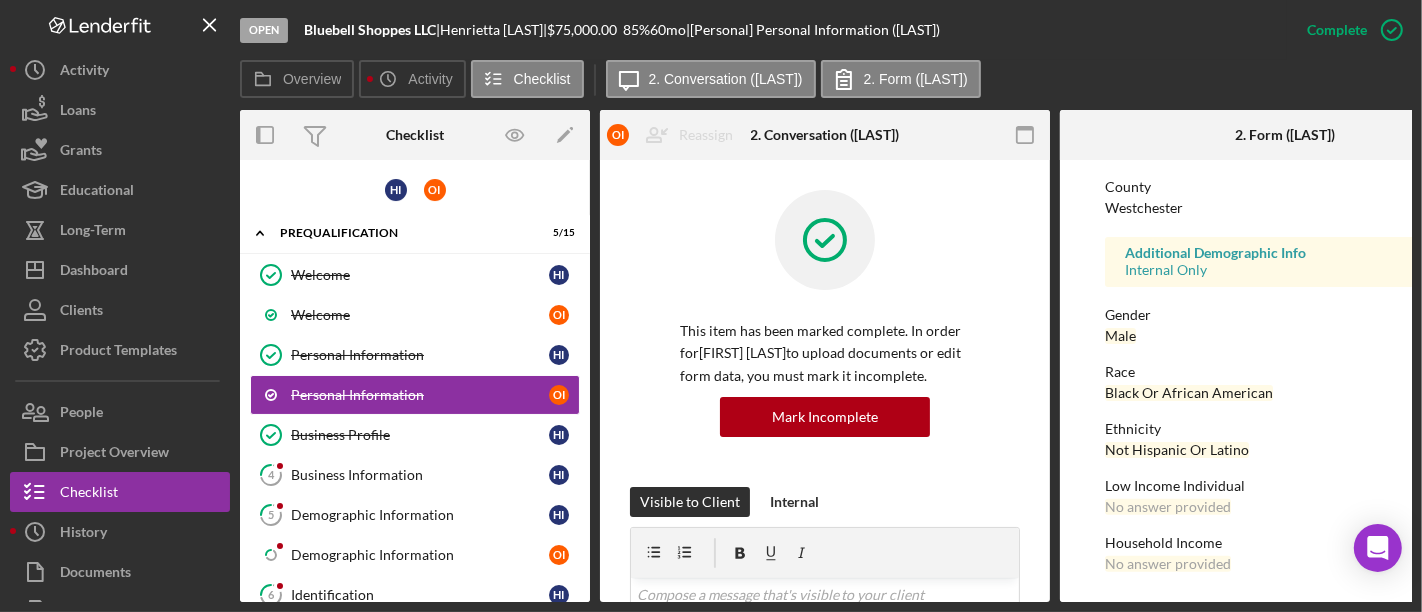 scroll, scrollTop: 496, scrollLeft: 0, axis: vertical 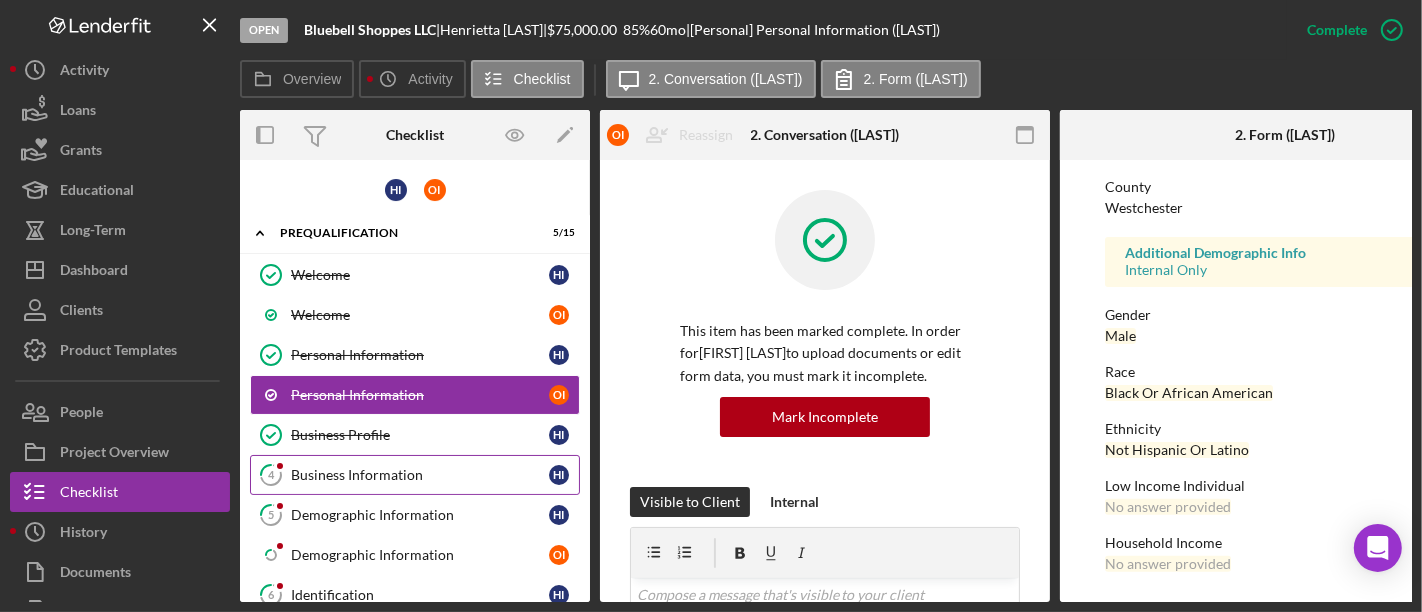 click on "4 Business Information H I" at bounding box center (415, 475) 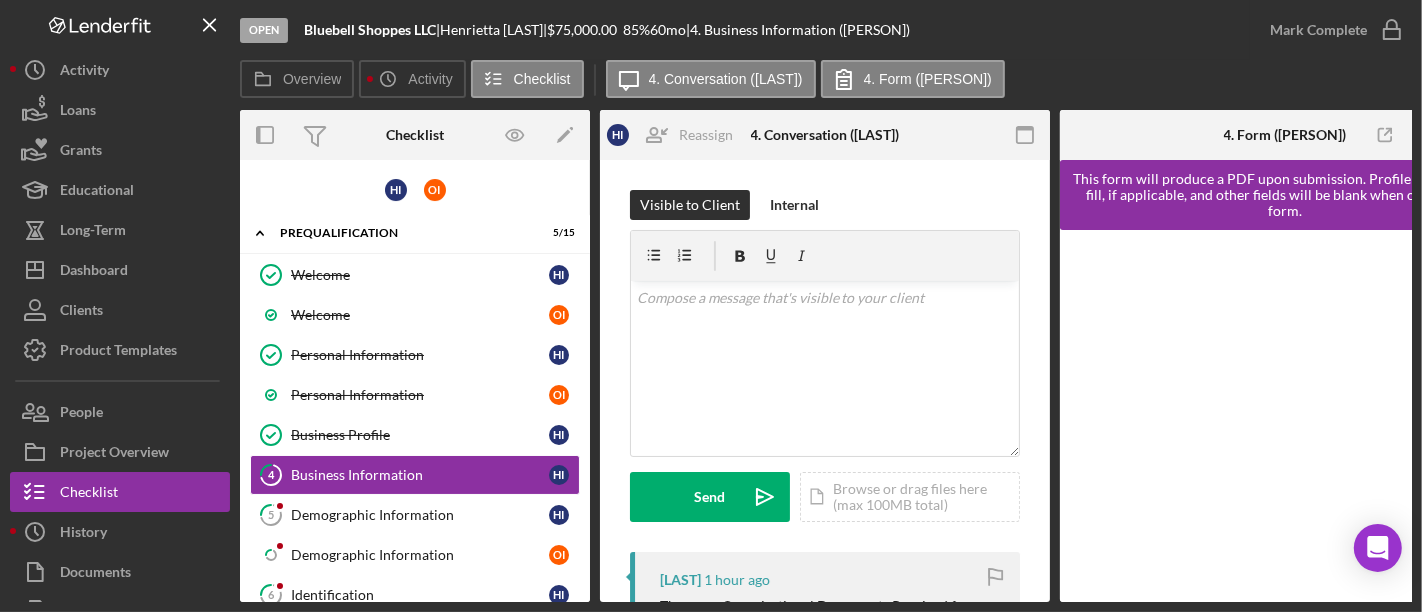 click on "Visible to Client Internal v Color teal Color pink Remove color Add row above Add row below Add column before Add column after Merge cells Split cells Remove column Remove row Remove table Send Icon/icon-invite-send Icon/Document Browse or drag files here (max 100MB total) Tap to choose files or take a photo Cancel Send Icon/icon-invite-send Icon/Message Comment [LAST]   1 hour ago These are Organizational Documents Received from the New York State Division of Corporations and the IRS Bluebell Shoppes LLC_IRS EIN.pdf Icon/Star Extracted Bluebell Shoppes LLC organizational documents.pdf Icon/Star Move Documents [LAST]   Submitted the CCNY - Application Form   4 hours ago CCNY - Application -- 2025-07-15 10_00am.pdf Icon/Star Move Documents [LAST]   15 hours ago Viewed this item for the first time. You   Please complete the form to provide additional business information." at bounding box center (825, 729) 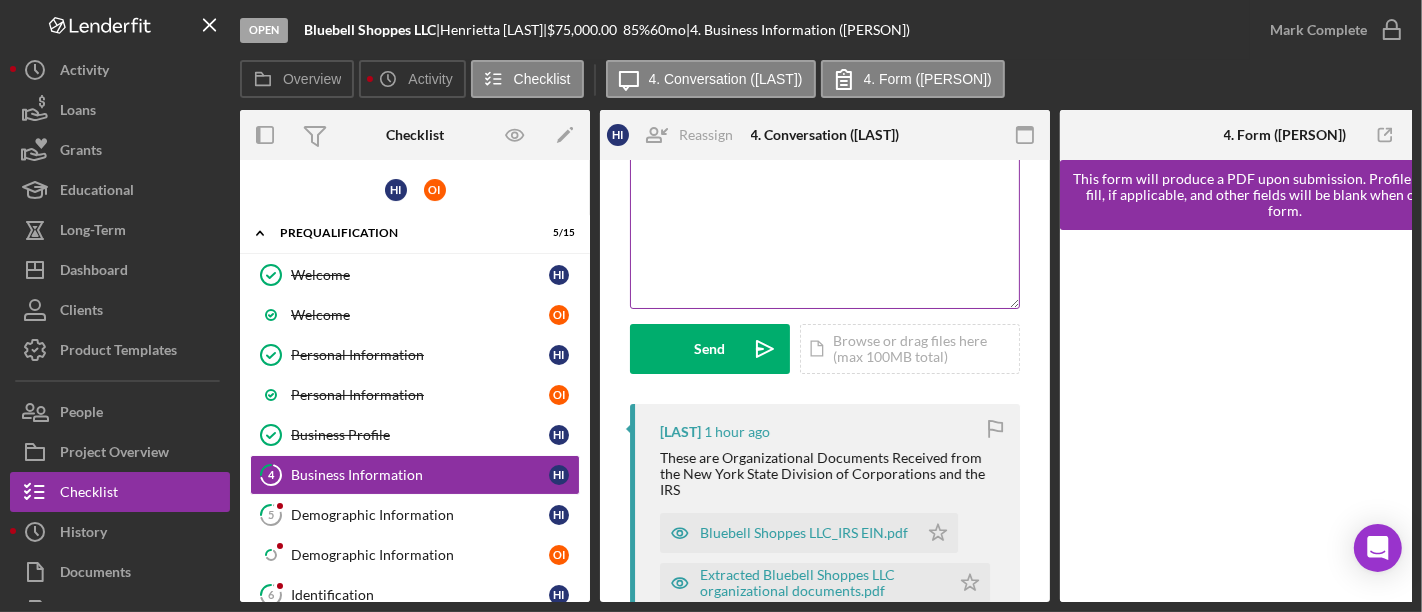 scroll, scrollTop: 150, scrollLeft: 0, axis: vertical 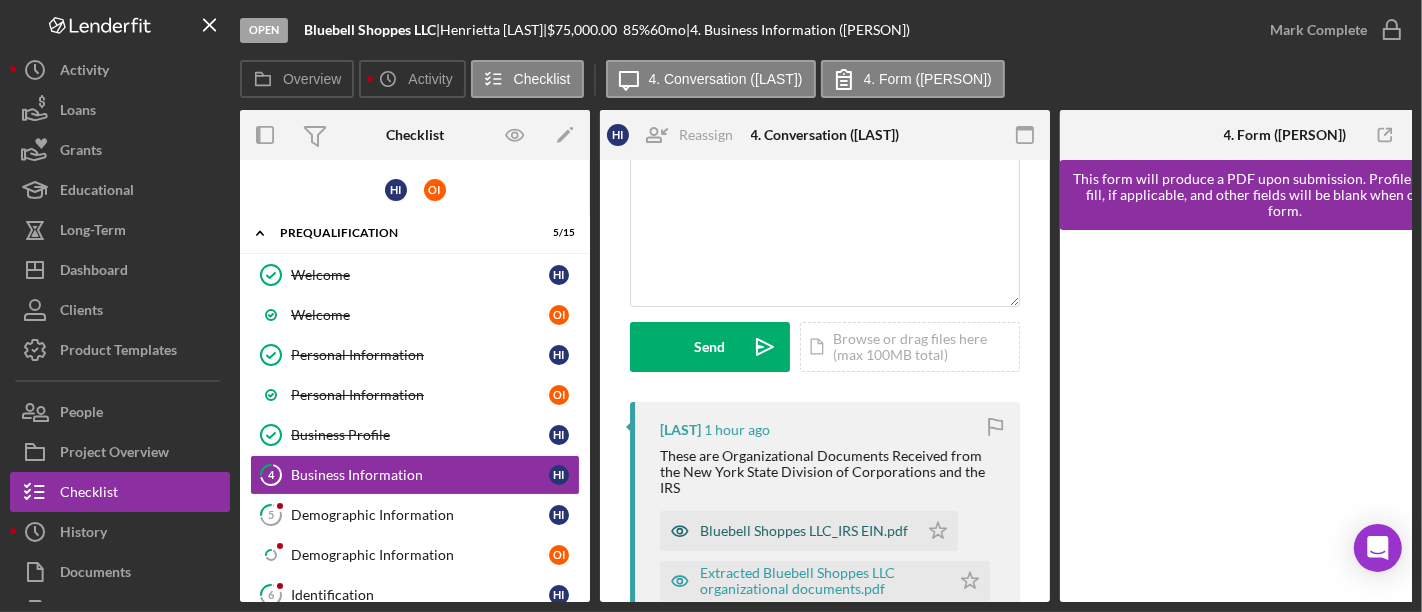 click on "Bluebell Shoppes LLC_IRS EIN.pdf" at bounding box center (804, 531) 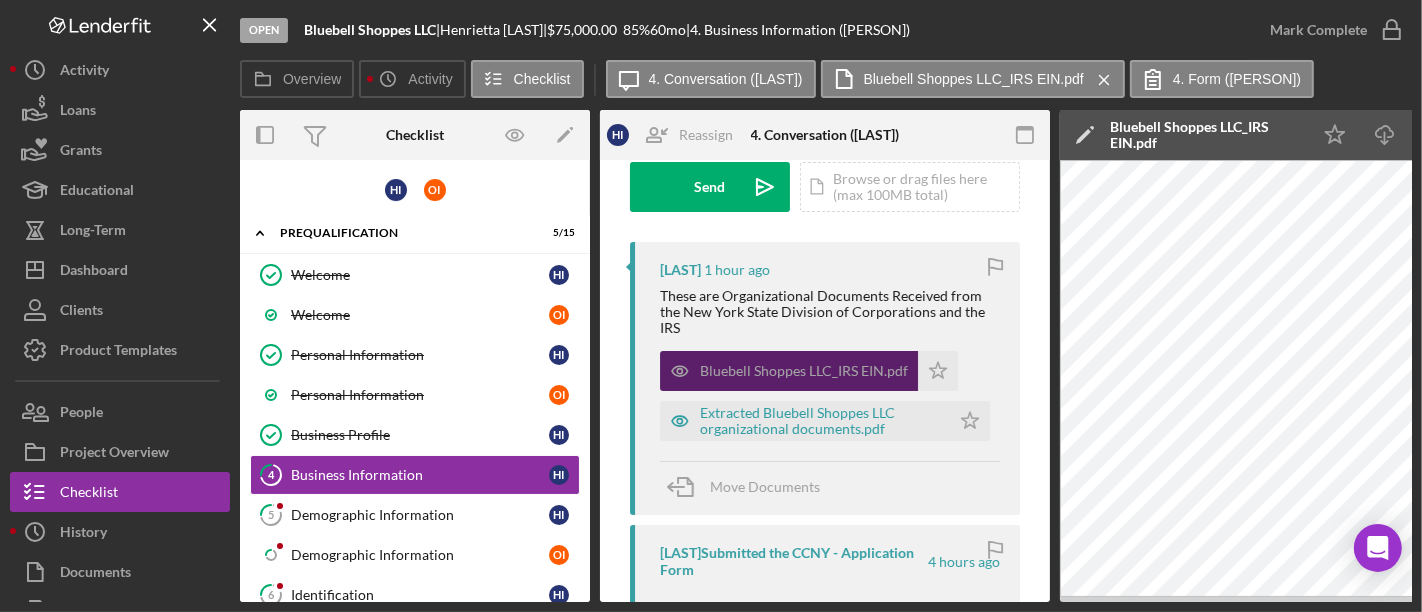 scroll, scrollTop: 311, scrollLeft: 0, axis: vertical 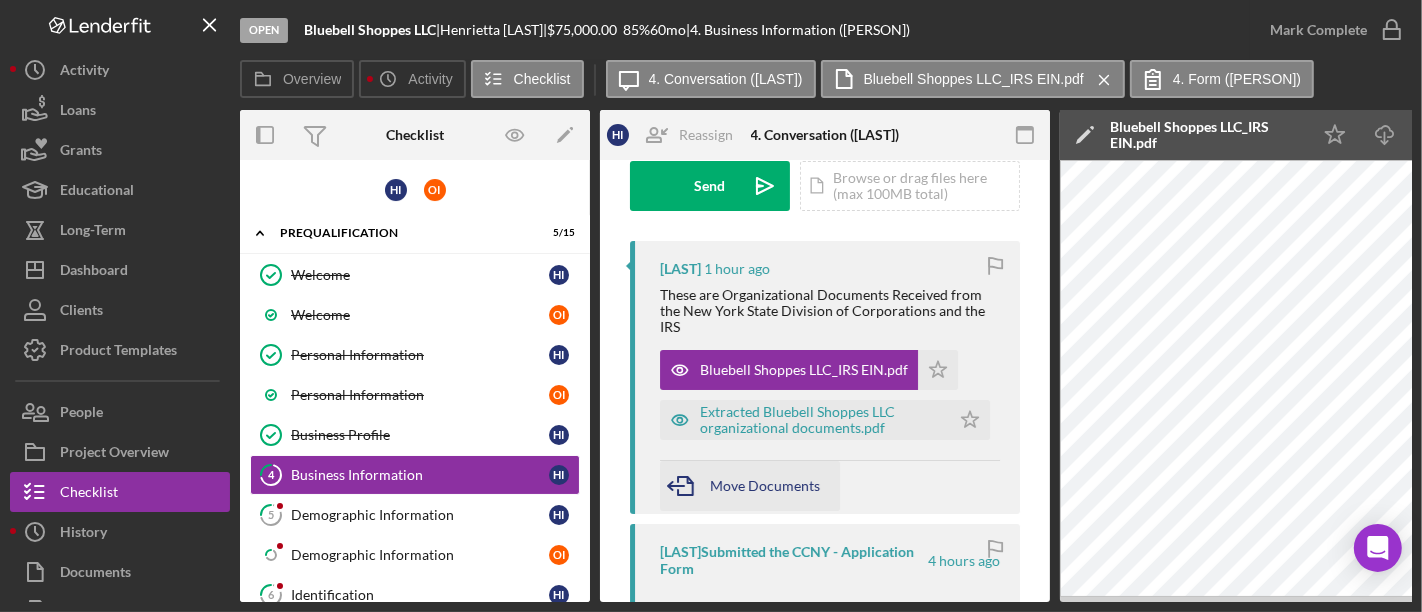 click on "Move Documents" at bounding box center (765, 486) 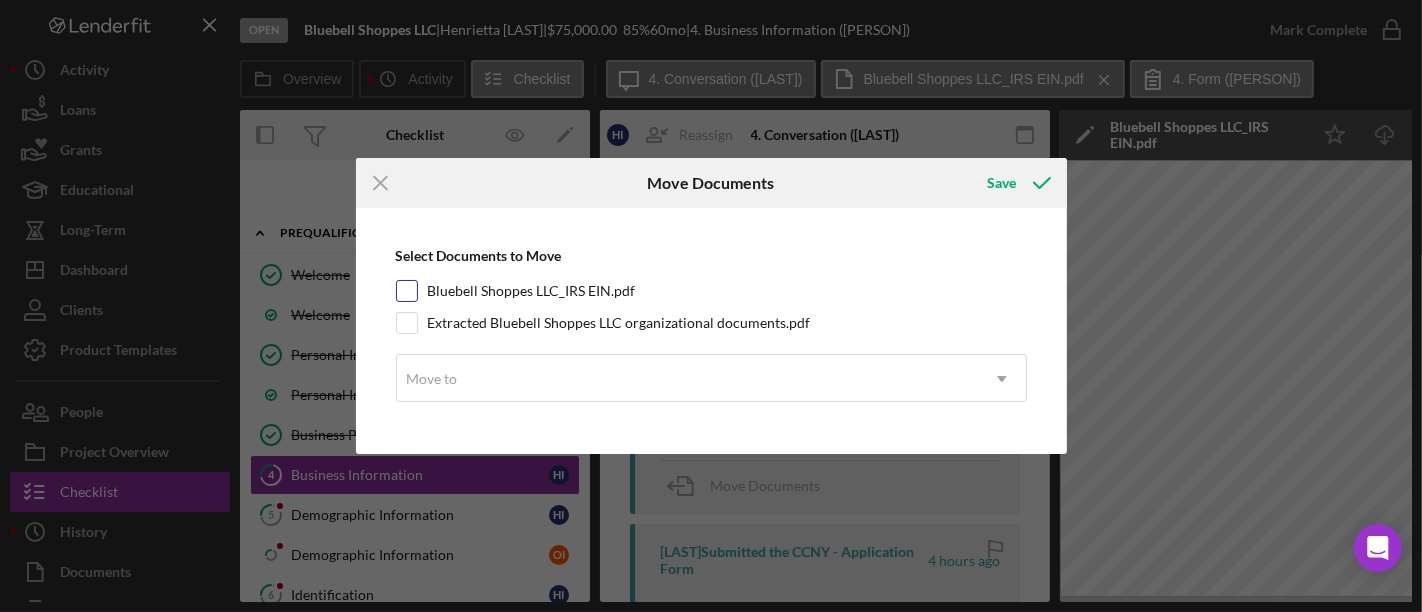 click on "Bluebell Shoppes LLC_IRS EIN.pdf" at bounding box center (407, 291) 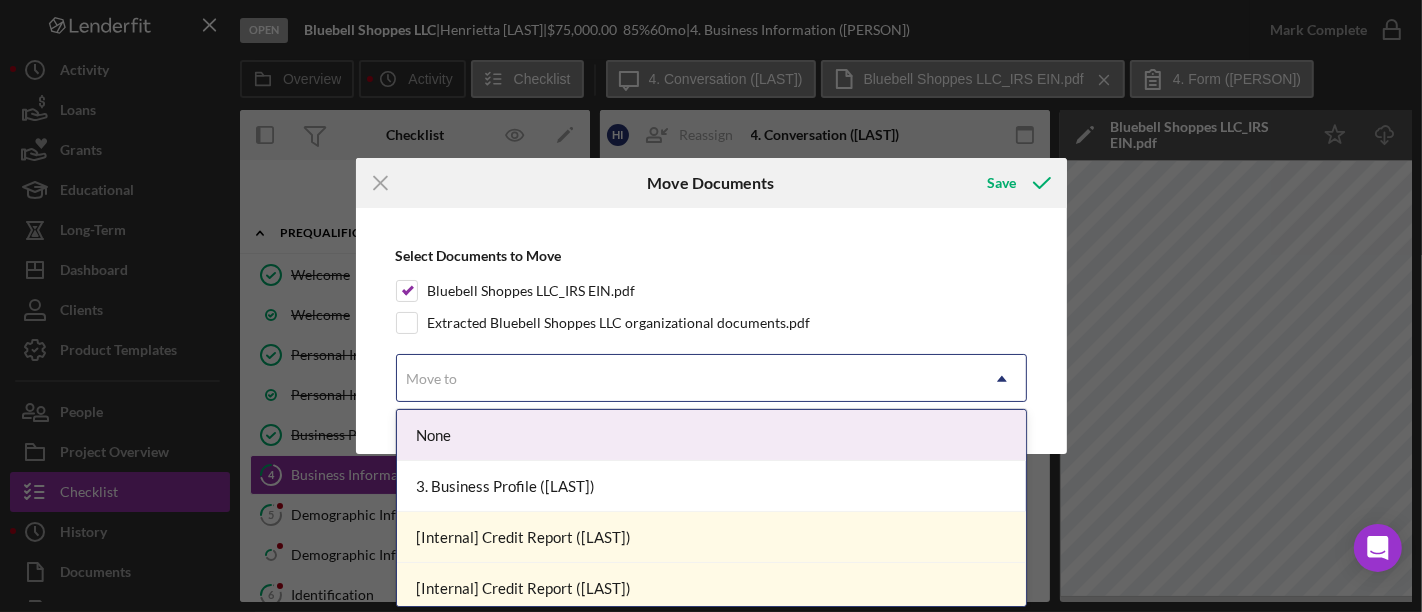 click on "Move to" at bounding box center (432, 379) 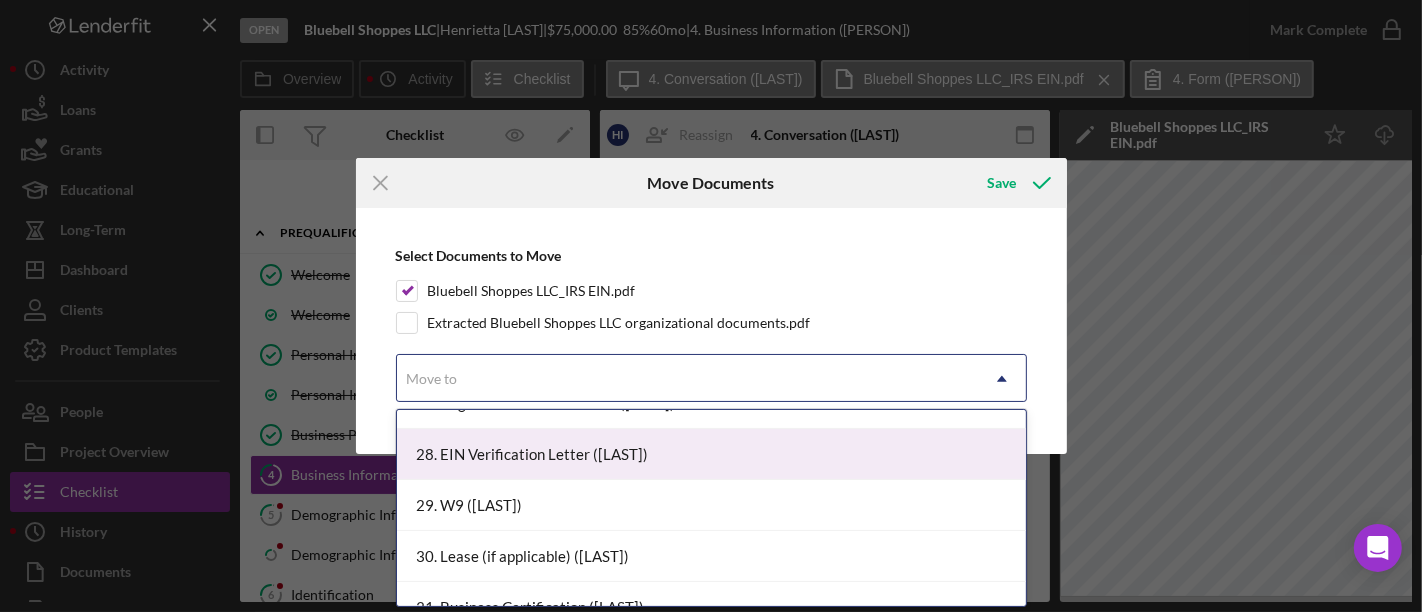 scroll, scrollTop: 748, scrollLeft: 0, axis: vertical 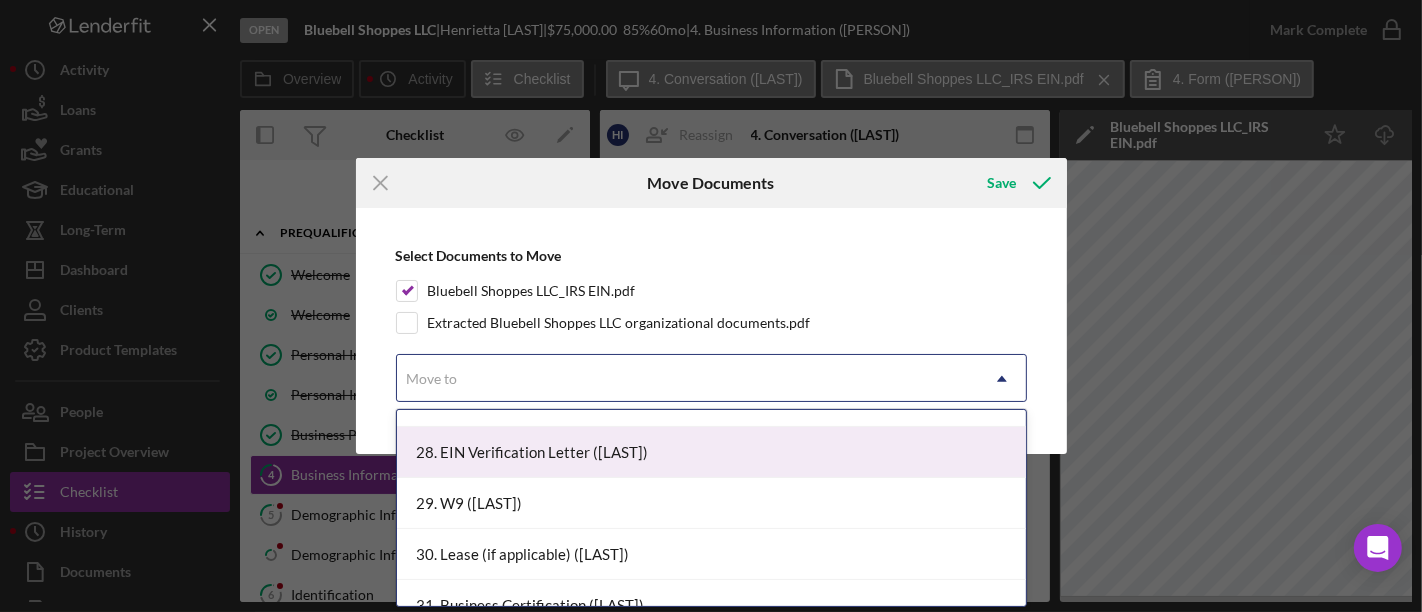 click on "28. EIN Verification Letter ([LAST])" at bounding box center (711, 452) 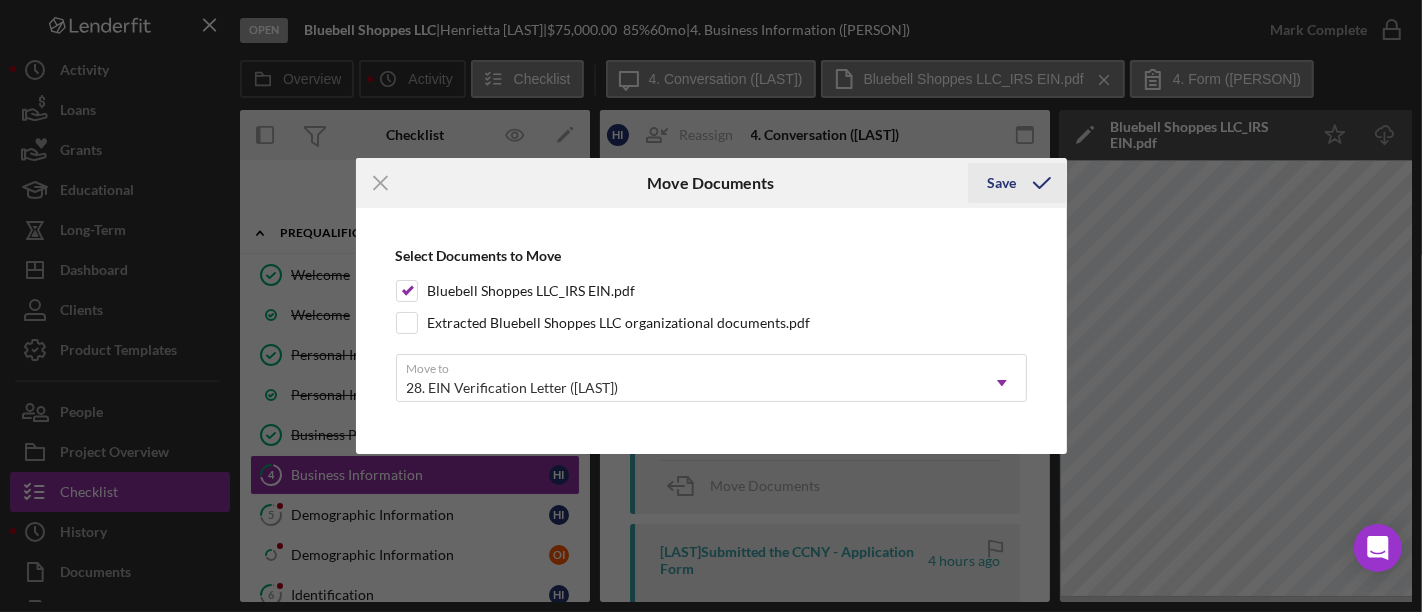 click on "Save" at bounding box center [1002, 183] 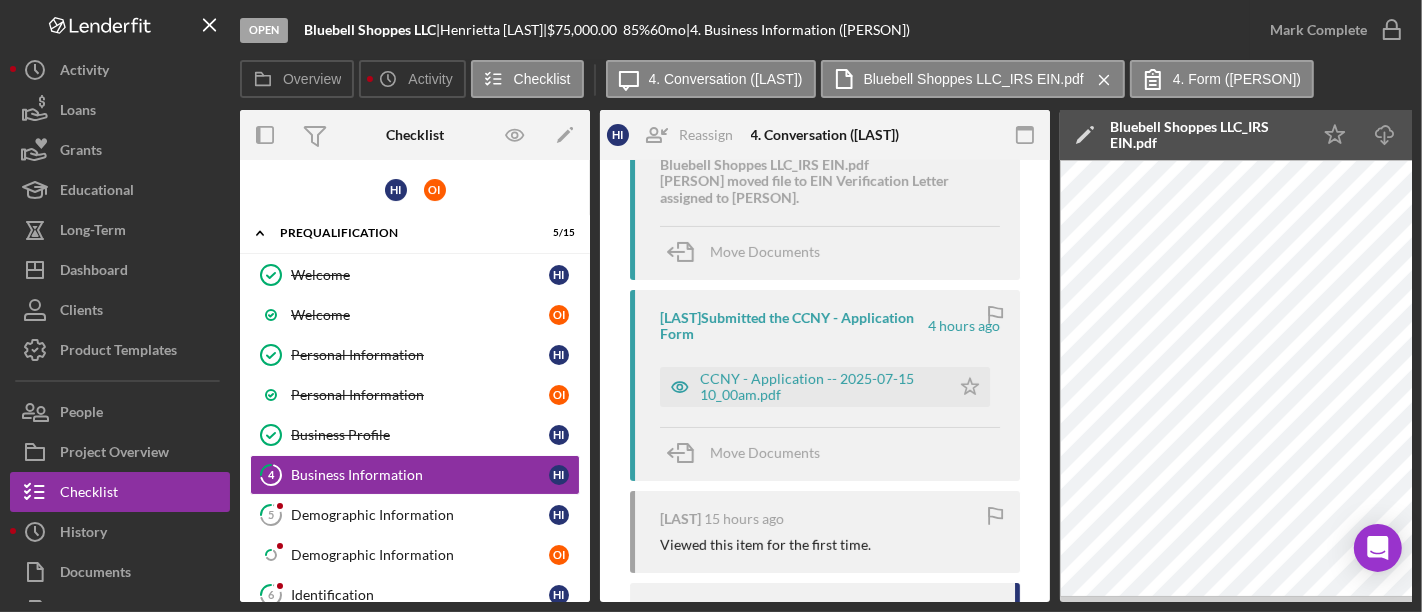 scroll, scrollTop: 557, scrollLeft: 0, axis: vertical 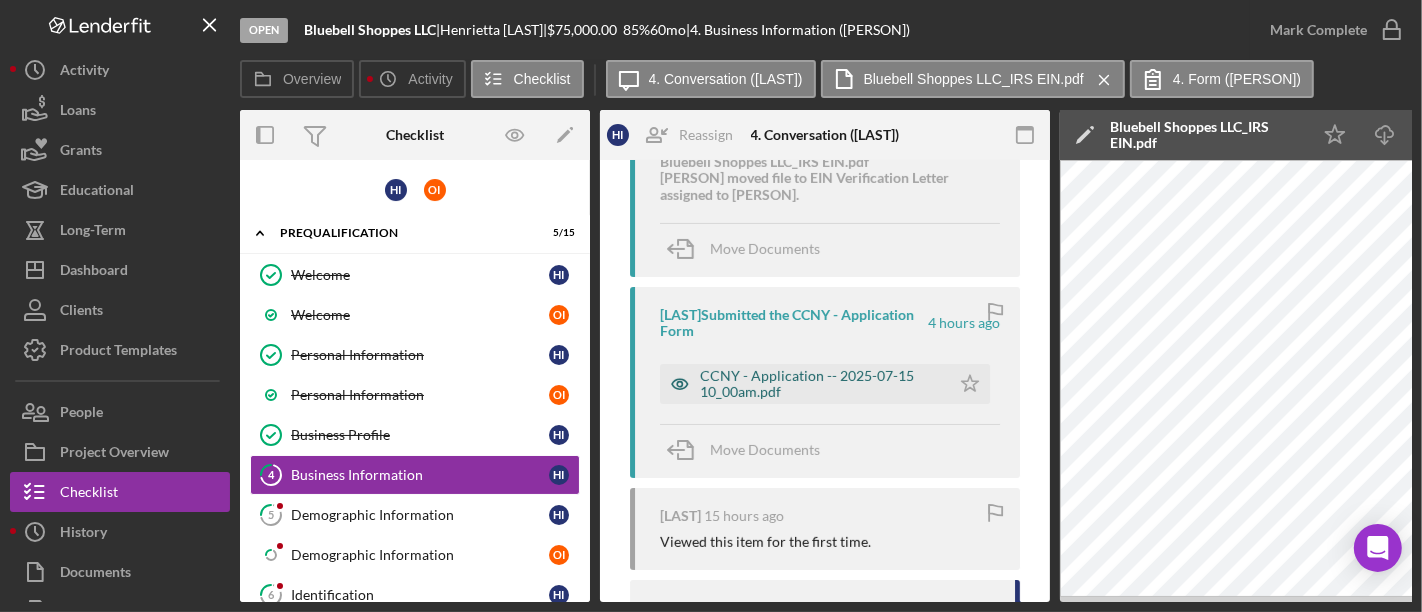 click on "CCNY - Application -- 2025-07-15 10_00am.pdf" at bounding box center [820, 384] 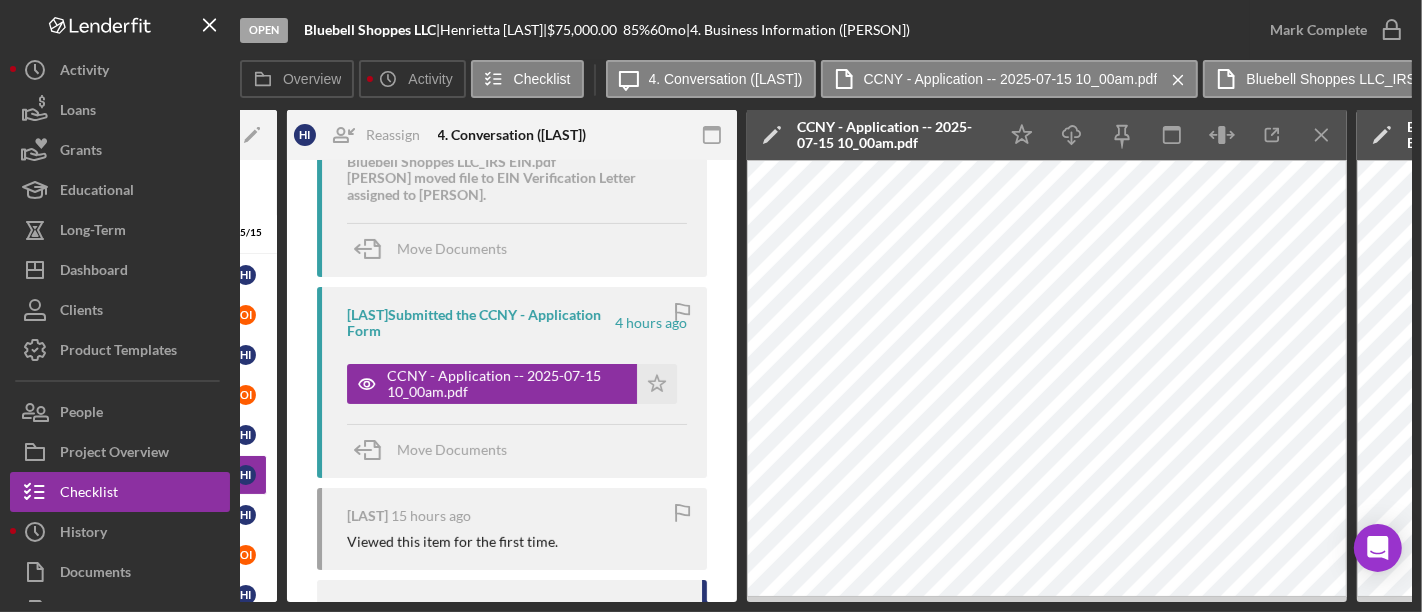 scroll, scrollTop: 0, scrollLeft: 331, axis: horizontal 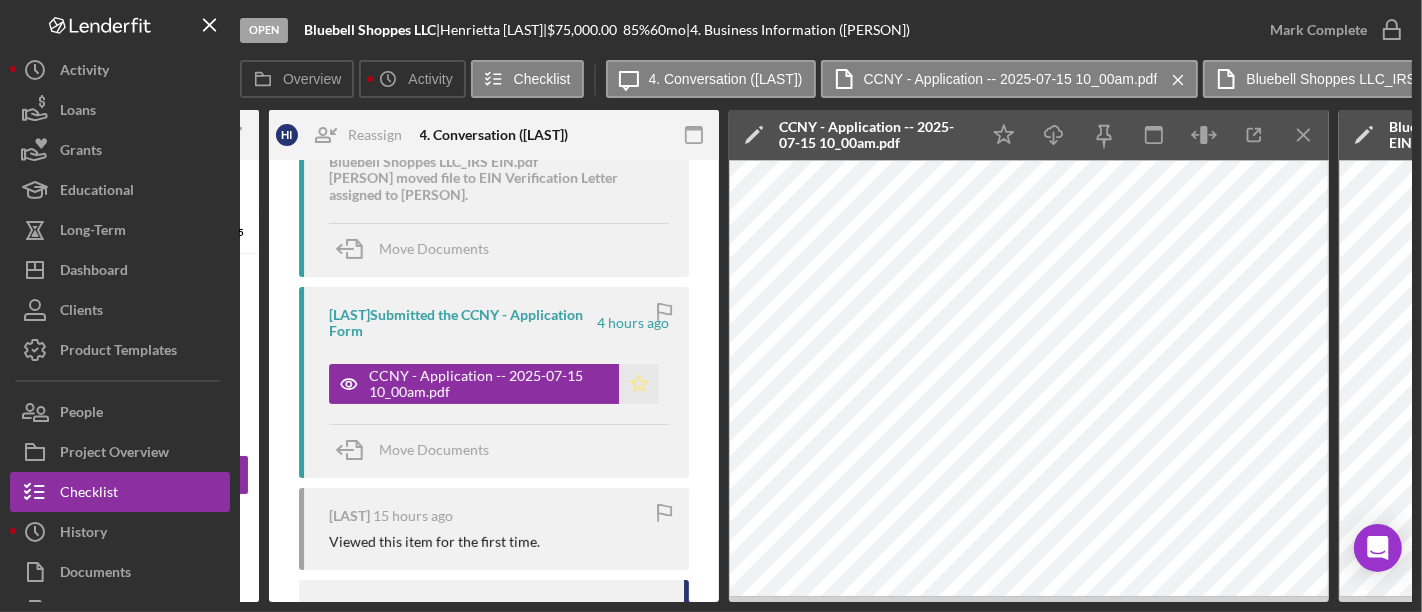 click on "Icon/Star" 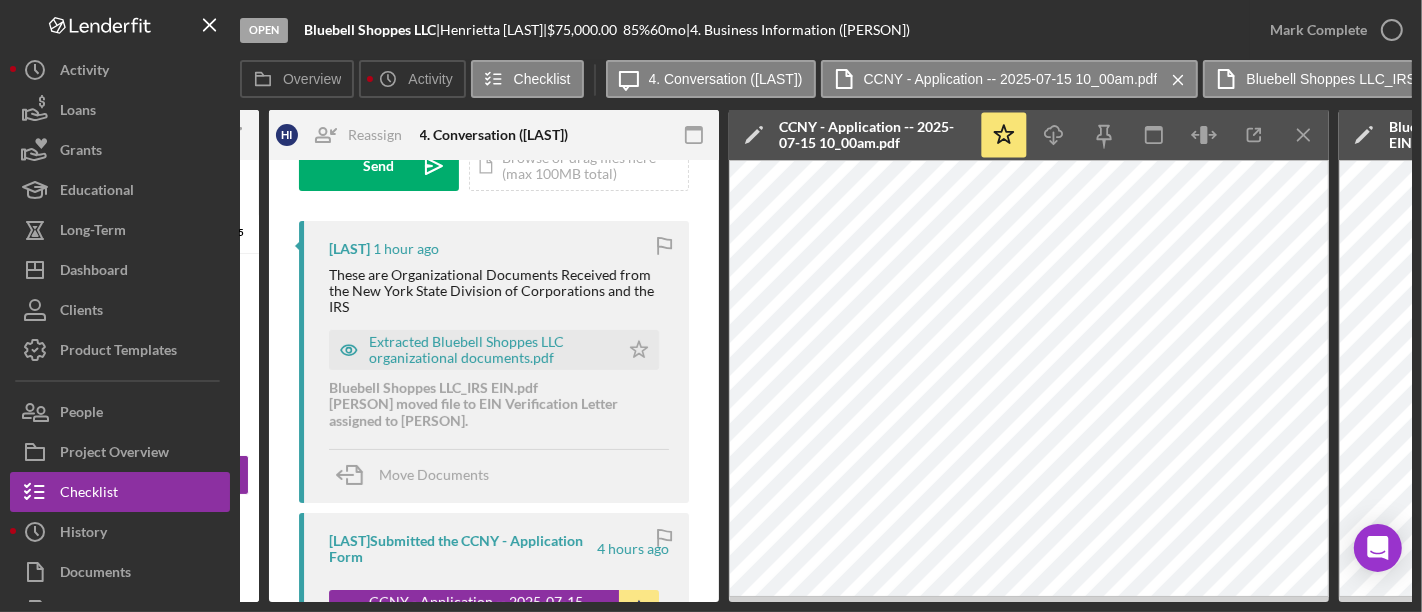 scroll, scrollTop: 330, scrollLeft: 0, axis: vertical 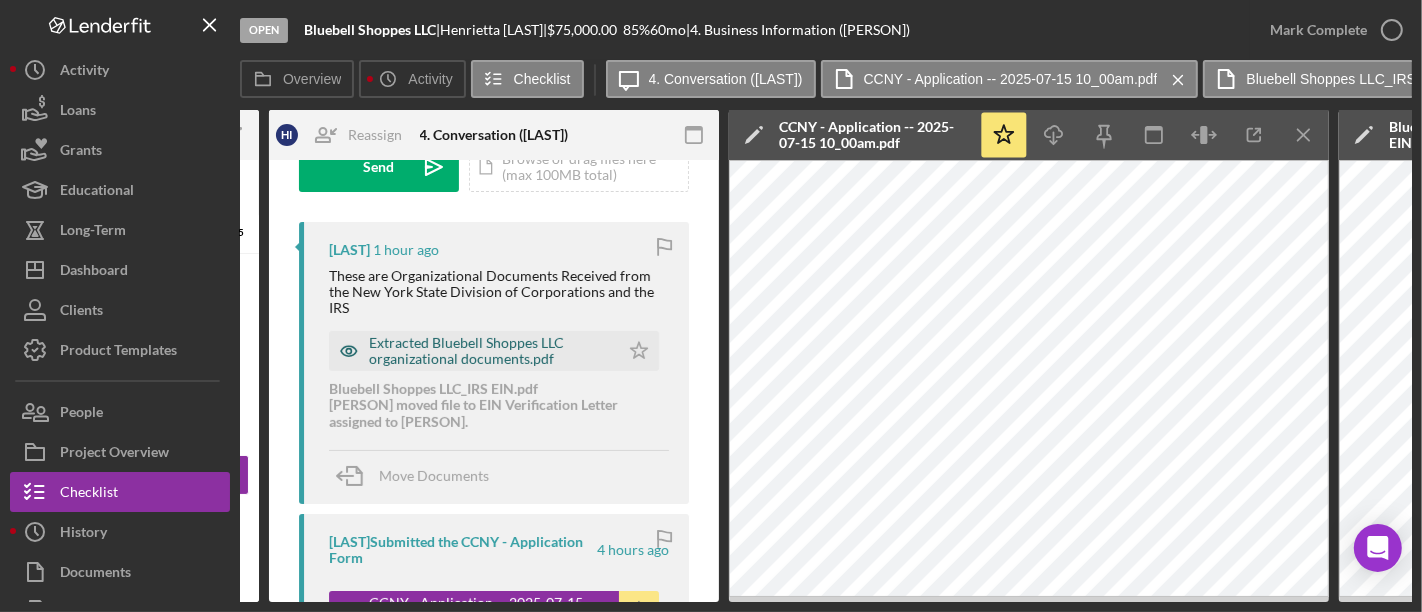 click on "Extracted Bluebell Shoppes LLC organizational documents.pdf" at bounding box center (489, 351) 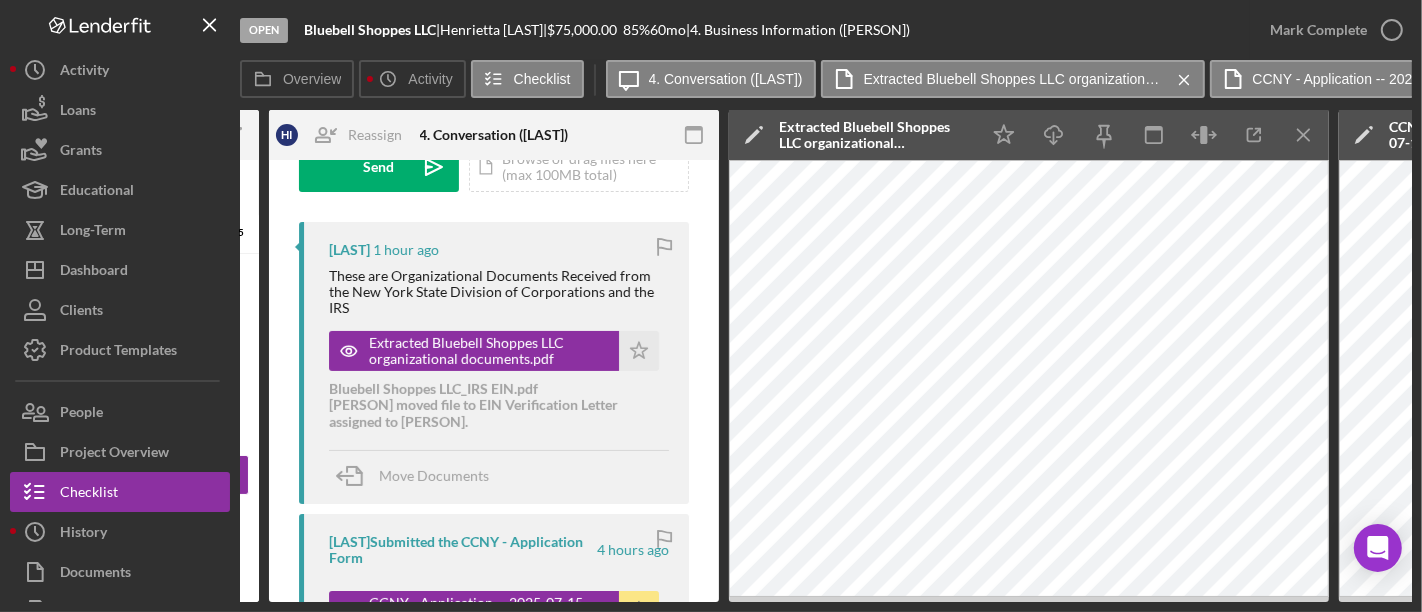 scroll, scrollTop: 0, scrollLeft: 0, axis: both 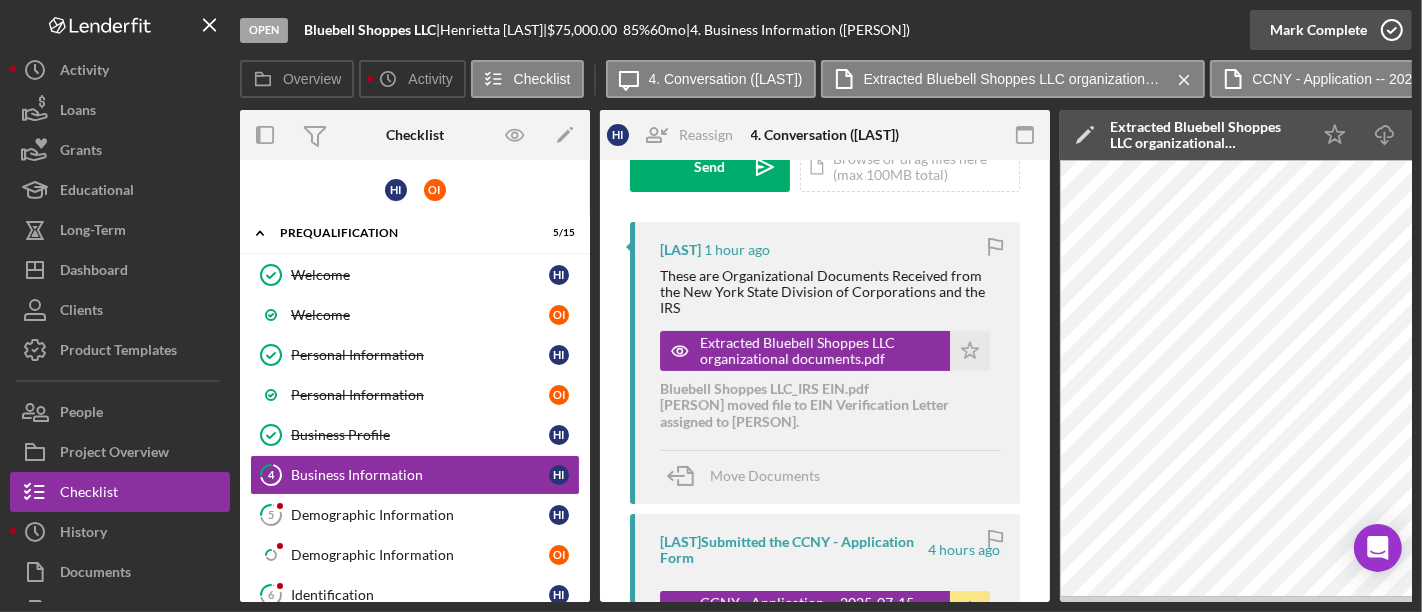 click on "Mark Complete" at bounding box center (1318, 30) 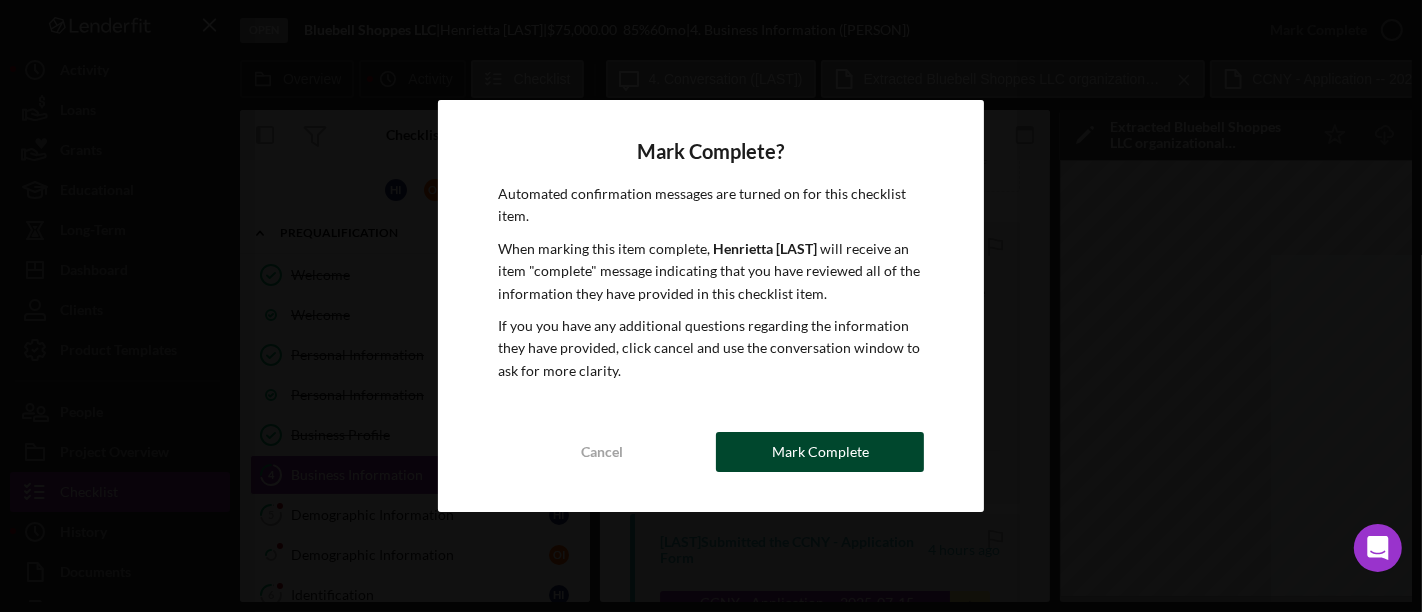 click on "Mark Complete" at bounding box center [820, 452] 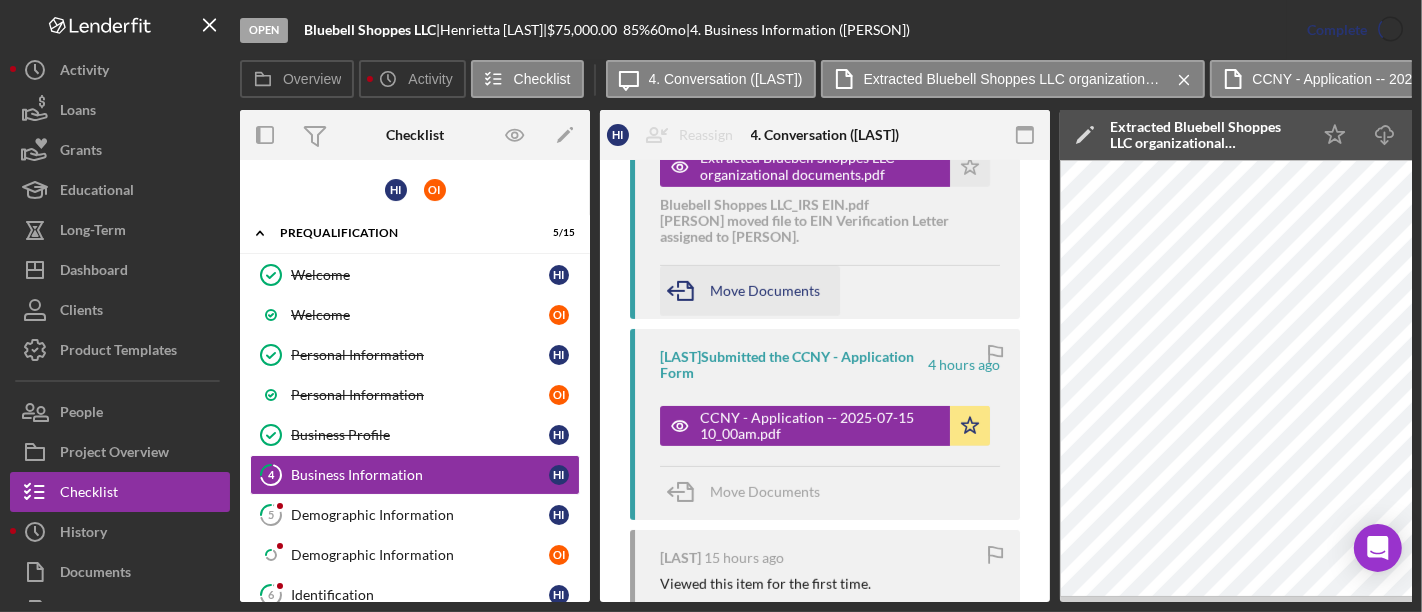 scroll, scrollTop: 883, scrollLeft: 0, axis: vertical 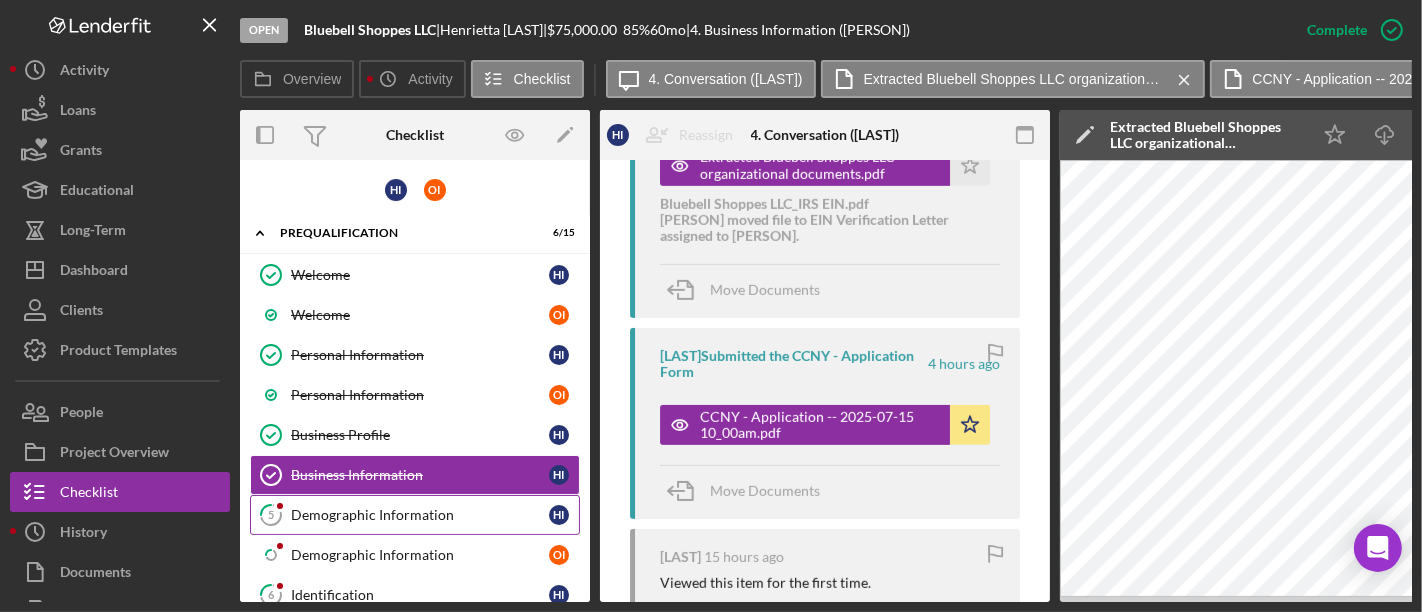 click on "Demographic Information" at bounding box center (420, 515) 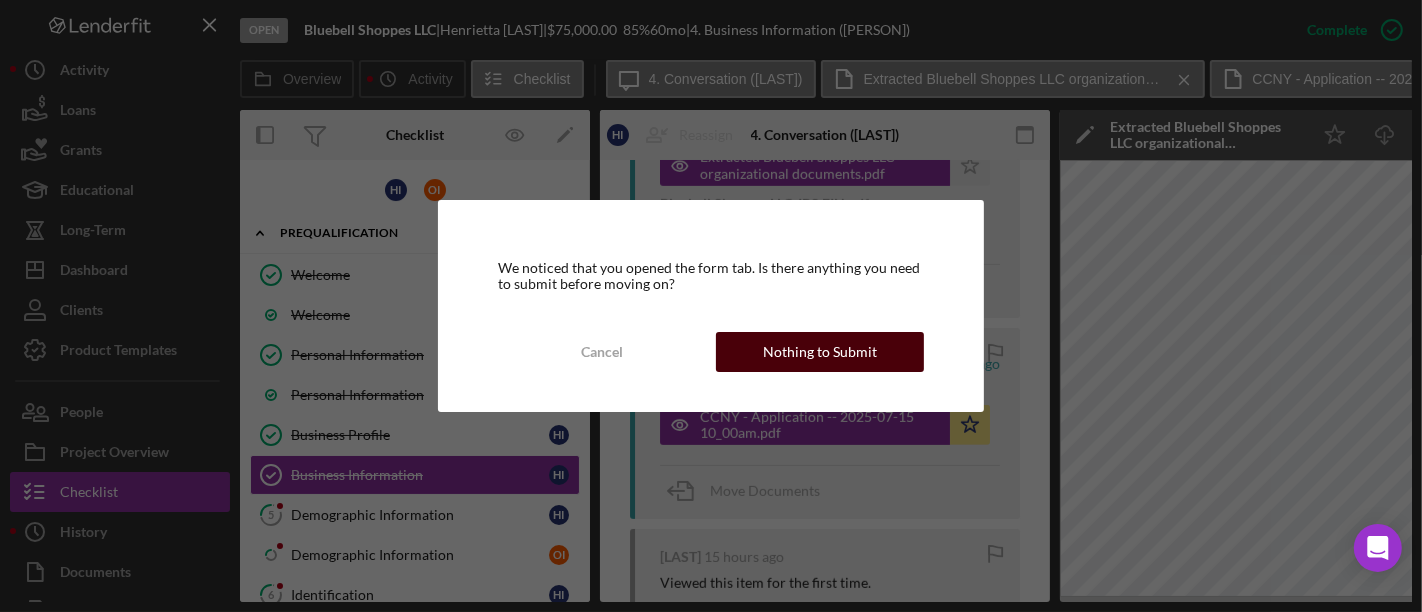 click on "Nothing to Submit" at bounding box center (820, 352) 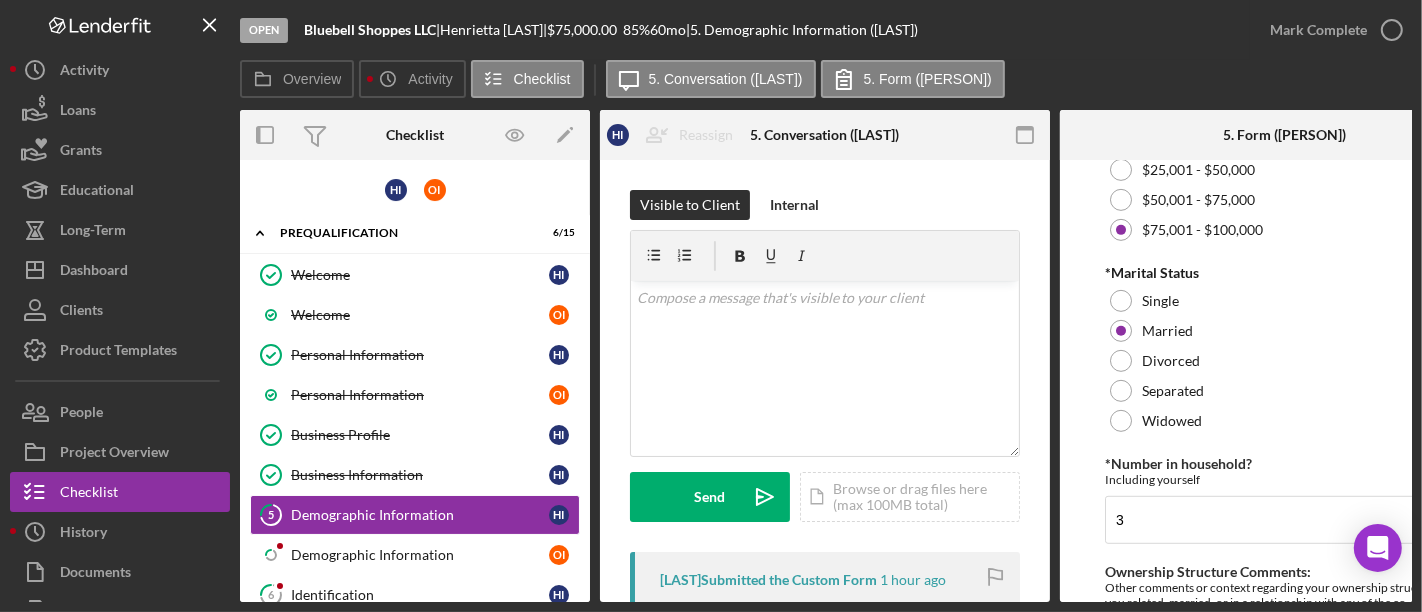 scroll, scrollTop: 1124, scrollLeft: 0, axis: vertical 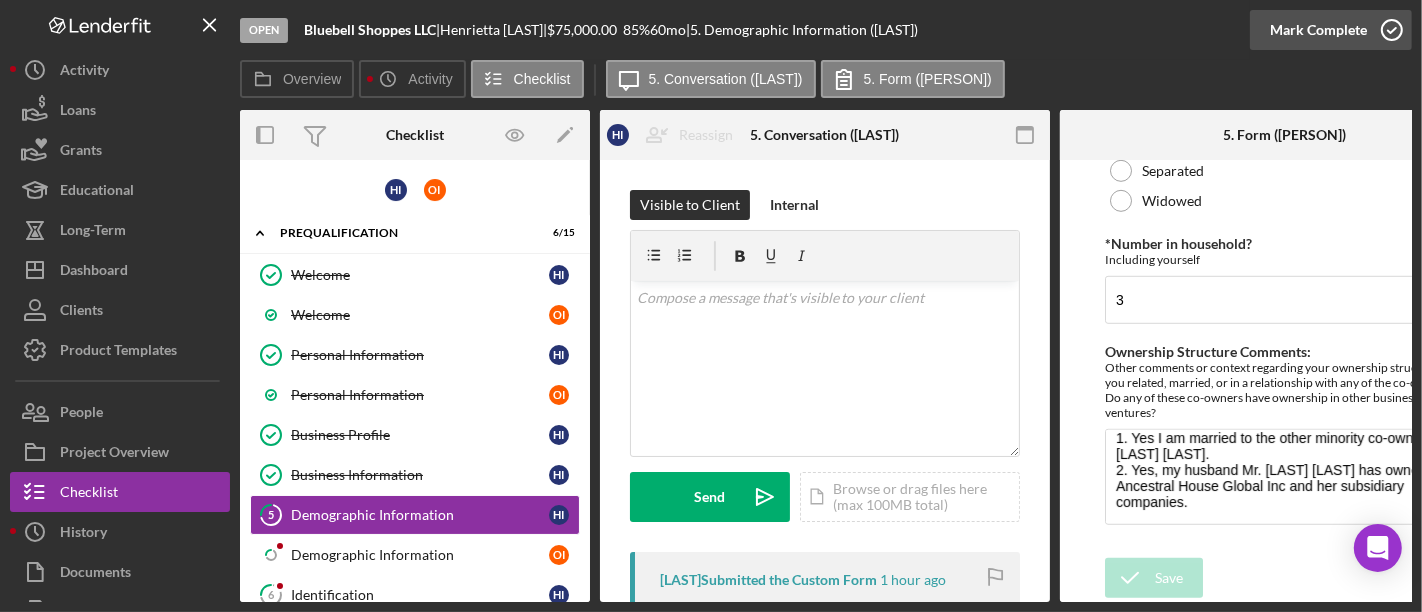 click on "Mark Complete" at bounding box center (1318, 30) 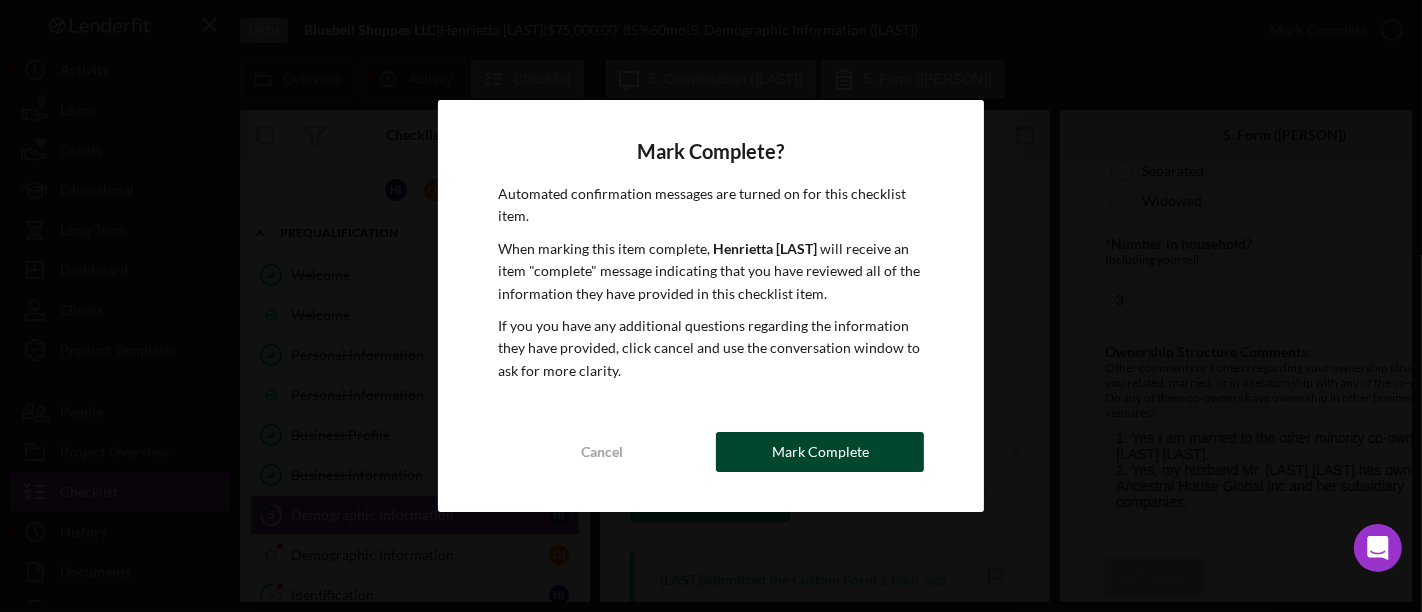 click on "Mark Complete" at bounding box center [820, 452] 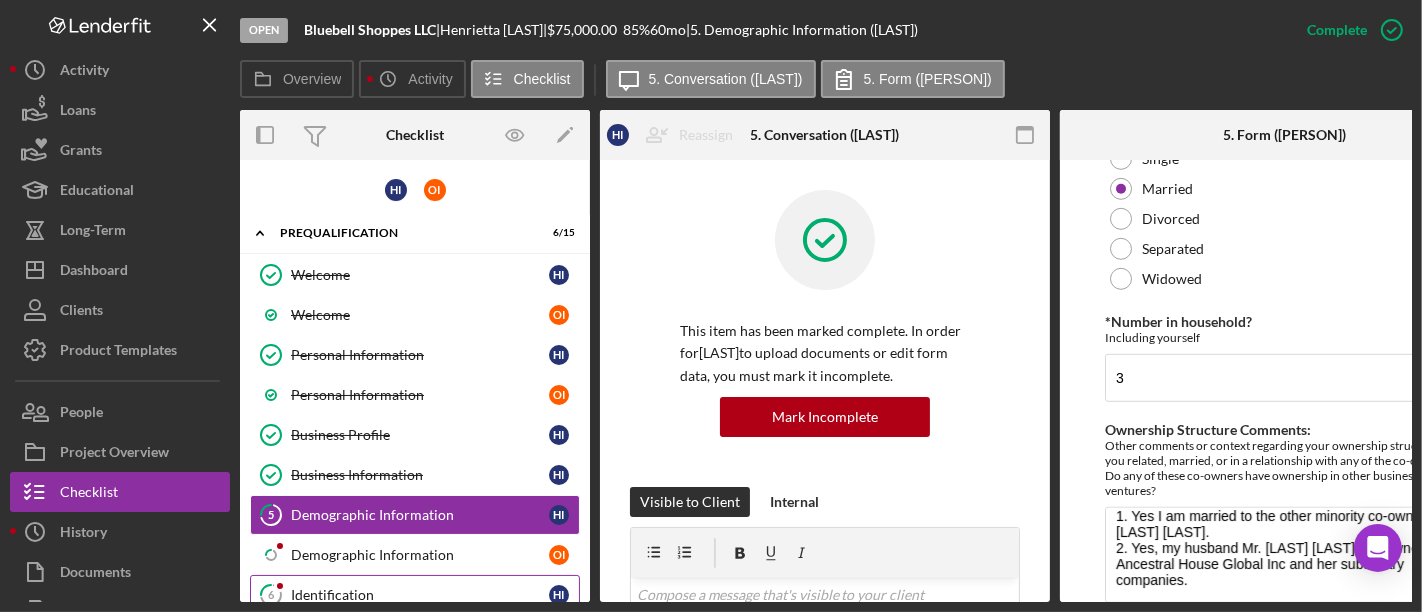 scroll, scrollTop: 1204, scrollLeft: 0, axis: vertical 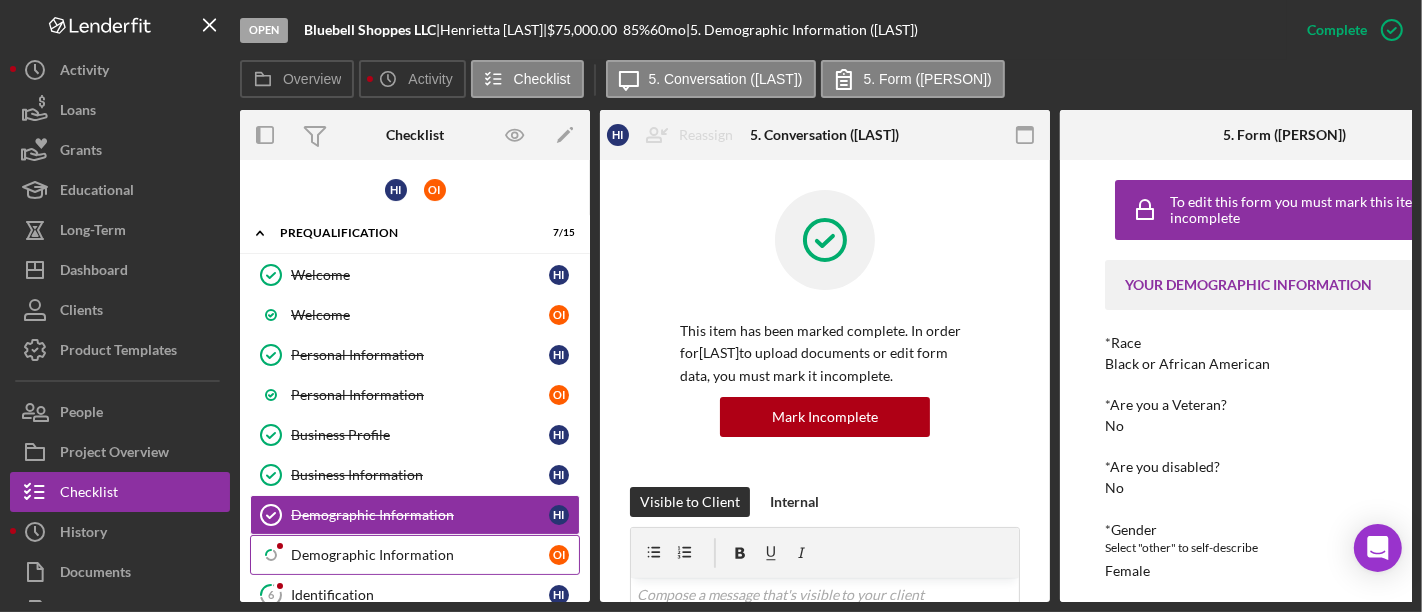 click on "Demographic Information" at bounding box center (420, 555) 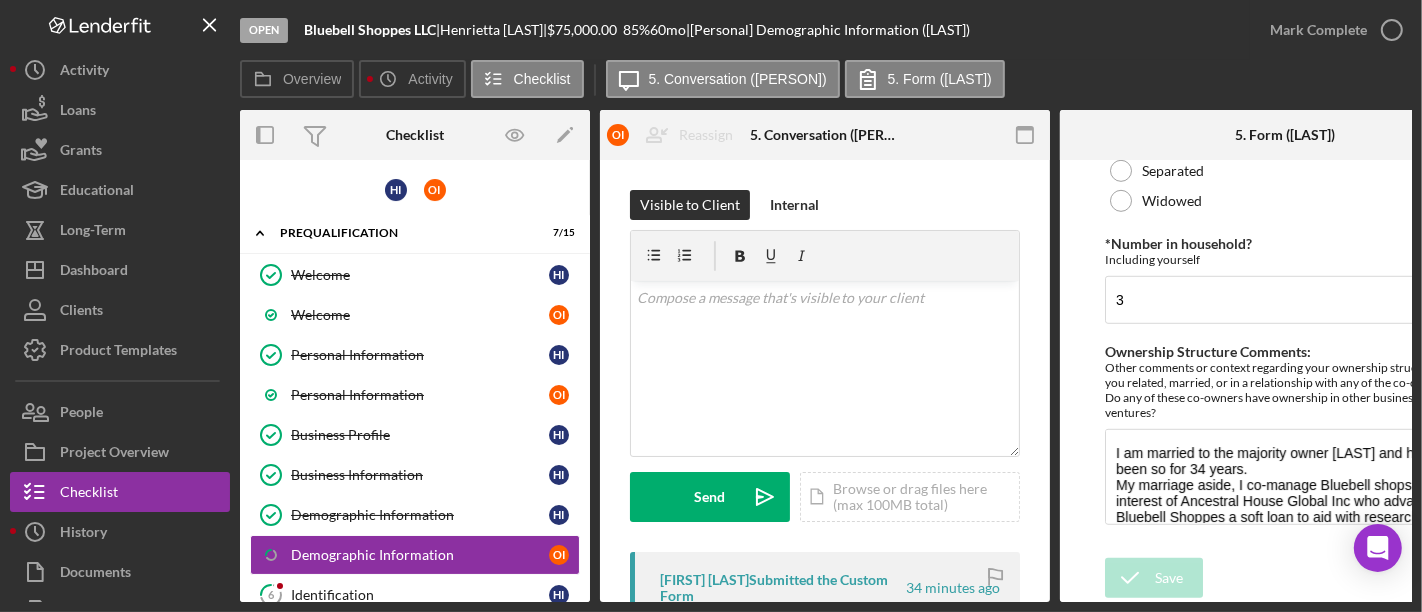 scroll, scrollTop: 1124, scrollLeft: 0, axis: vertical 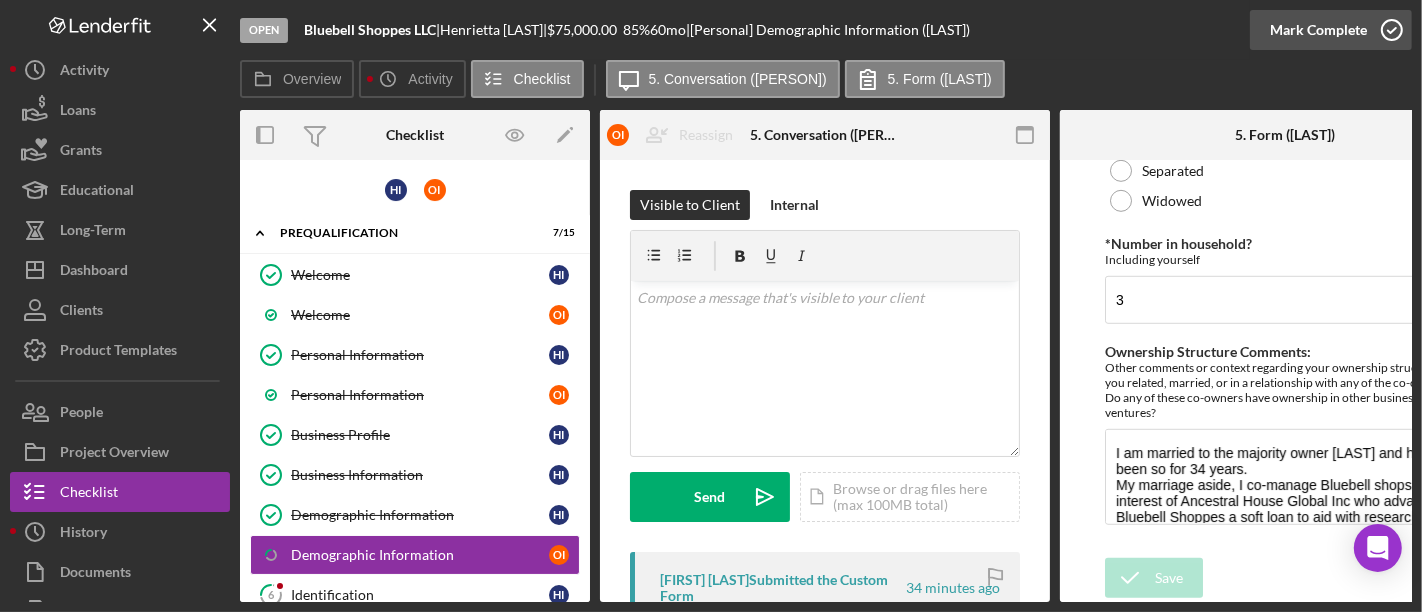 click on "Mark Complete" at bounding box center [1318, 30] 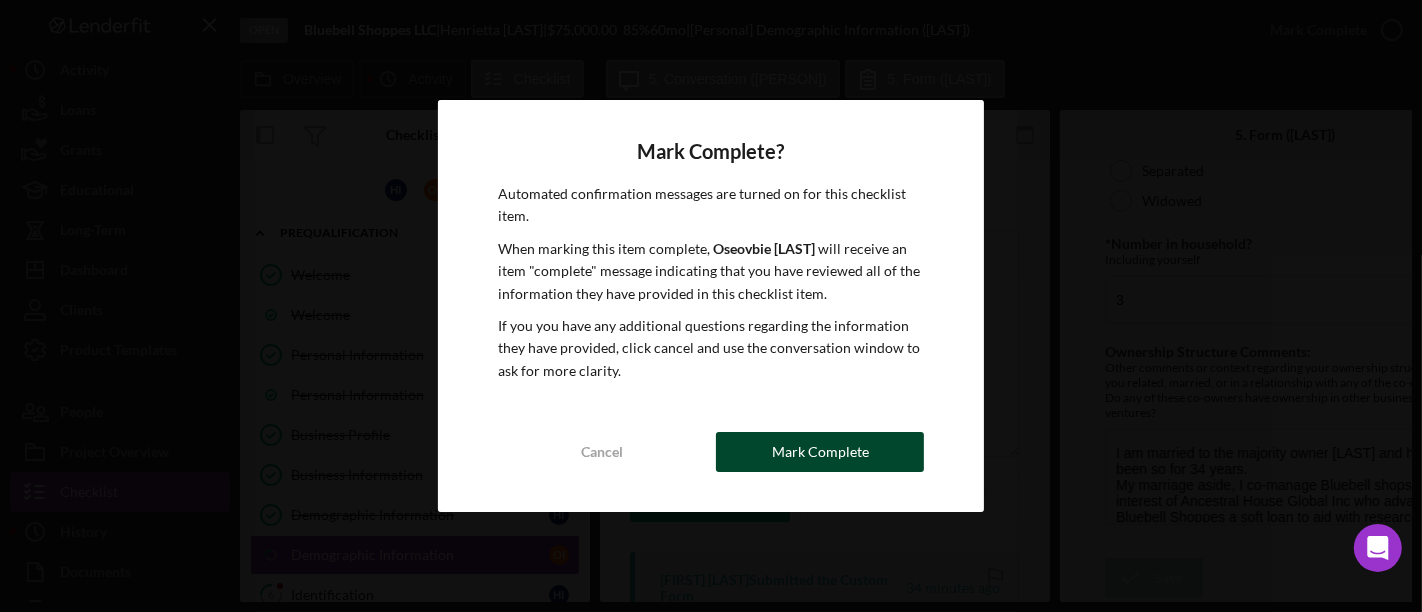 click on "Mark Complete" at bounding box center (820, 452) 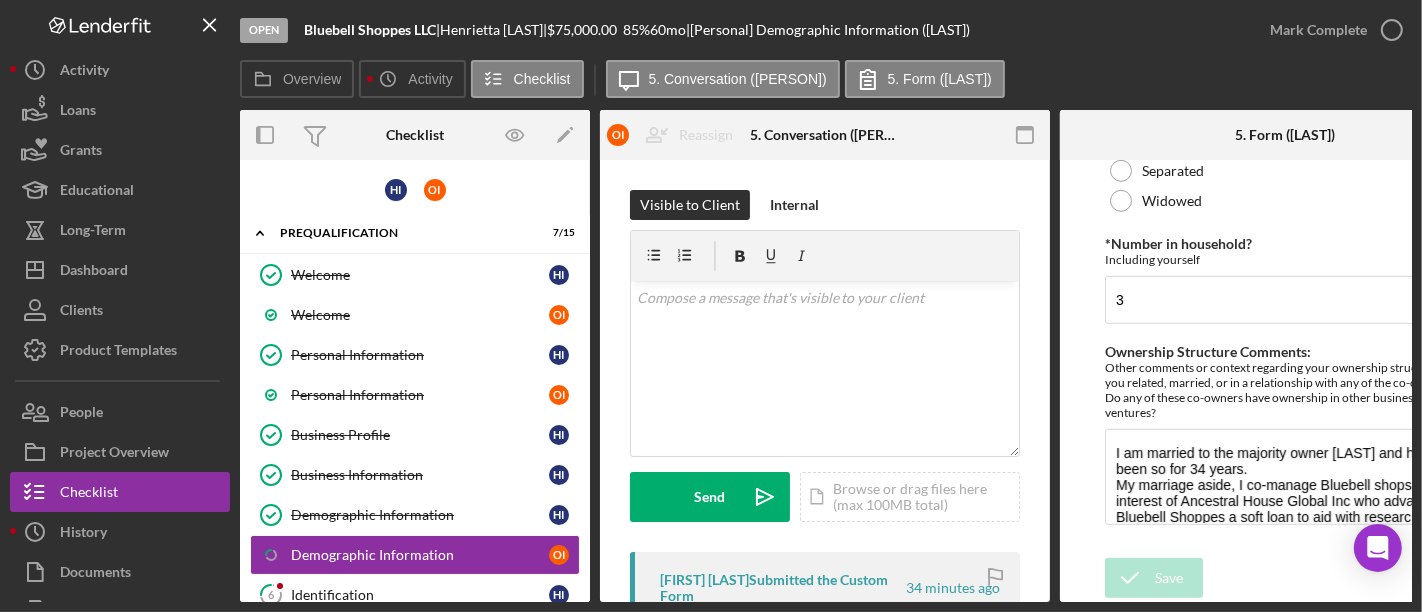 scroll, scrollTop: 1204, scrollLeft: 0, axis: vertical 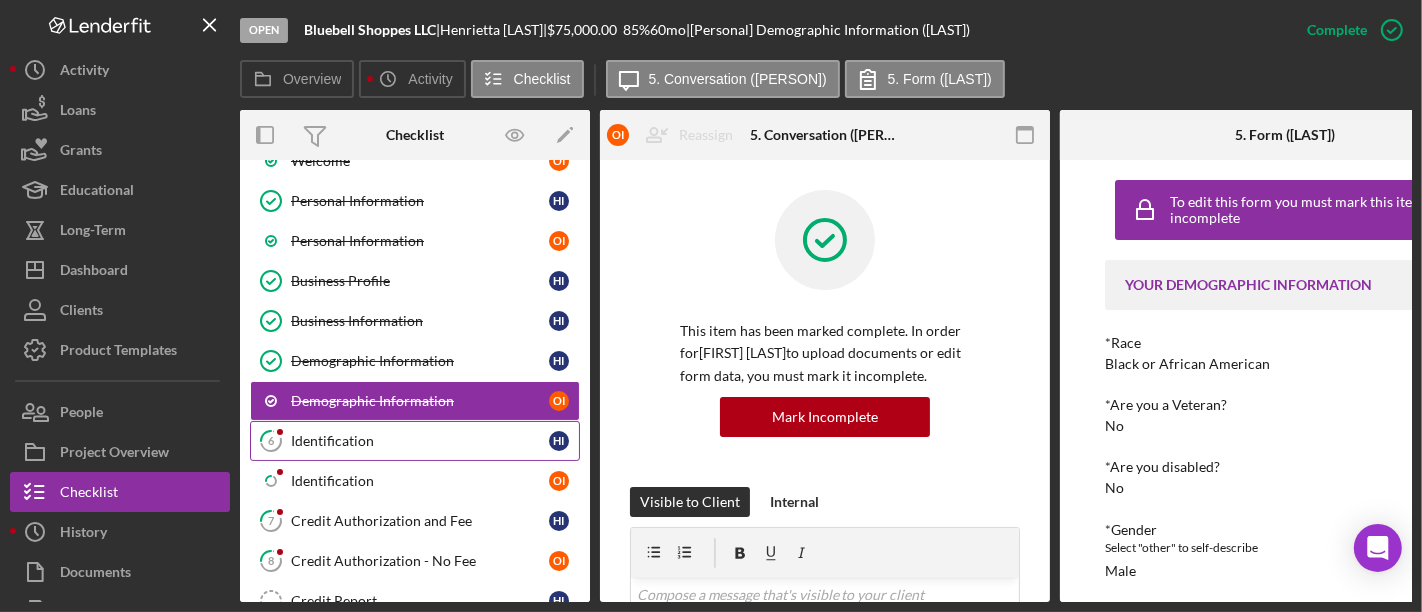 drag, startPoint x: 420, startPoint y: 502, endPoint x: 345, endPoint y: 442, distance: 96.04687 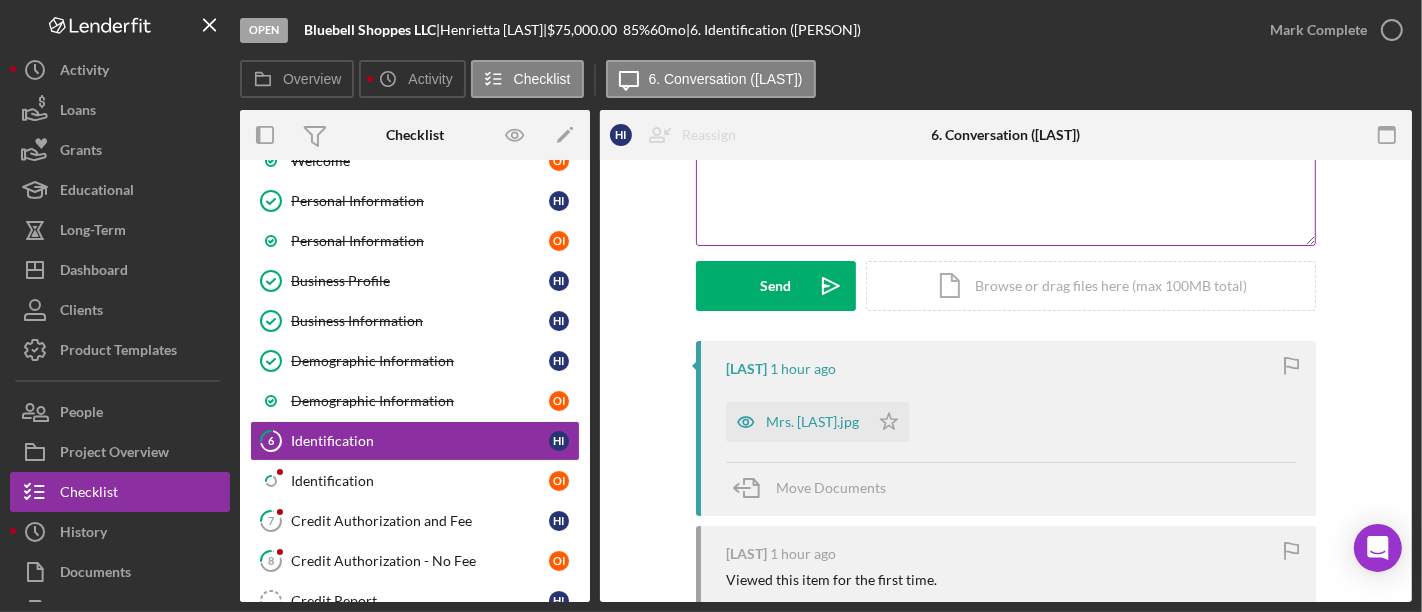 scroll, scrollTop: 211, scrollLeft: 0, axis: vertical 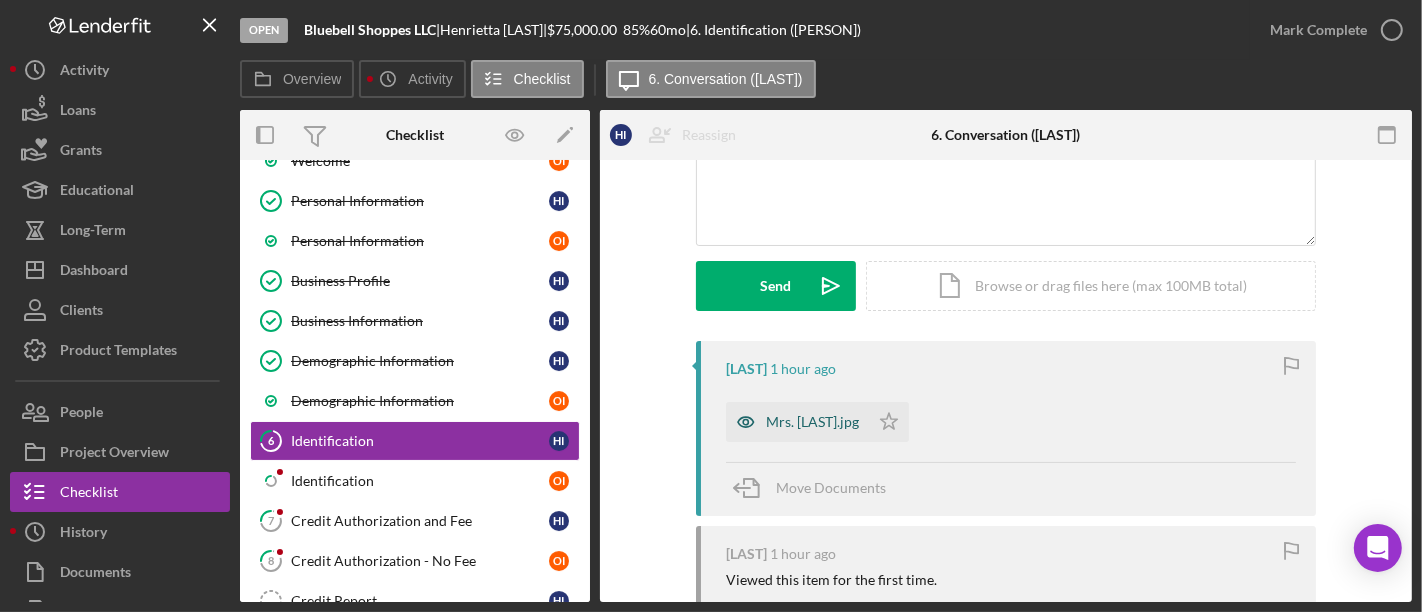 click on "Mrs. [LAST].jpg" at bounding box center [797, 422] 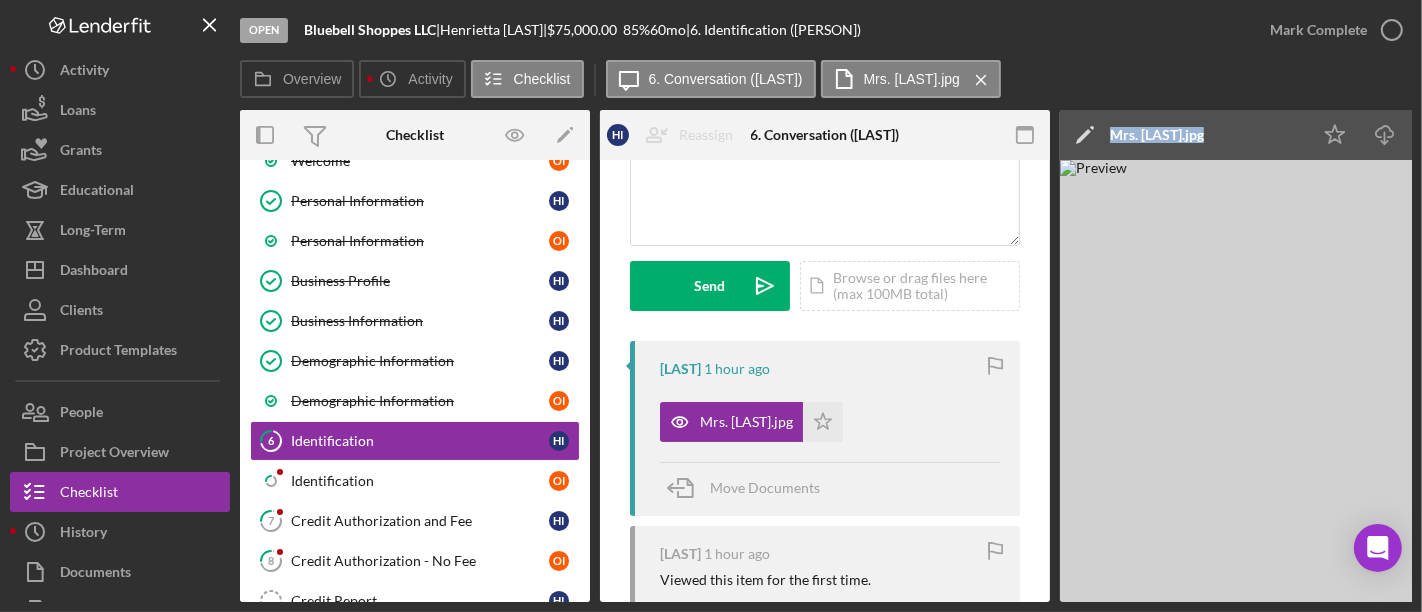 drag, startPoint x: 1054, startPoint y: 593, endPoint x: 1122, endPoint y: 583, distance: 68.73136 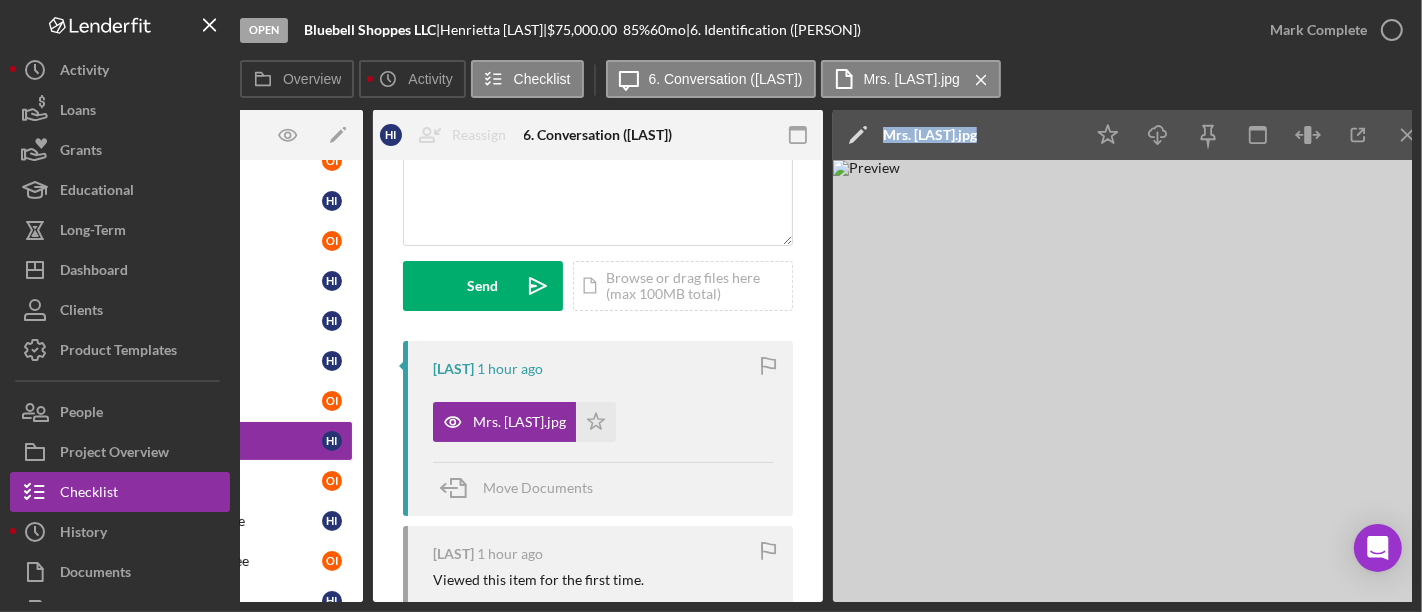 scroll, scrollTop: 0, scrollLeft: 247, axis: horizontal 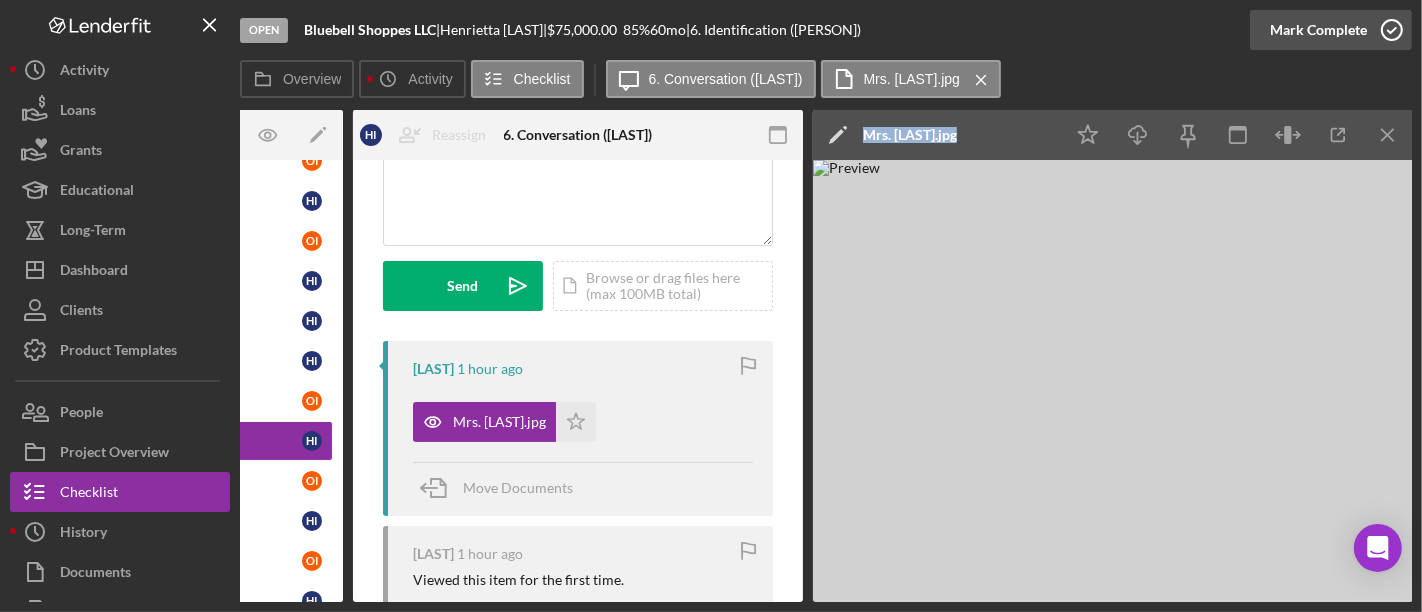 click on "Mark Complete" at bounding box center [1318, 30] 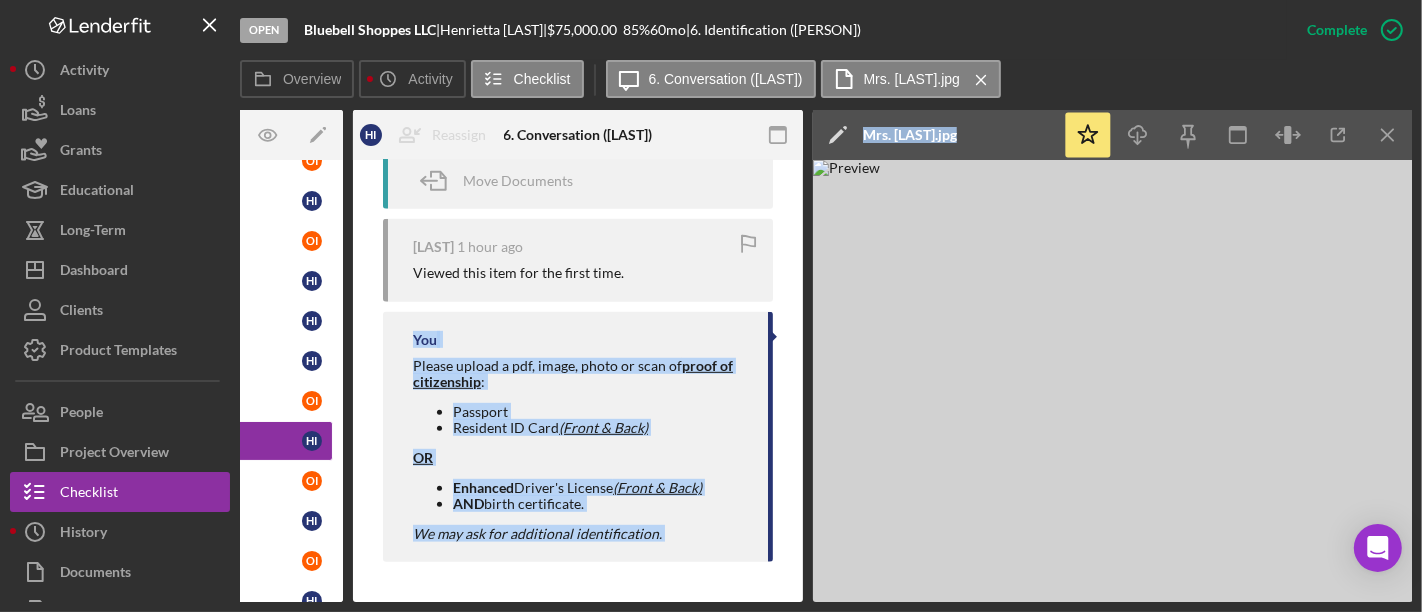 scroll, scrollTop: 896, scrollLeft: 0, axis: vertical 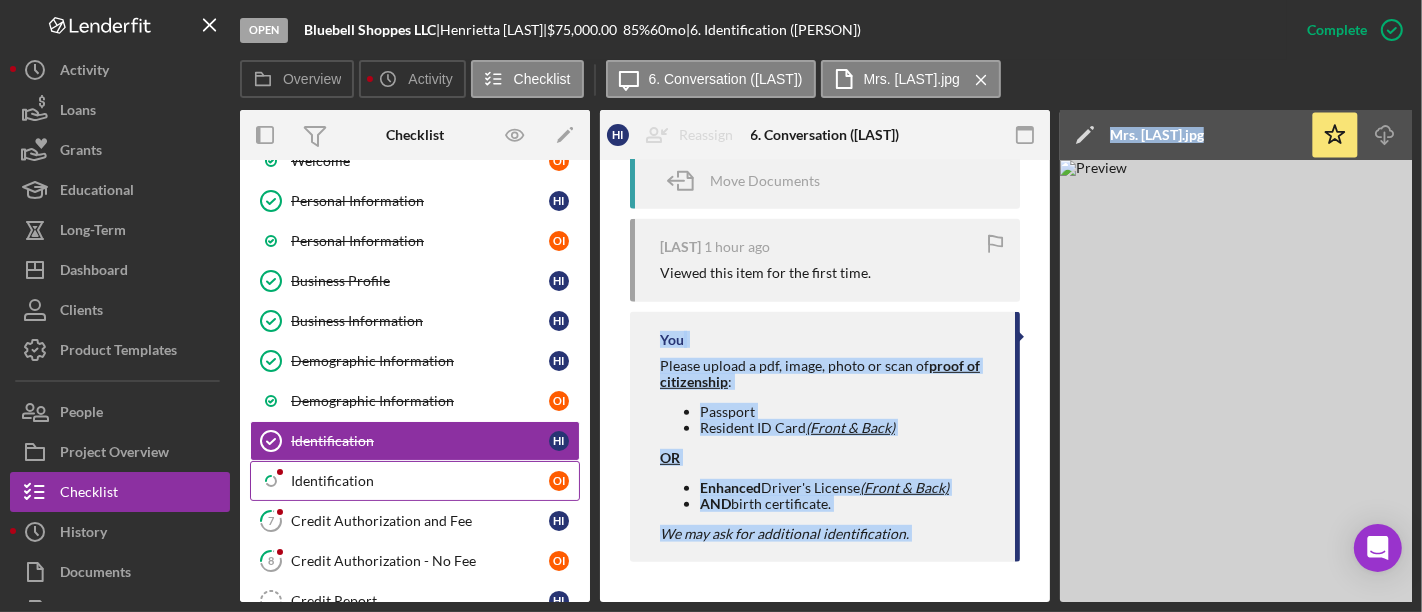 click on "Identification" at bounding box center [420, 481] 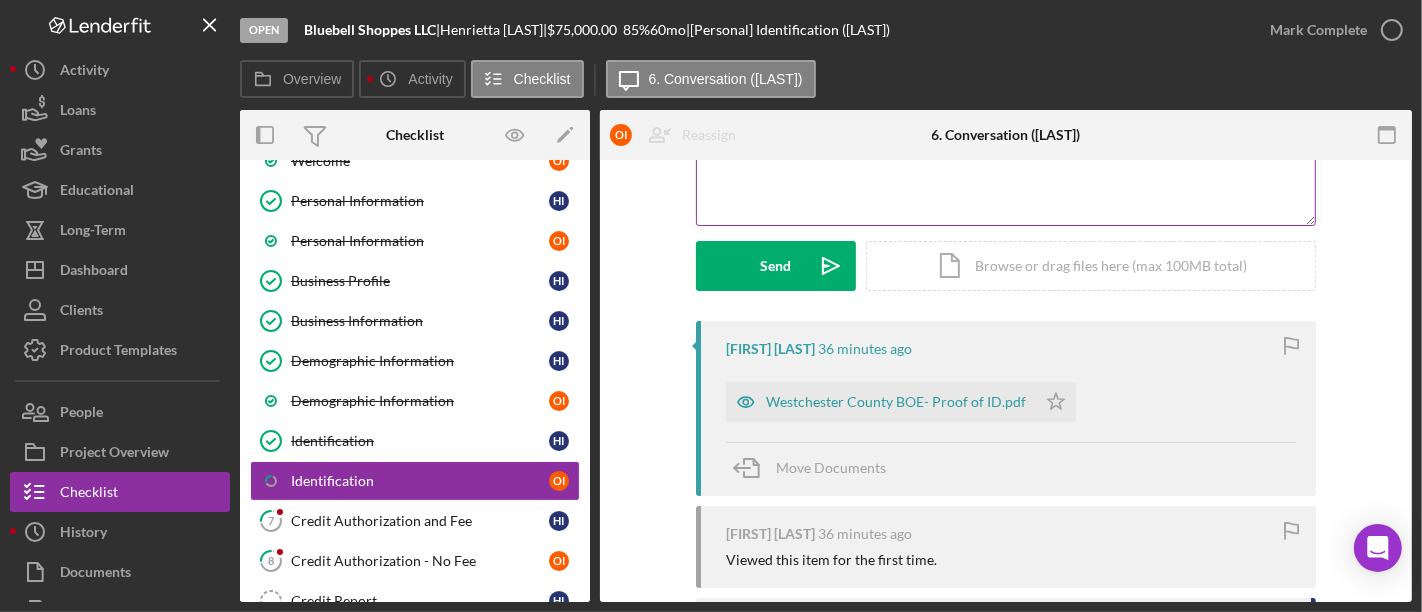 scroll, scrollTop: 235, scrollLeft: 0, axis: vertical 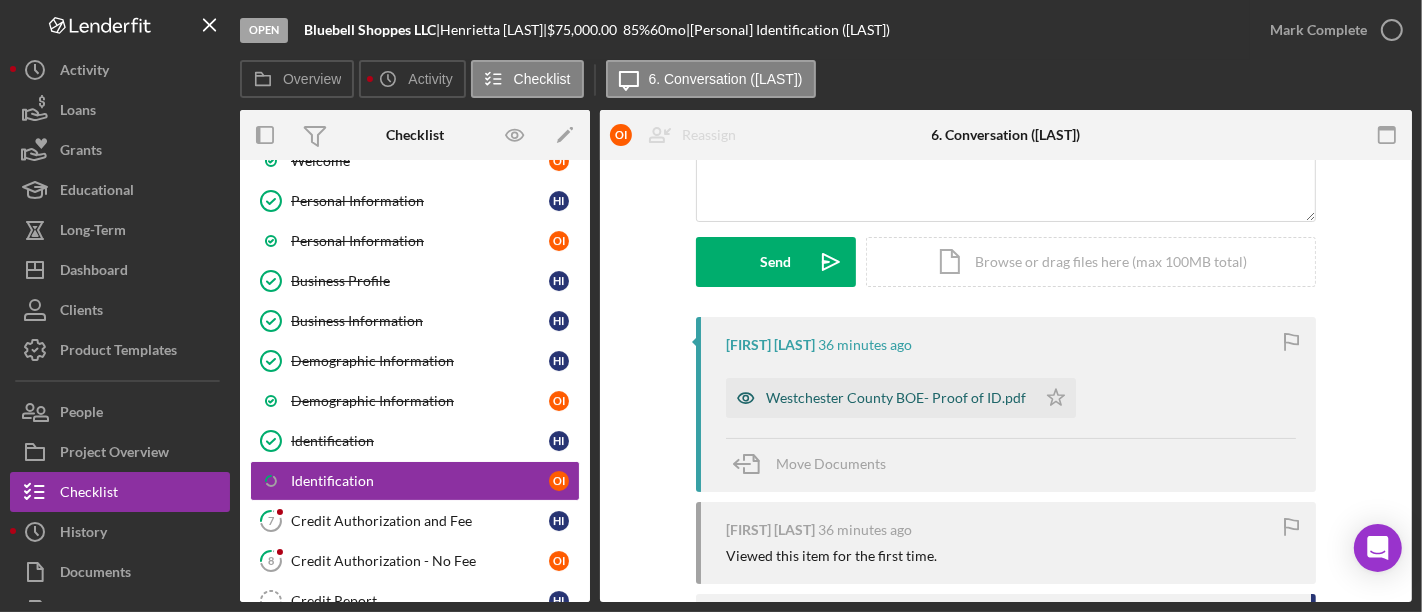 click on "Westchester County BOE- Proof of ID.pdf" at bounding box center (896, 398) 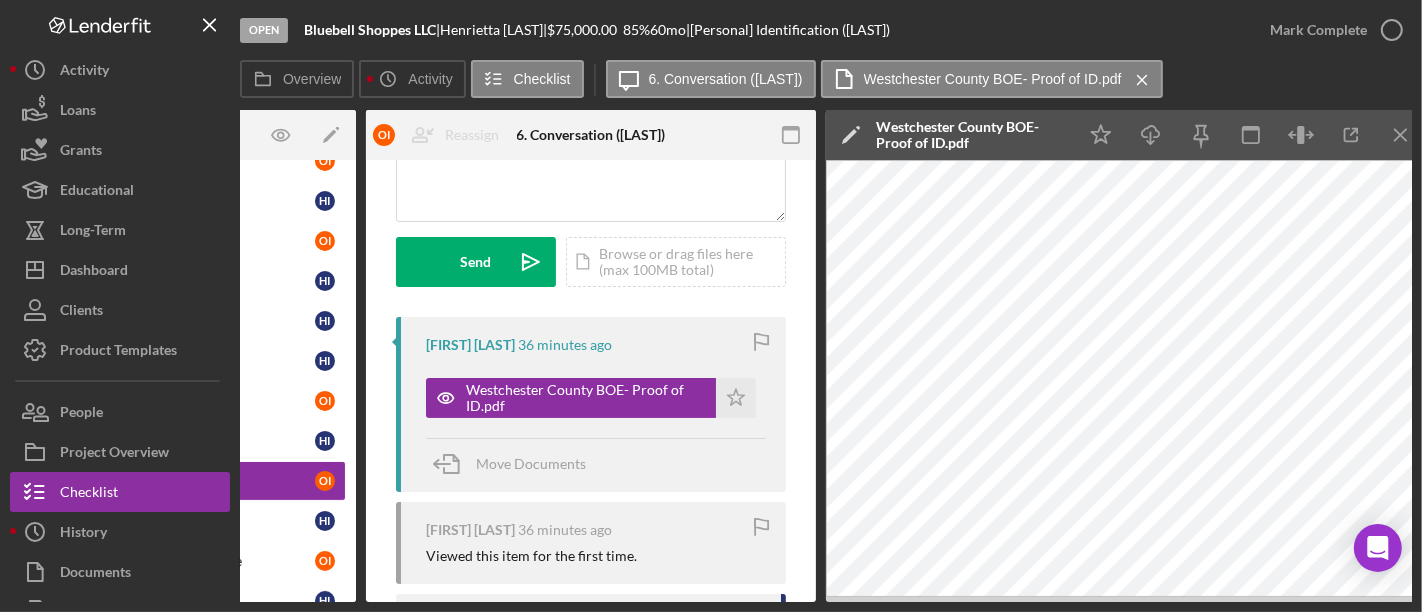 scroll, scrollTop: 0, scrollLeft: 247, axis: horizontal 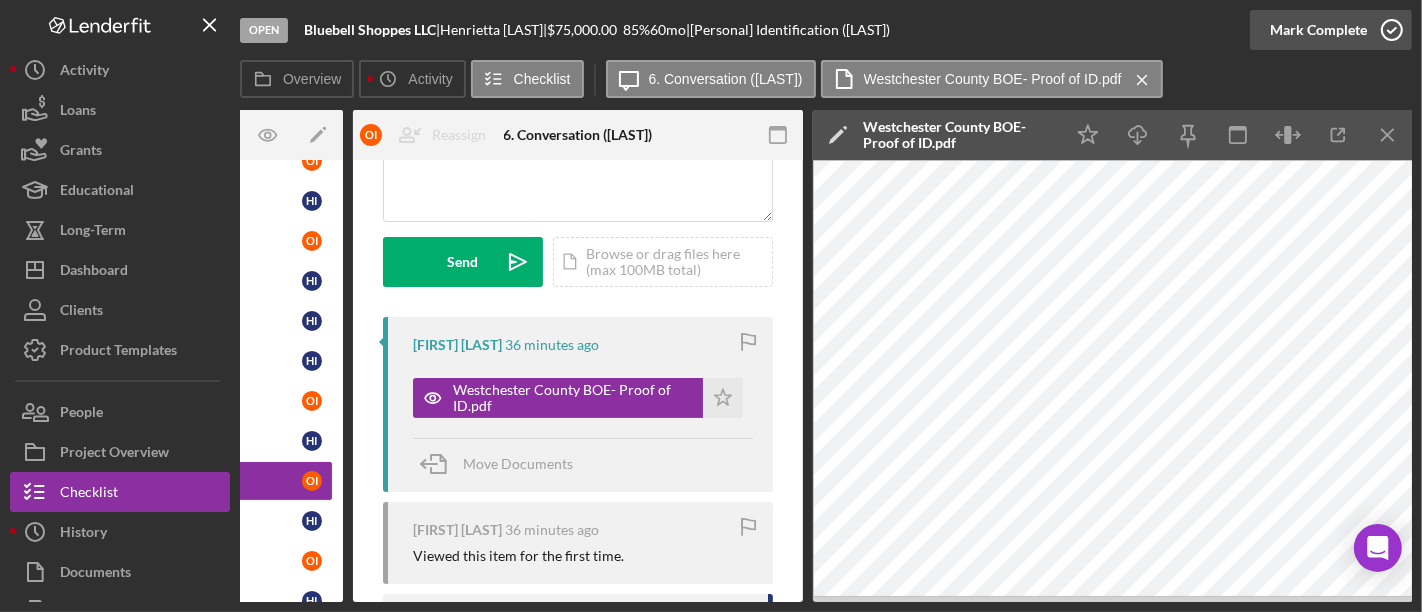 click 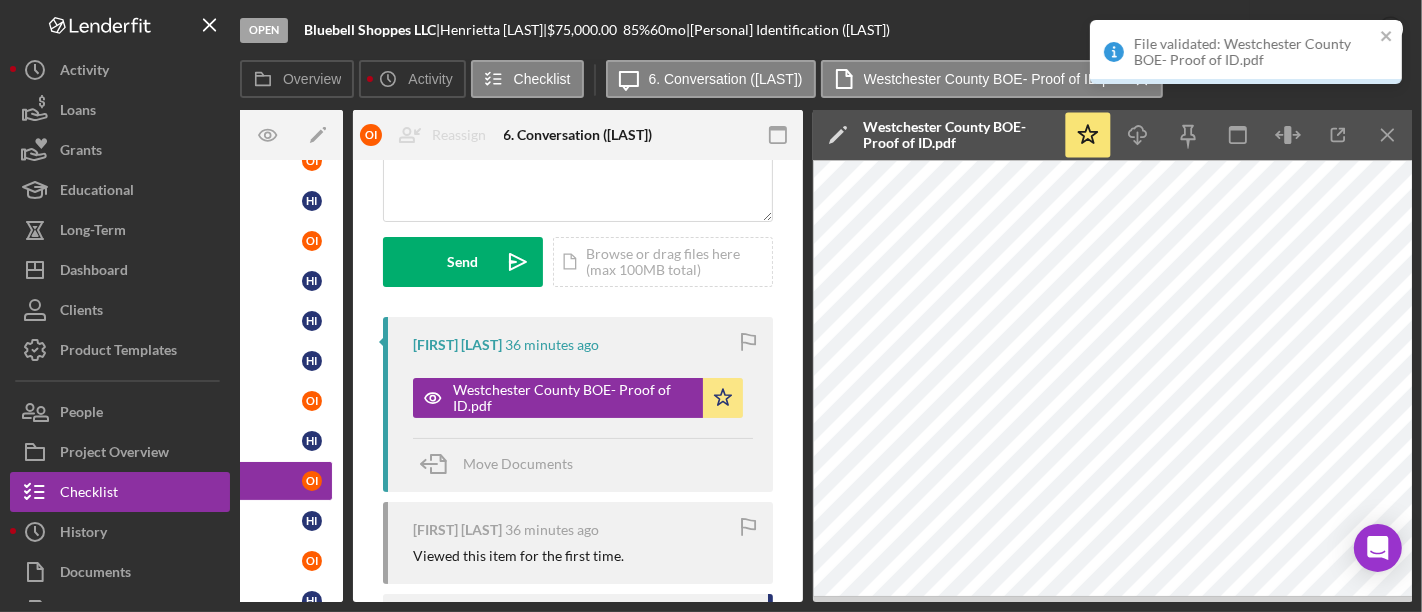 scroll, scrollTop: 554, scrollLeft: 0, axis: vertical 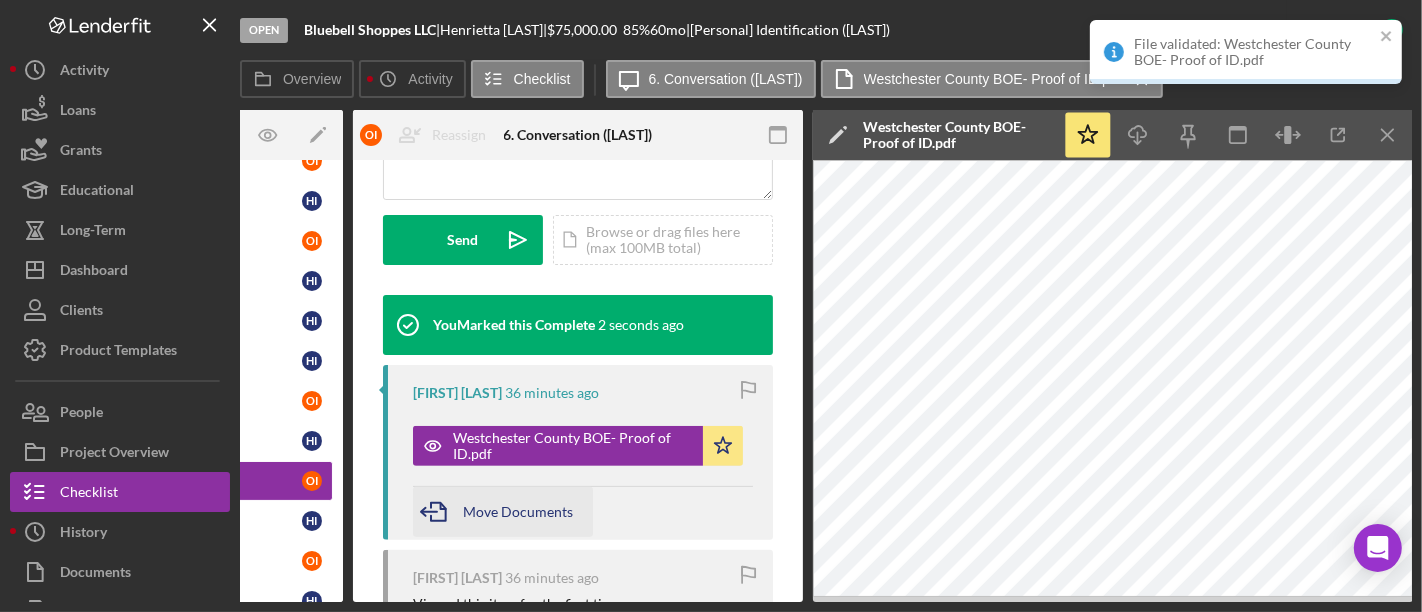click 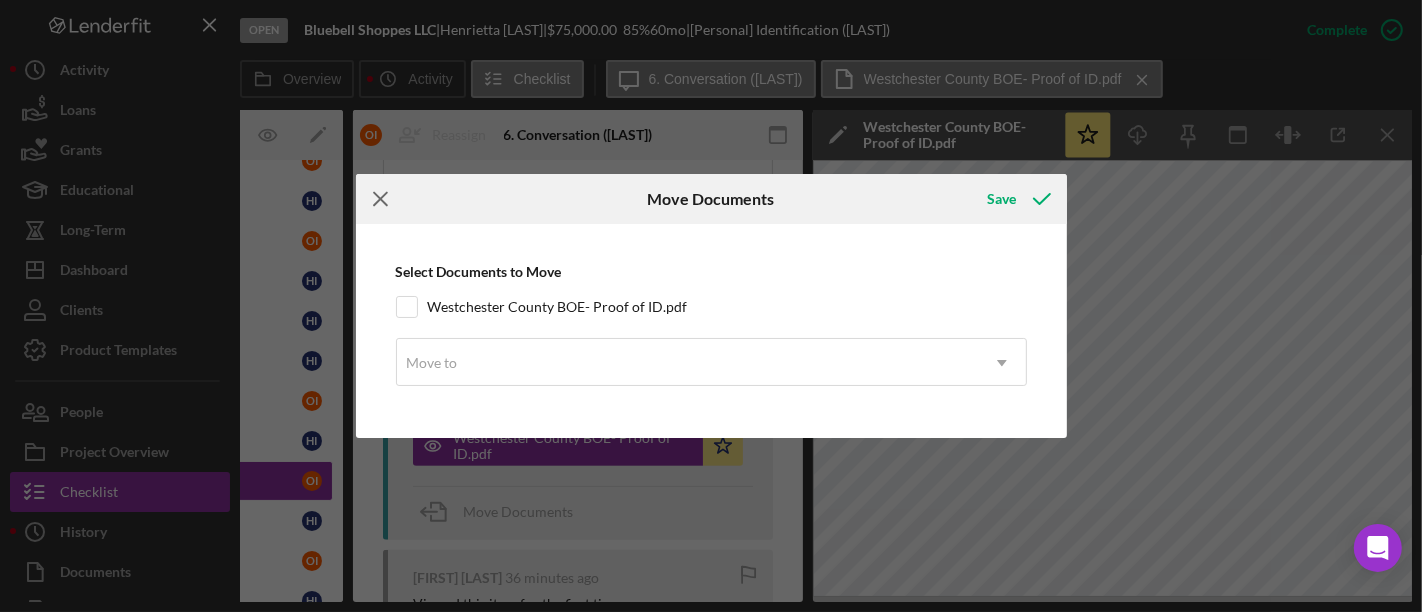 click on "Icon/Menu Close" 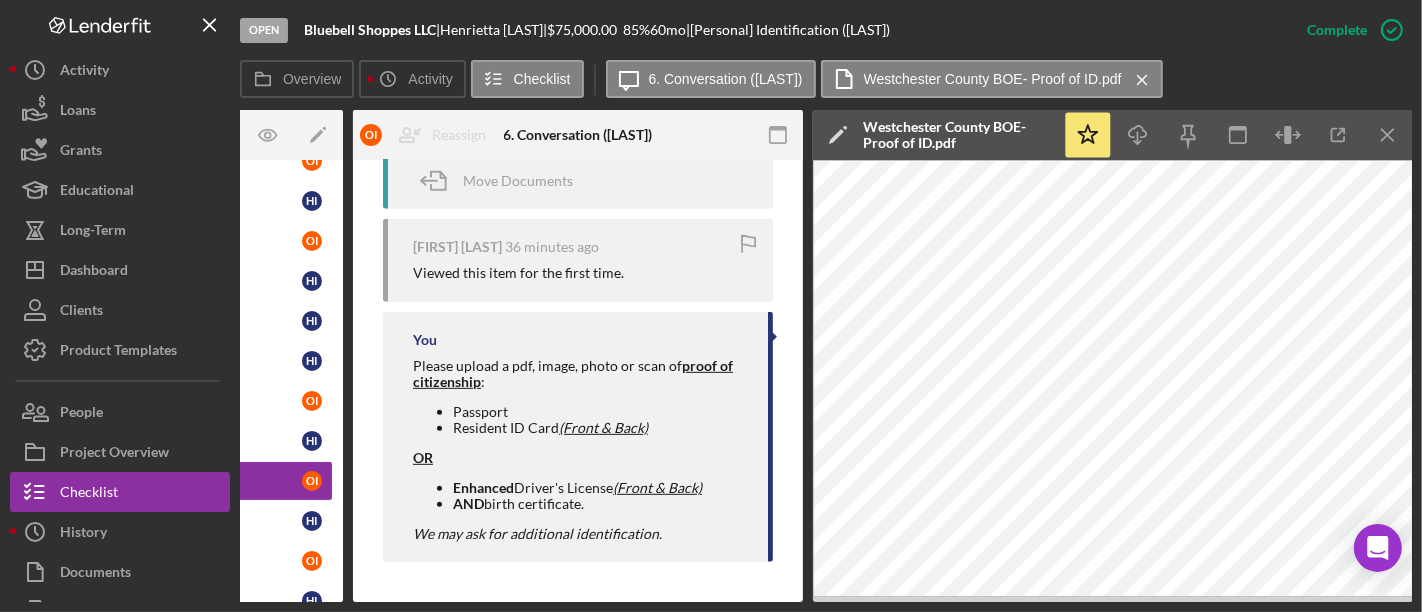 scroll, scrollTop: 905, scrollLeft: 0, axis: vertical 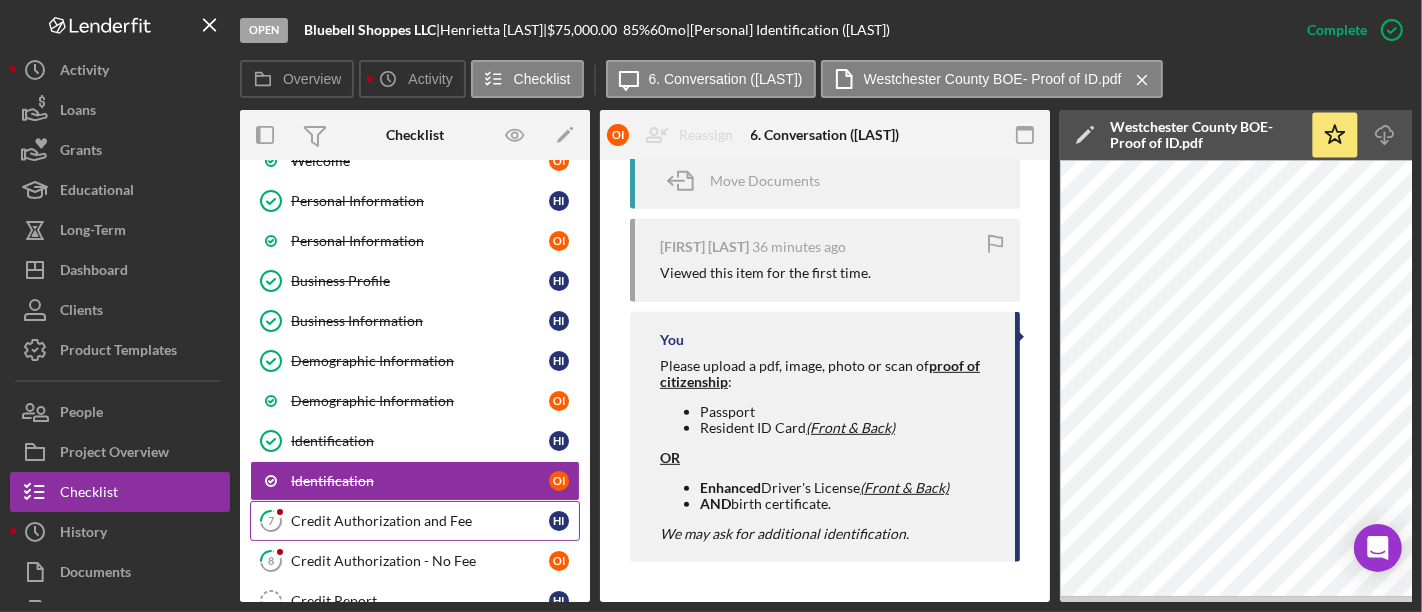 click on "Credit Authorization and Fee" at bounding box center (420, 521) 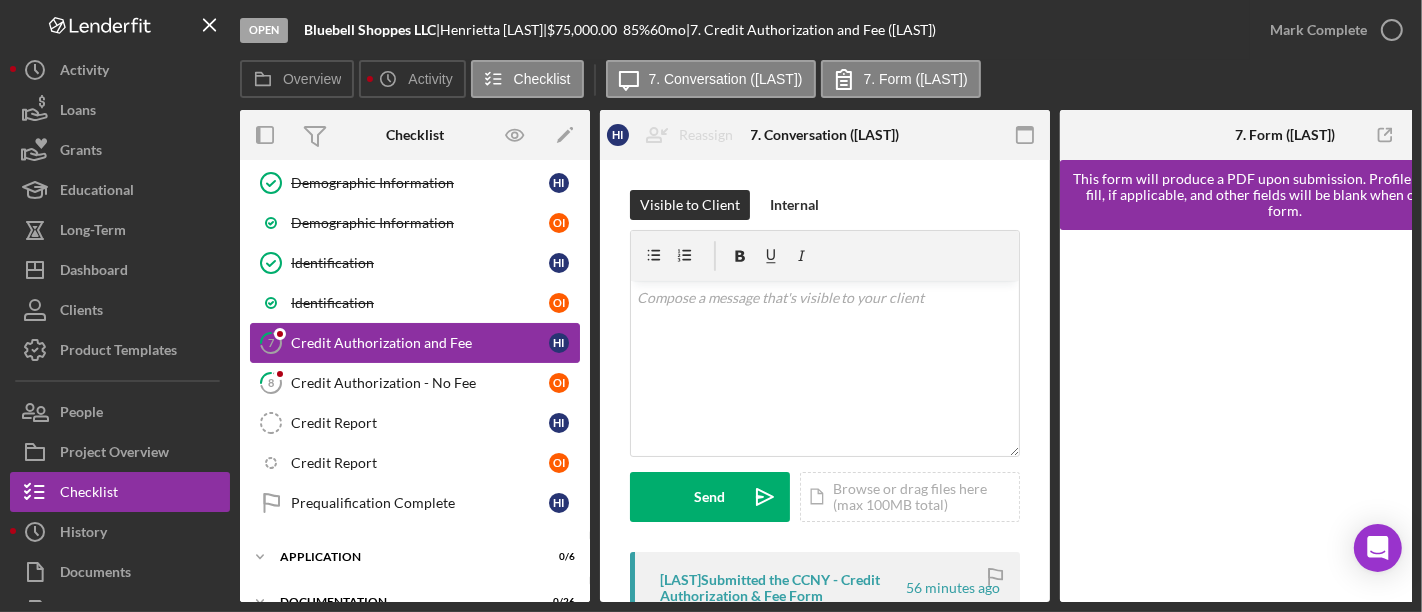 scroll, scrollTop: 341, scrollLeft: 0, axis: vertical 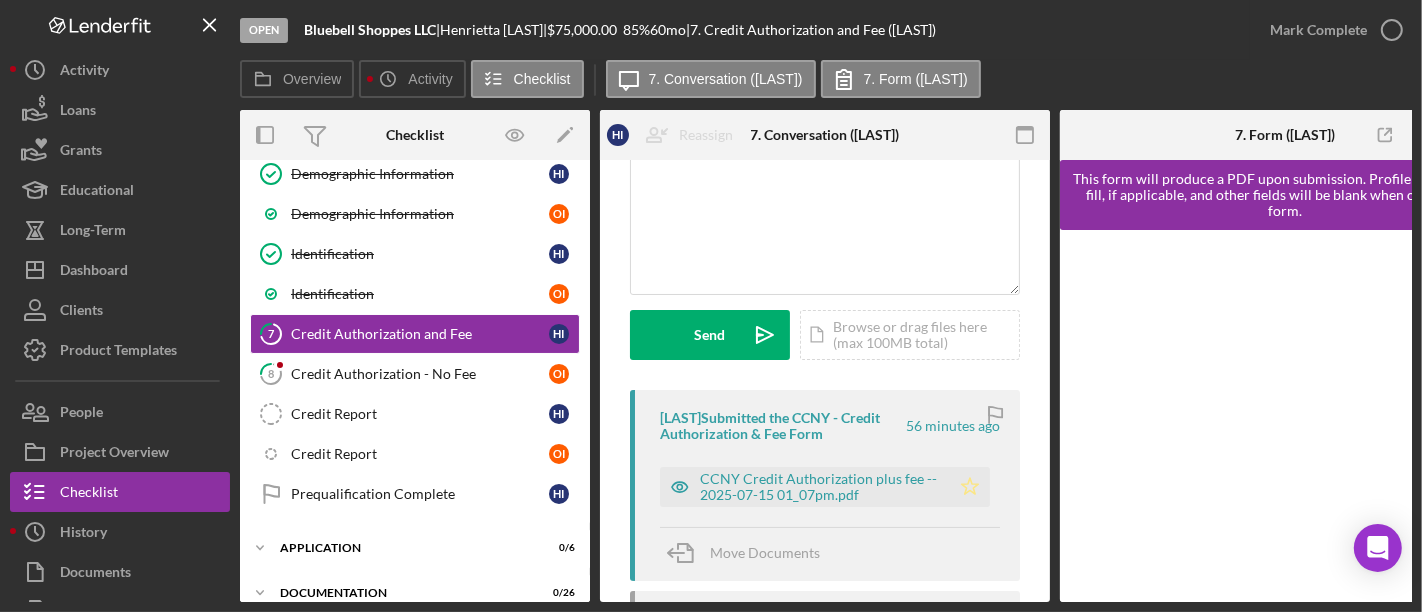 click on "Icon/Star" 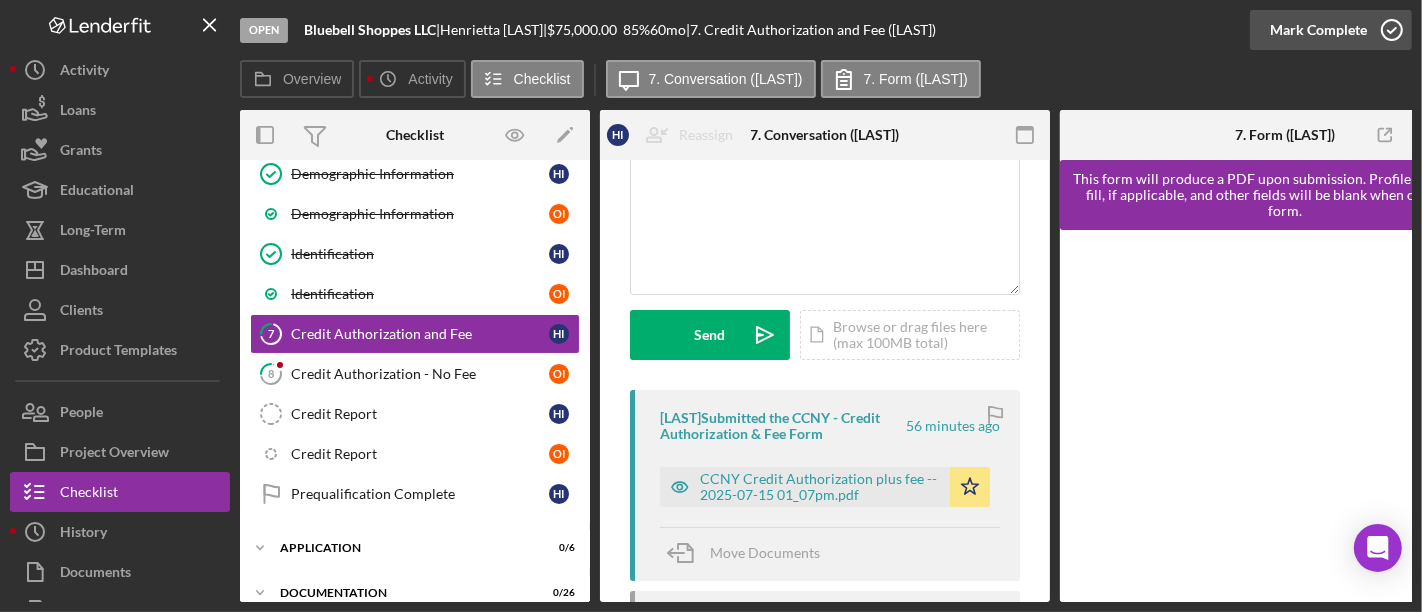 click on "Mark Complete" at bounding box center (1318, 30) 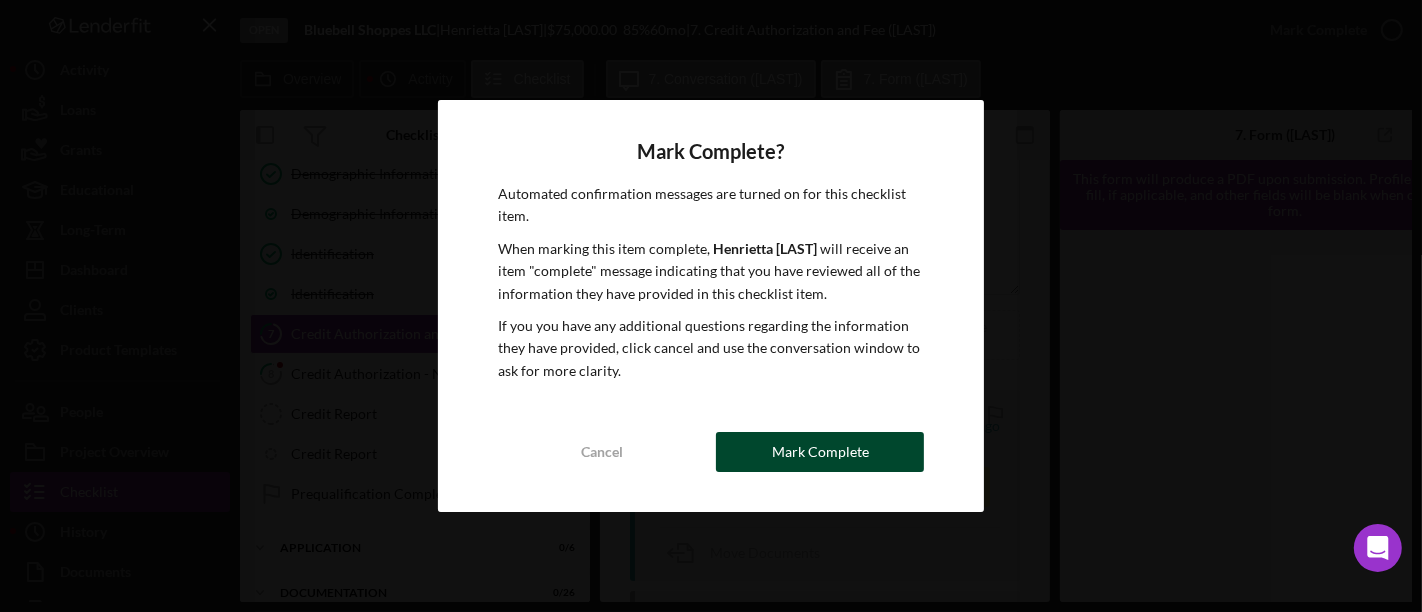 click on "Mark Complete" at bounding box center (820, 452) 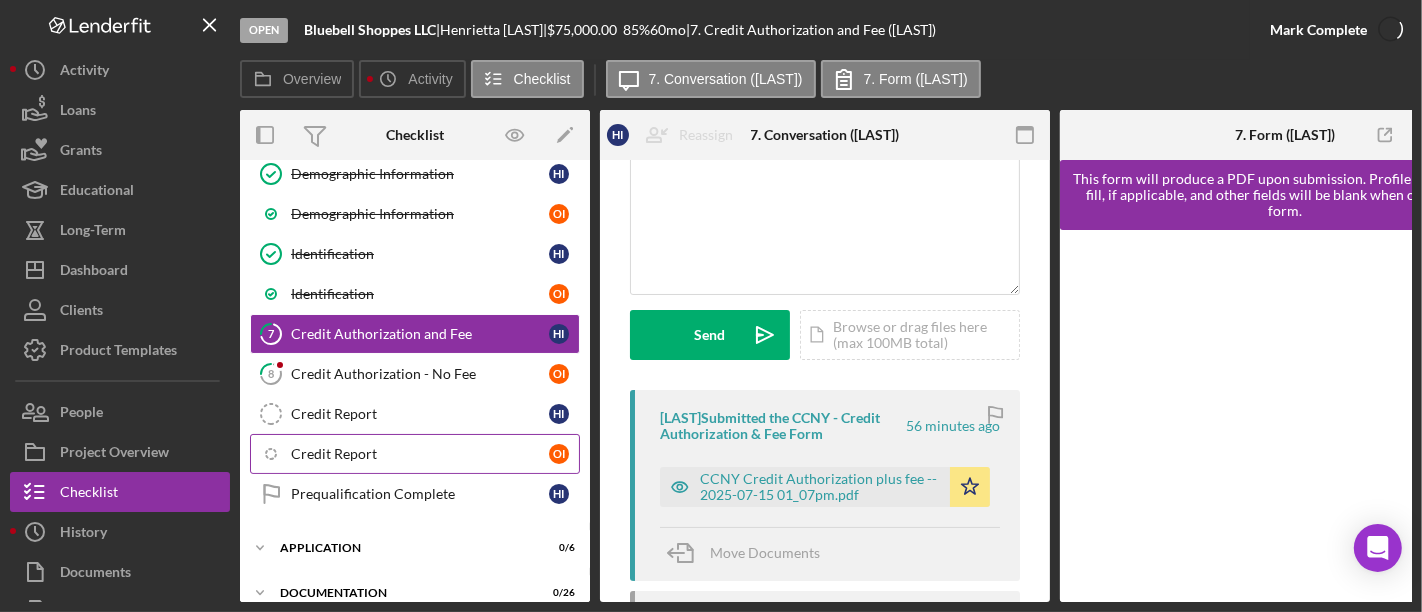 scroll, scrollTop: 481, scrollLeft: 0, axis: vertical 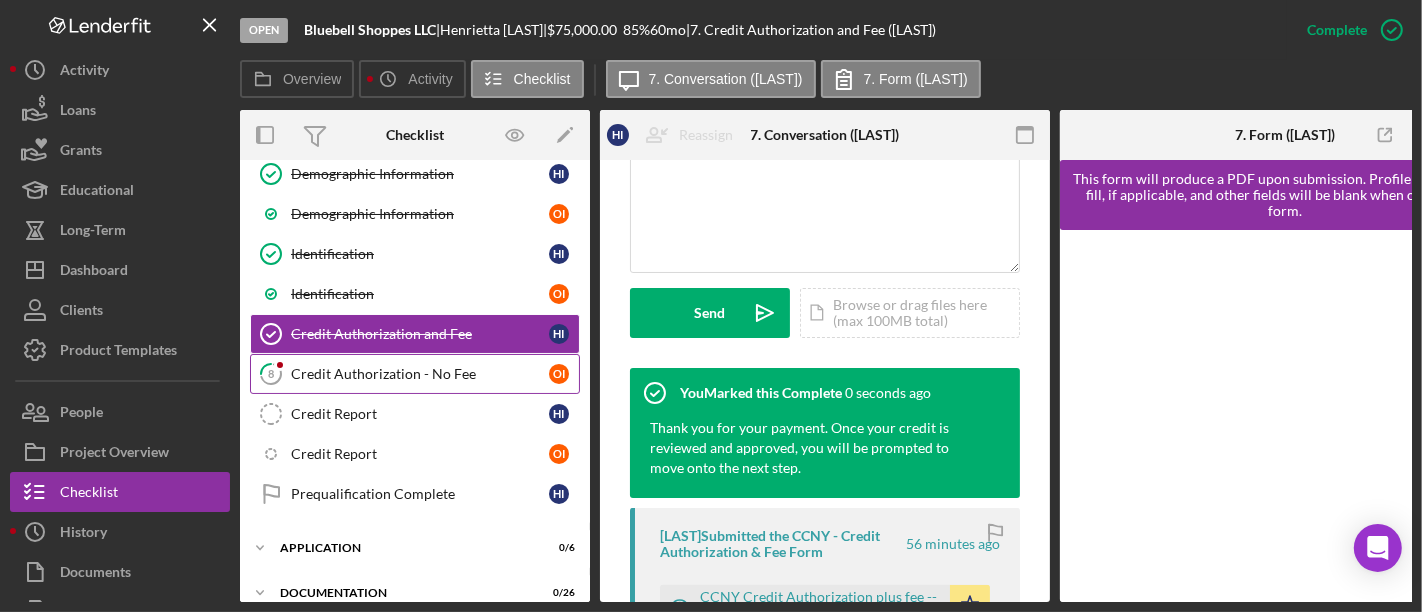 click on "Credit Authorization - No Fee" at bounding box center [420, 374] 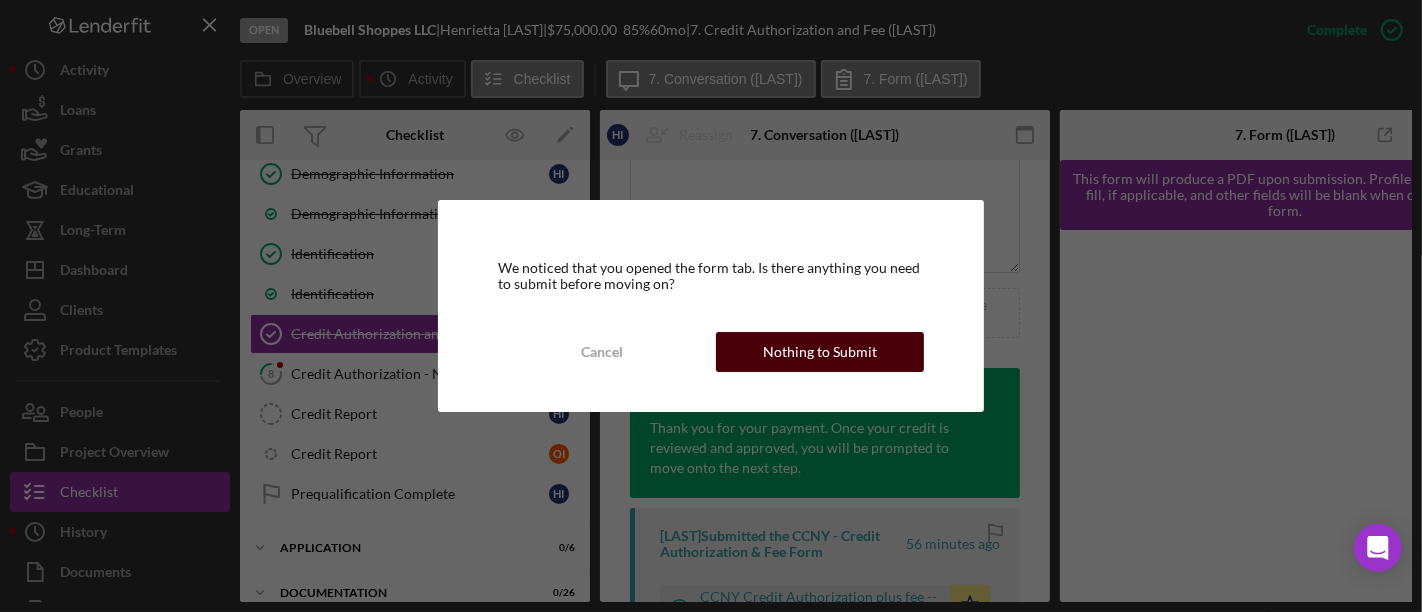 click on "Nothing to Submit" at bounding box center (820, 352) 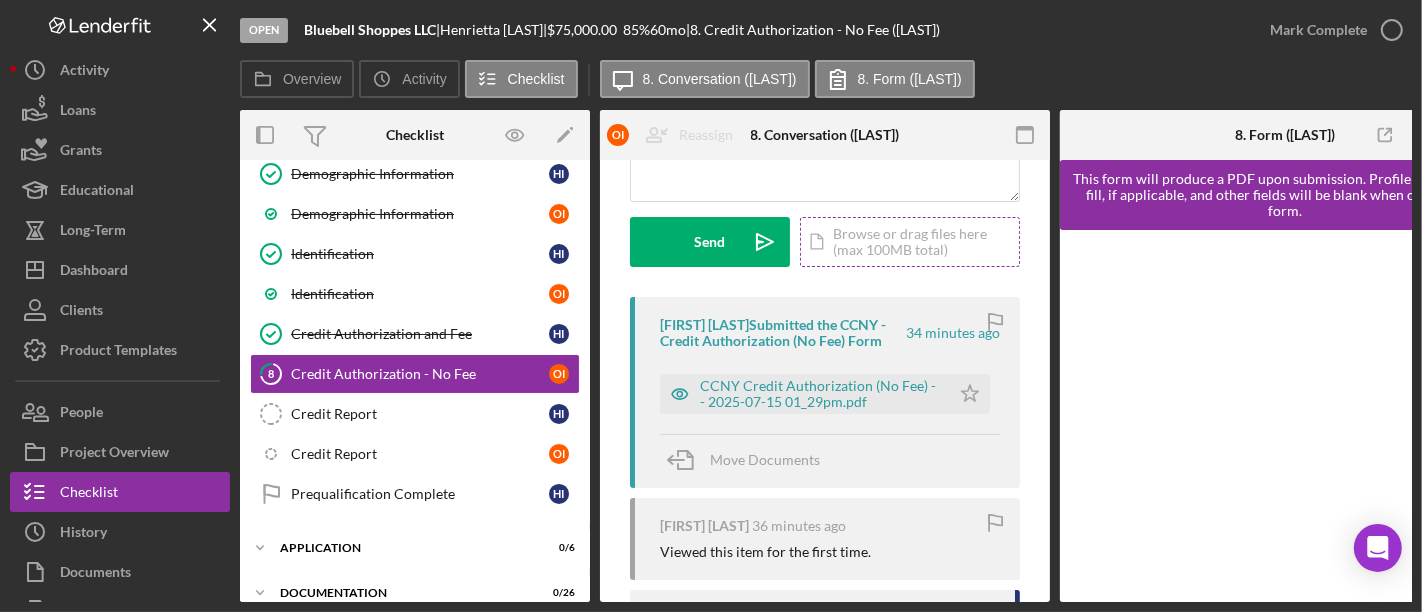 scroll, scrollTop: 273, scrollLeft: 0, axis: vertical 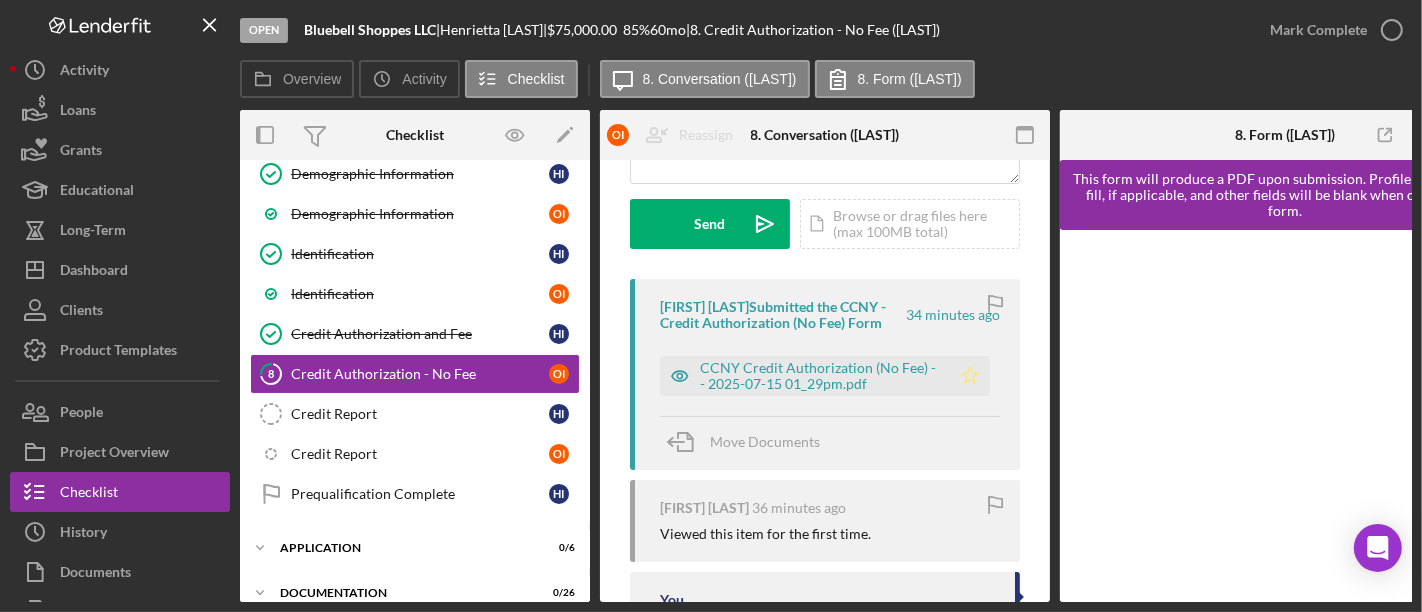 click on "Icon/Star" 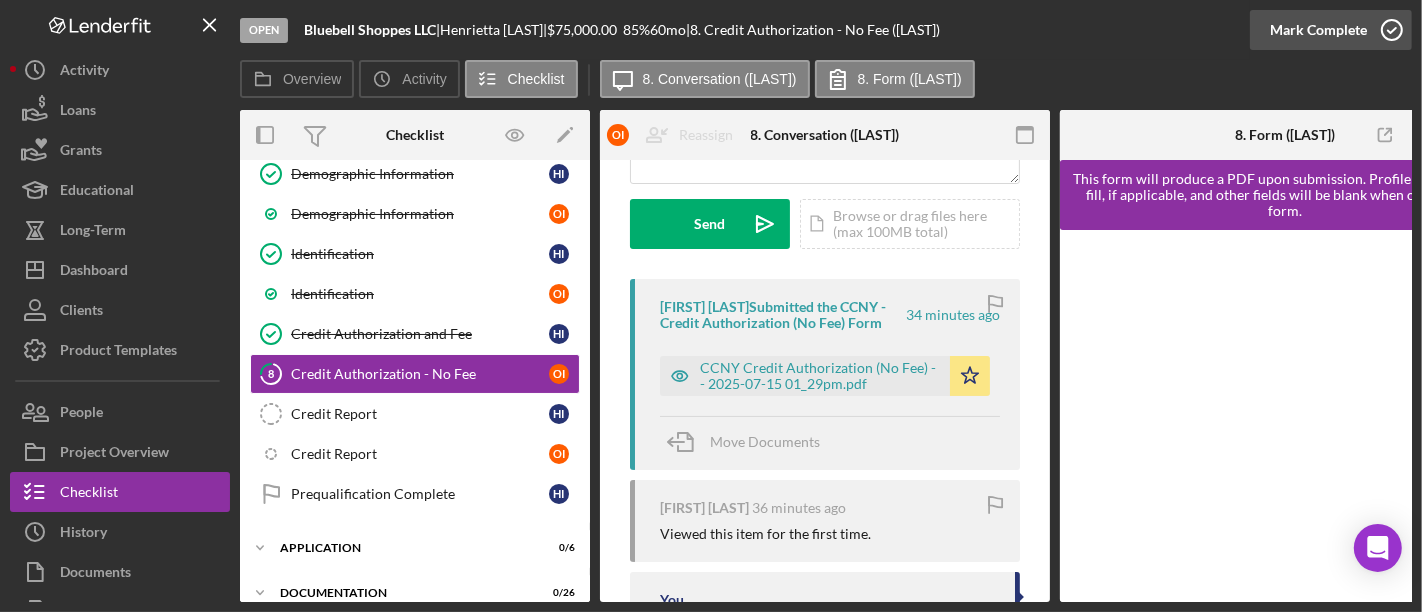 click on "Mark Complete" at bounding box center [1318, 30] 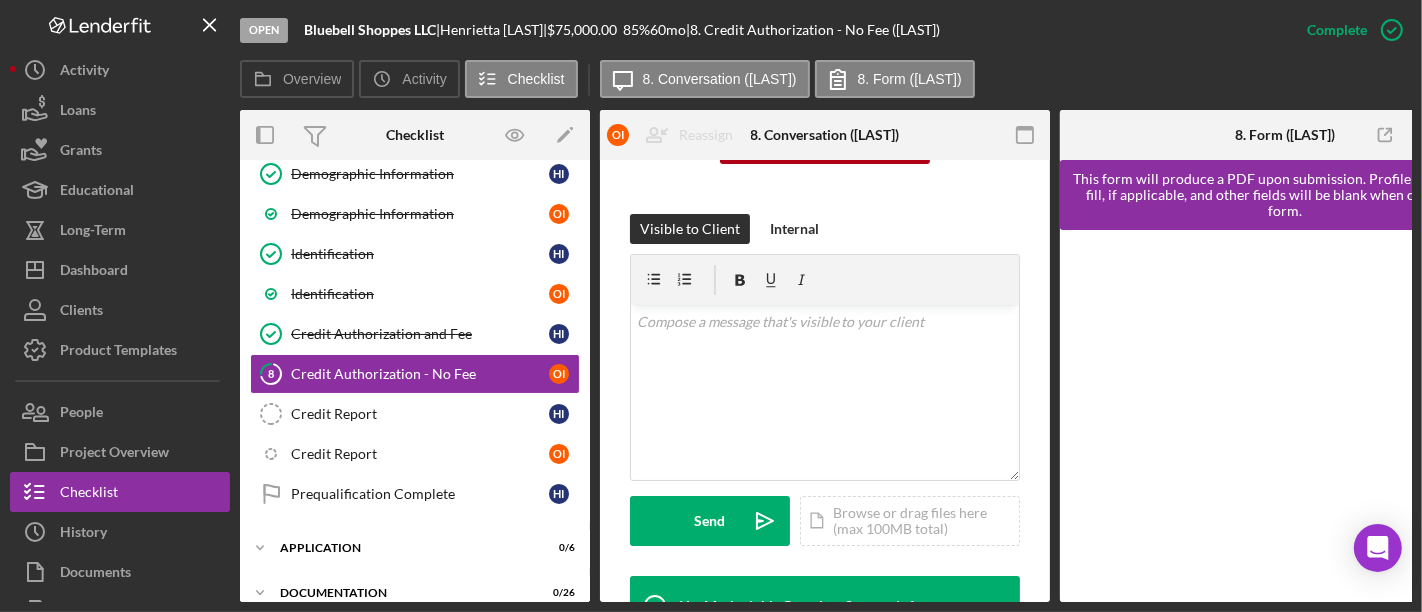 scroll, scrollTop: 592, scrollLeft: 0, axis: vertical 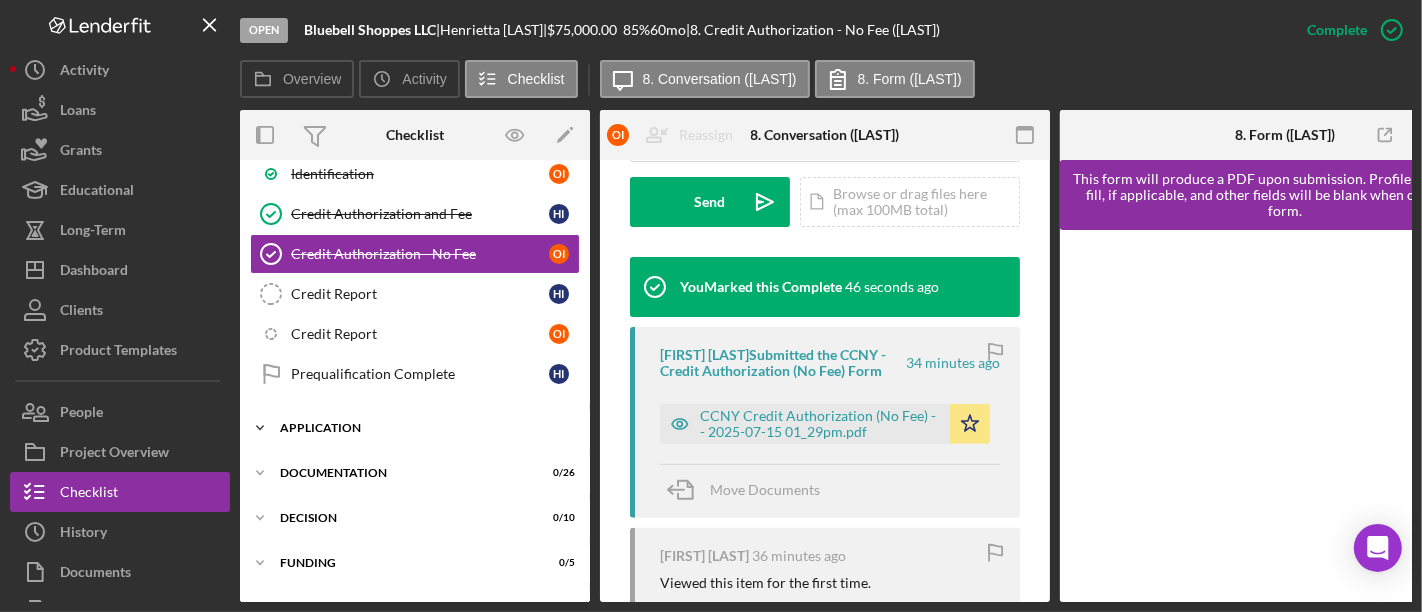 click on "Application" at bounding box center (422, 428) 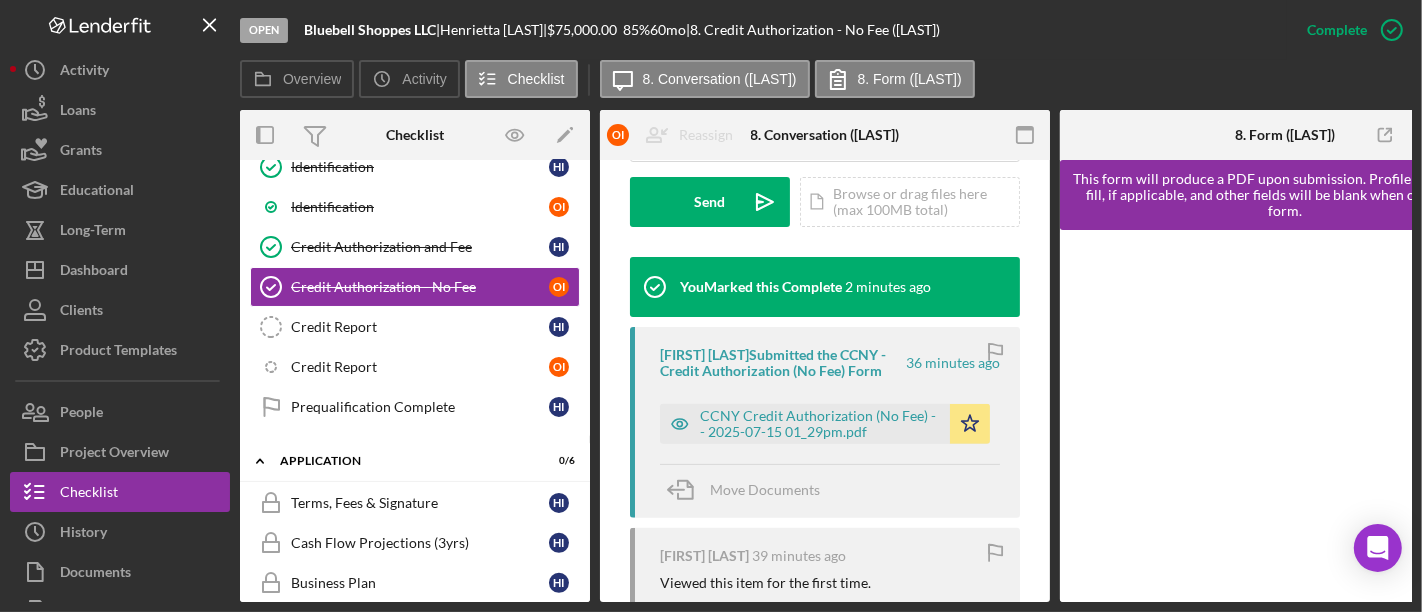 scroll, scrollTop: 426, scrollLeft: 0, axis: vertical 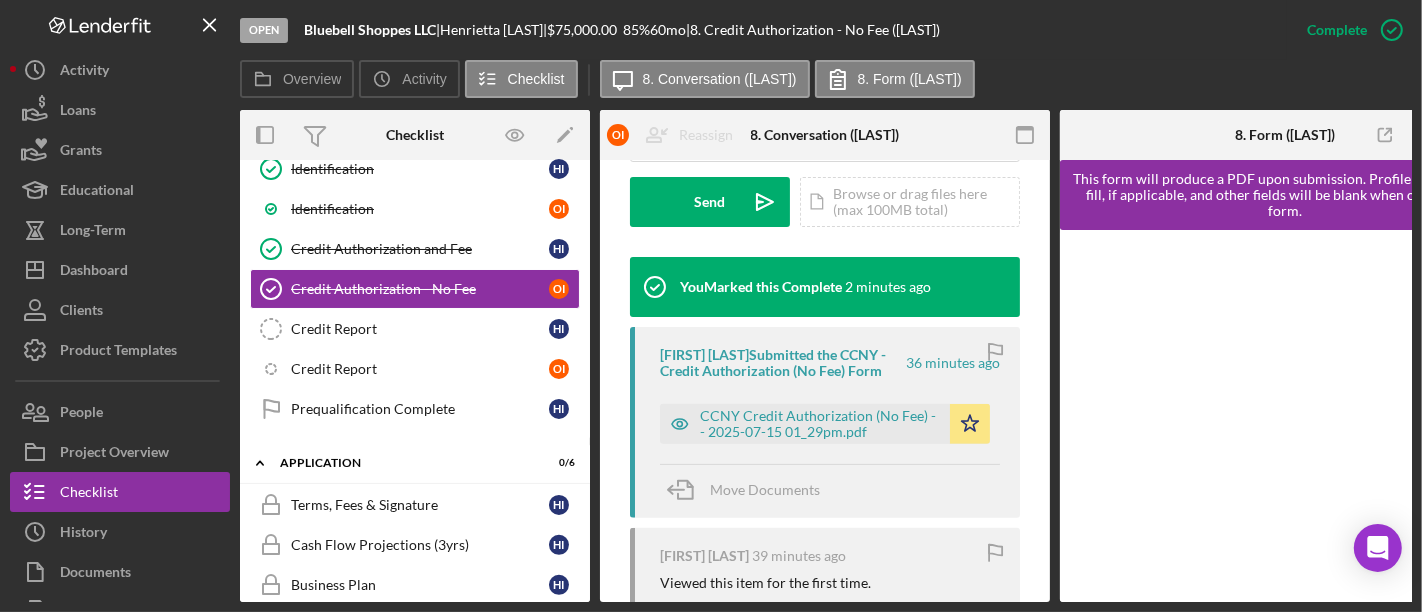 click on "Welcome Welcome H I Welcome O I Personal Information Personal Information H I Personal Information O I Business Profile Business Profile H I Business Information Business Information H I Demographic Information Demographic Information H I Demographic Information O I Identification Identification H I Identification O I Credit Authorization and Fee Credit Authorization and Fee H I Credit Authorization - No Fee Credit Authorization - No Fee O I Credit Report Credit Report H I Icon/Checklist Item Sub Internal Credit Report O I Prequalification Complete Prequalification Complete H I" at bounding box center [415, 134] 